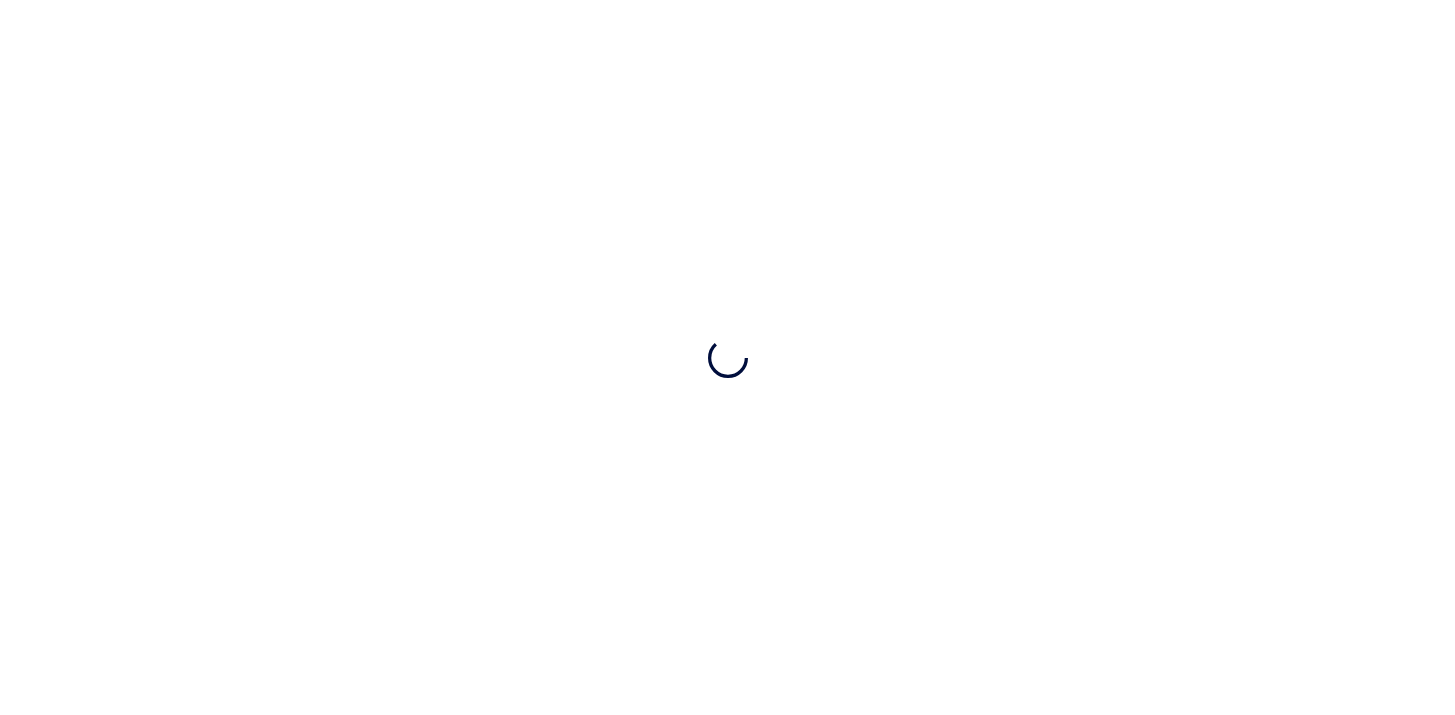 scroll, scrollTop: 0, scrollLeft: 0, axis: both 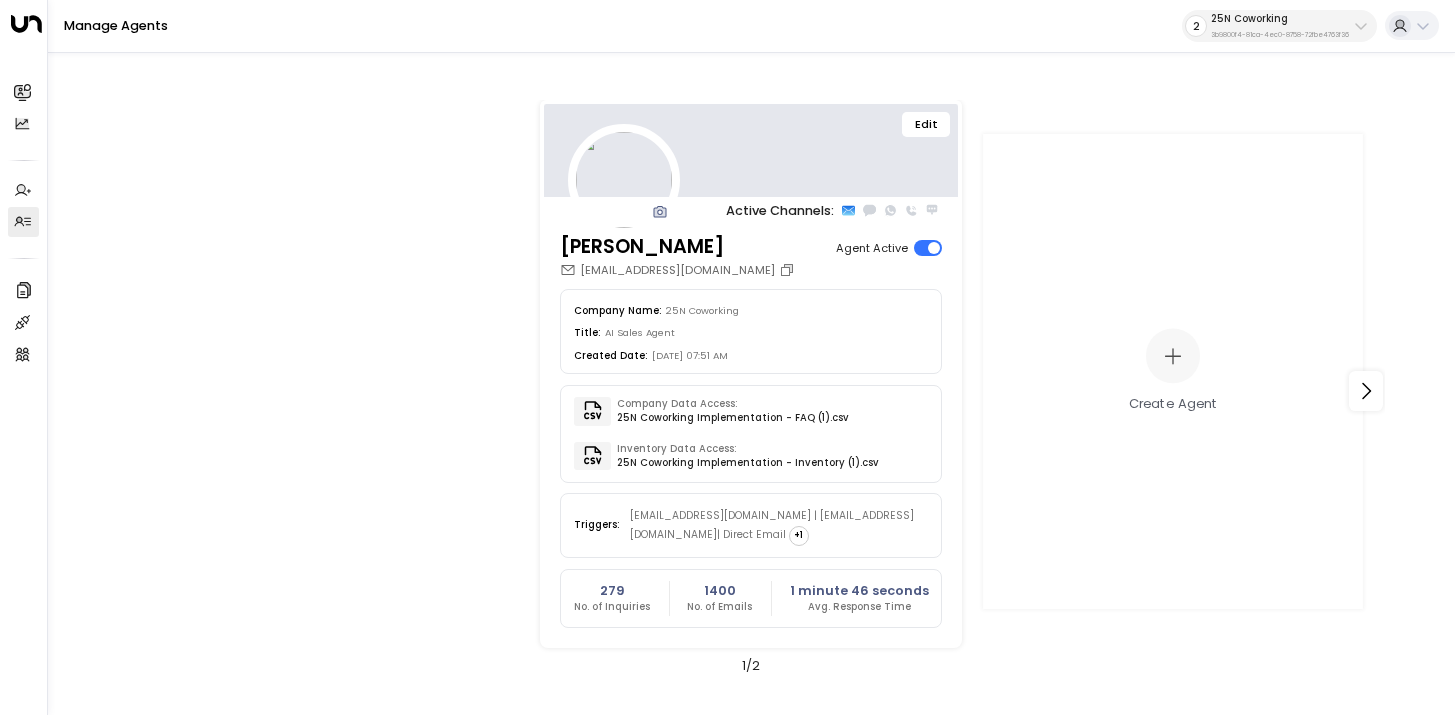 click on "3b9800f4-81ca-4ec0-8758-72fbe4763f36" at bounding box center (1280, 35) 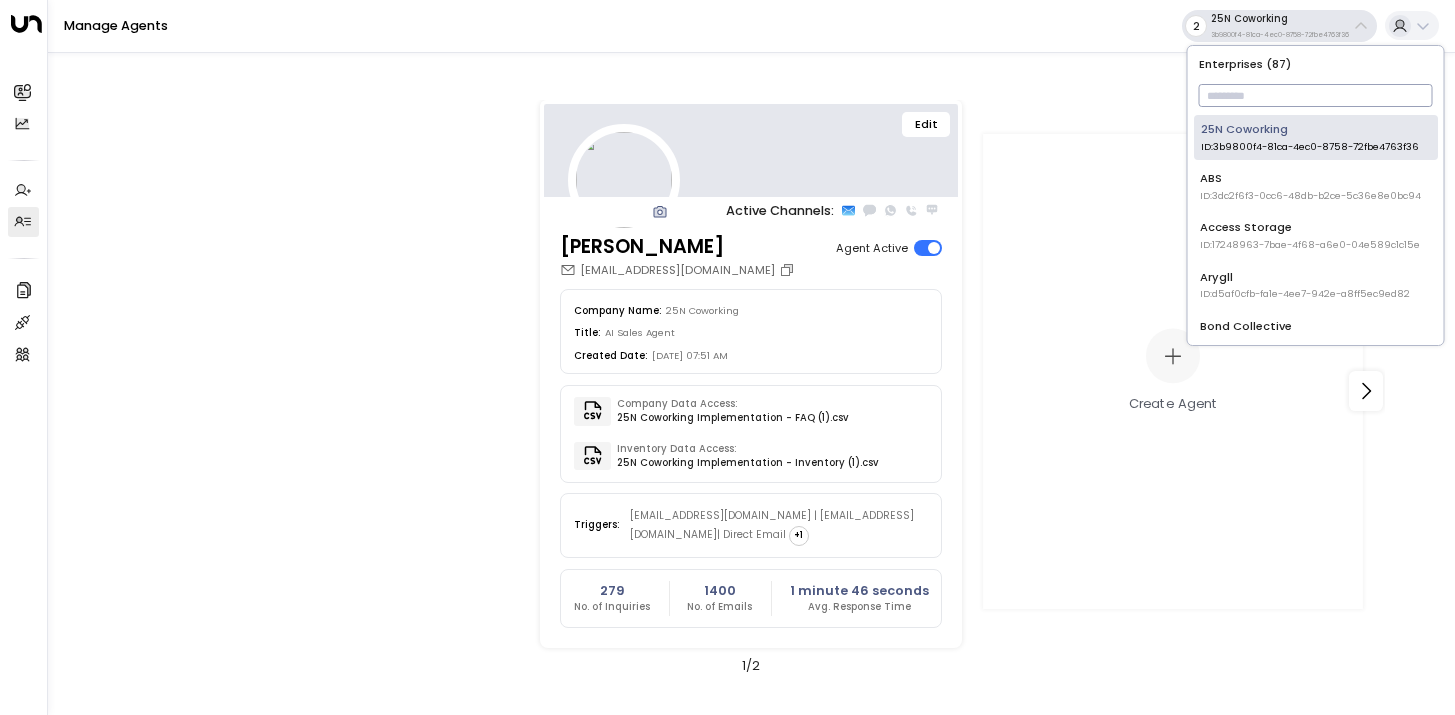 click at bounding box center (1316, 95) 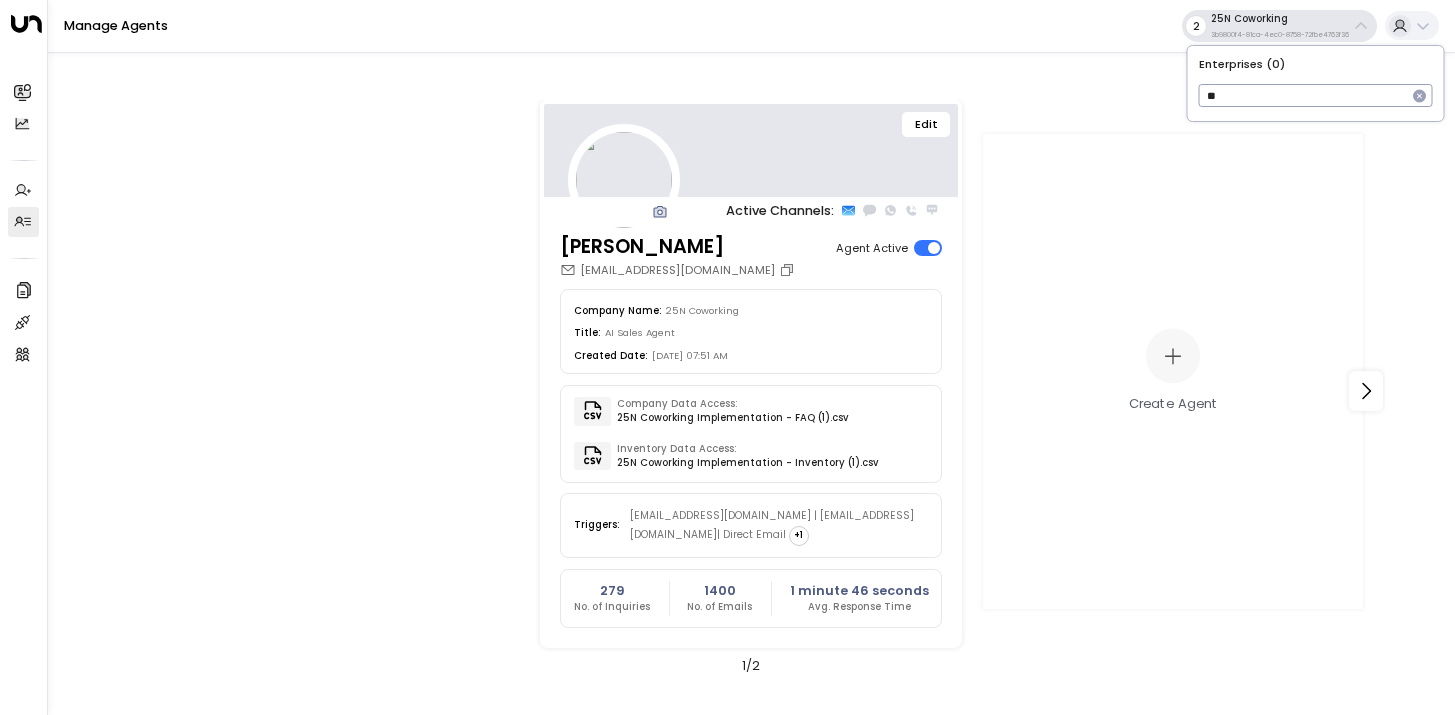 type on "*" 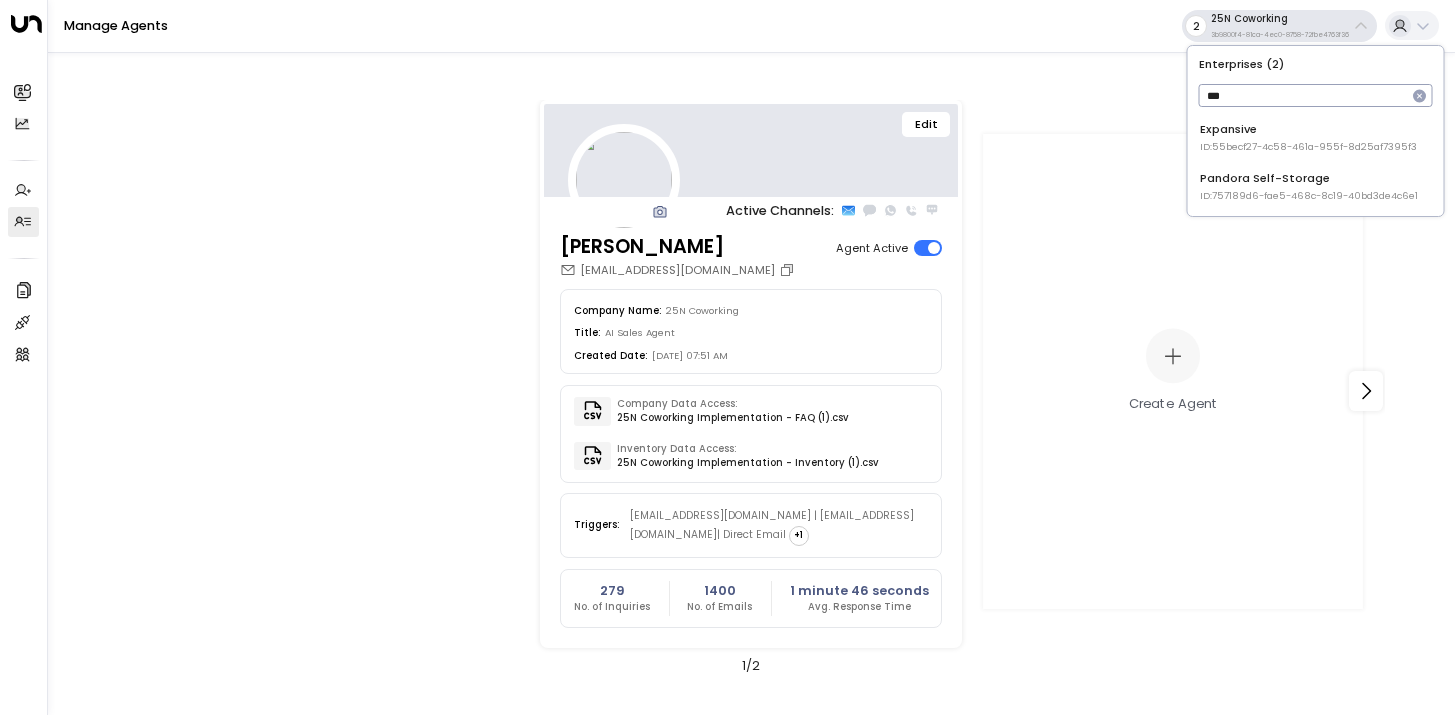 type on "****" 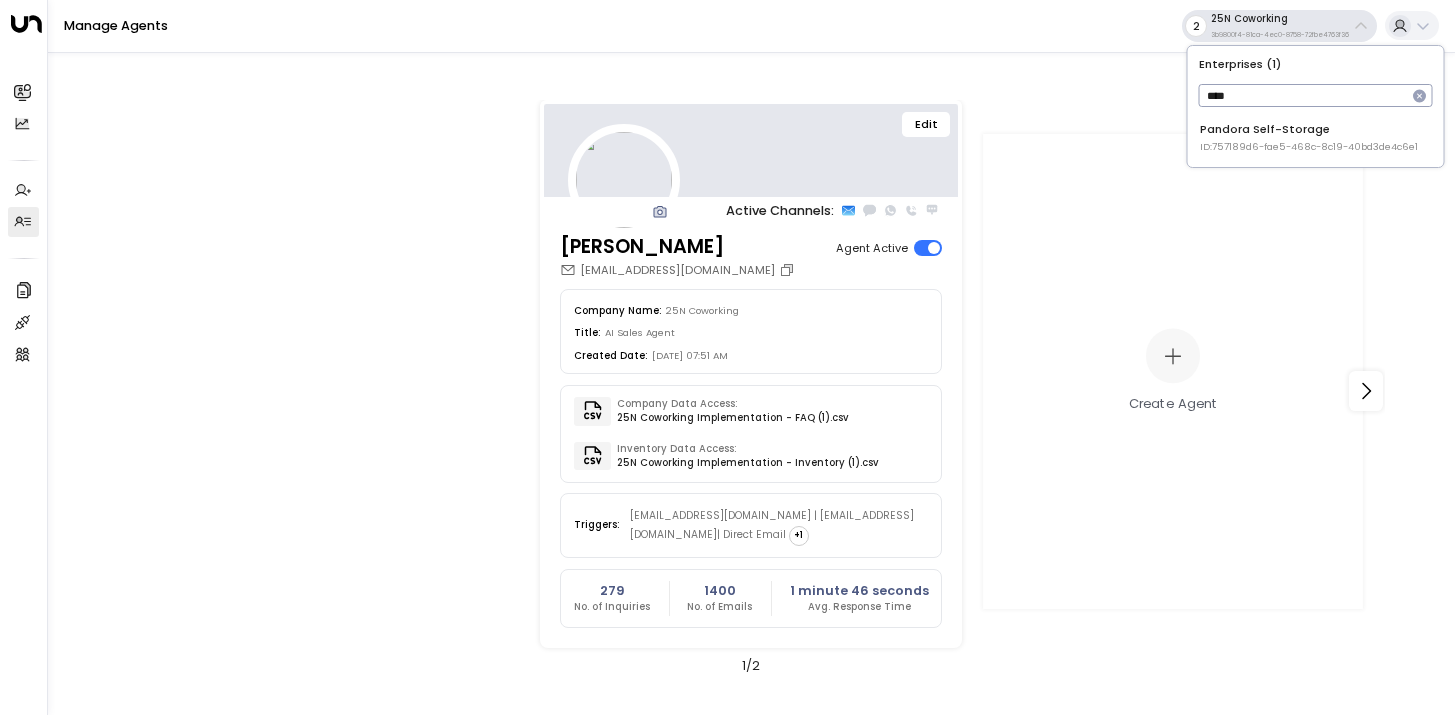 click on "Edit Active Channels: Sloane Huber   sloane@25ncoworking.com Agent Active Company Name: 25N Coworking Title: AI Sales Agent Created Date: 09/20/2024, 07:51 AM Company Data Access: 25N Coworking Implementation - FAQ (1).csv Inventory Data Access: 25N Coworking Implementation - Inventory (1).csv Triggers: noreply@notifications.hubspot.com | info@level28media.com  | Direct Email   + 1 279 No. of Inquiries 1400 No. of Emails 1 minute 46 seconds Avg. Response Time Create Agent 1  /  2" at bounding box center [751, 379] 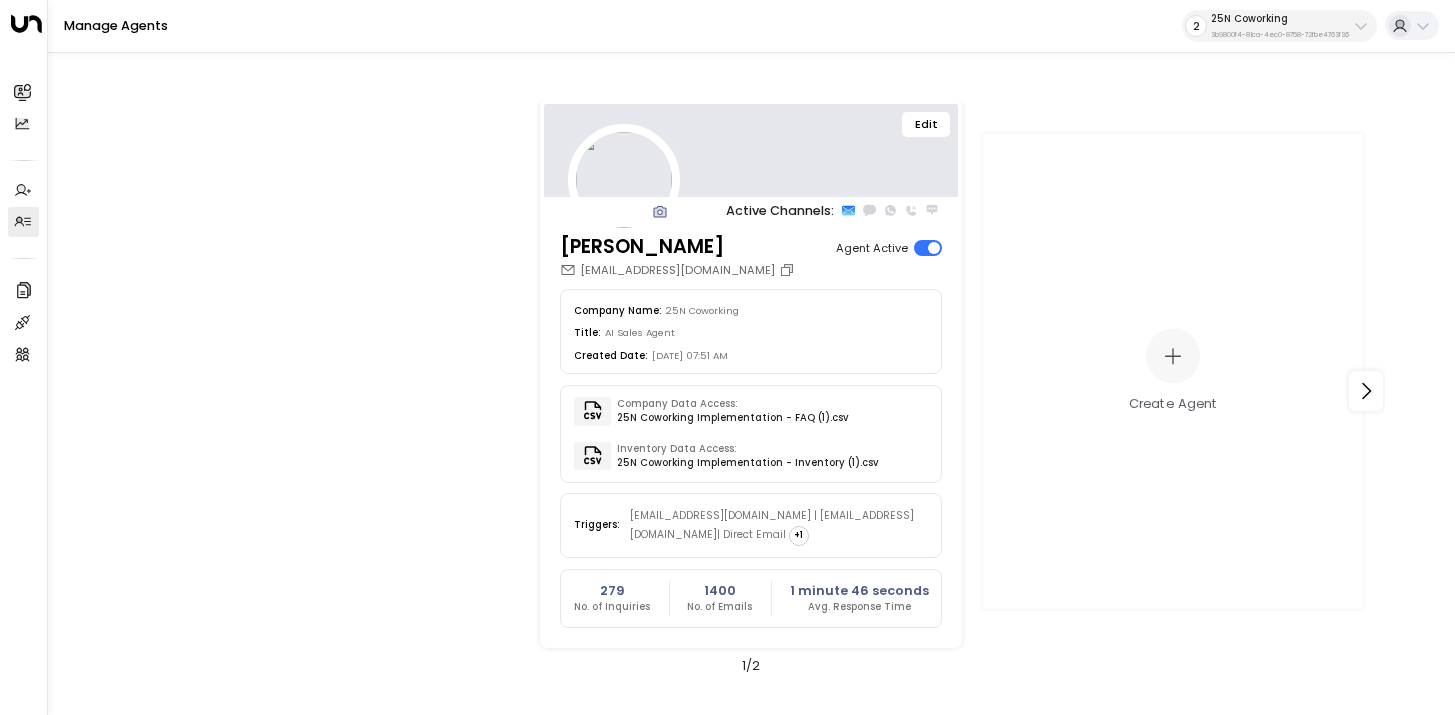 click on "3b9800f4-81ca-4ec0-8758-72fbe4763f36" at bounding box center (1280, 35) 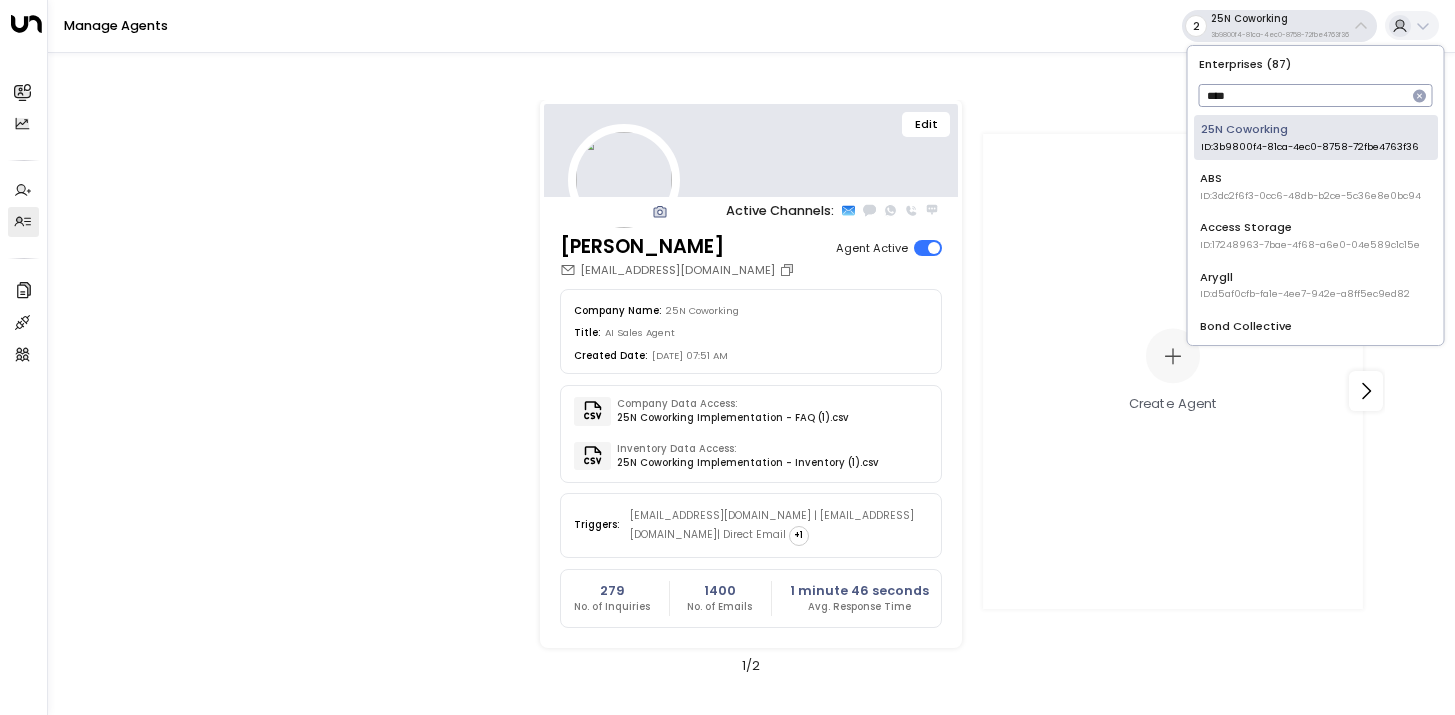 click on "****" at bounding box center [1303, 95] 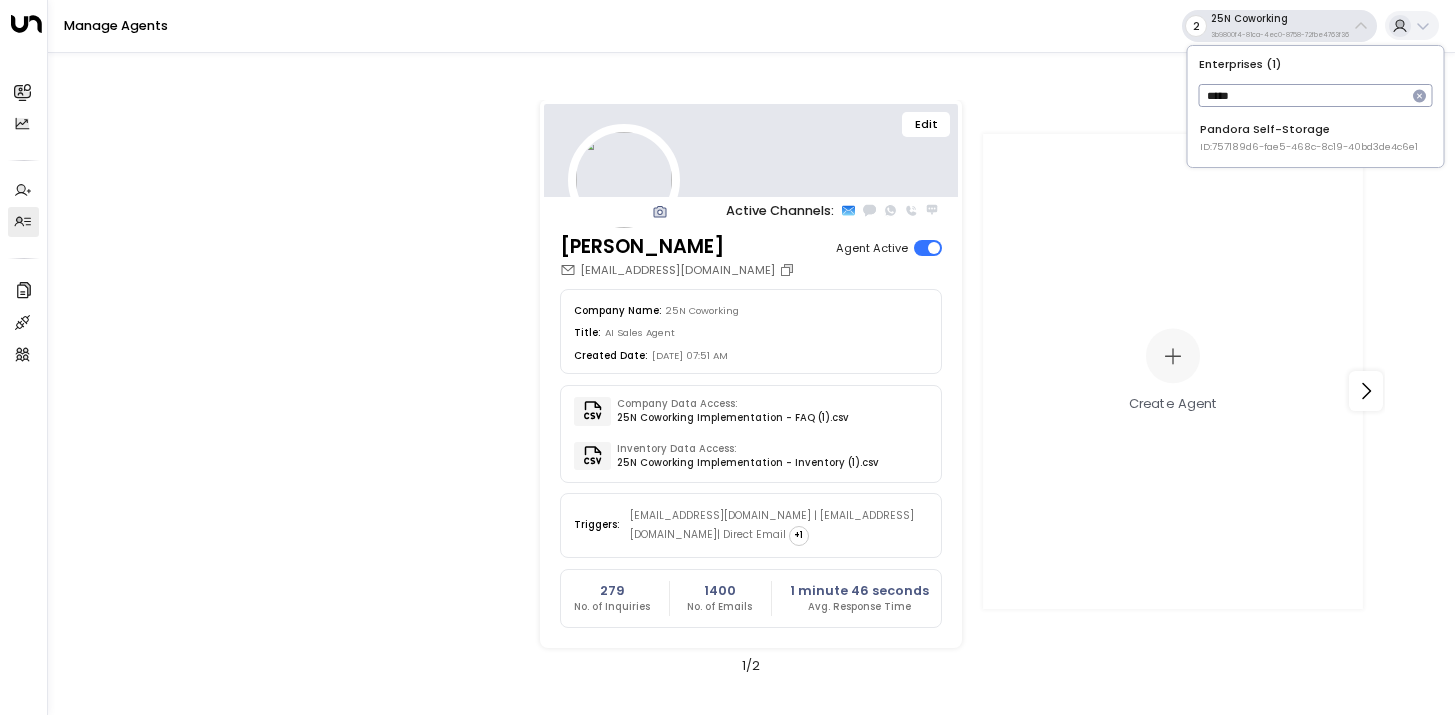 type on "*****" 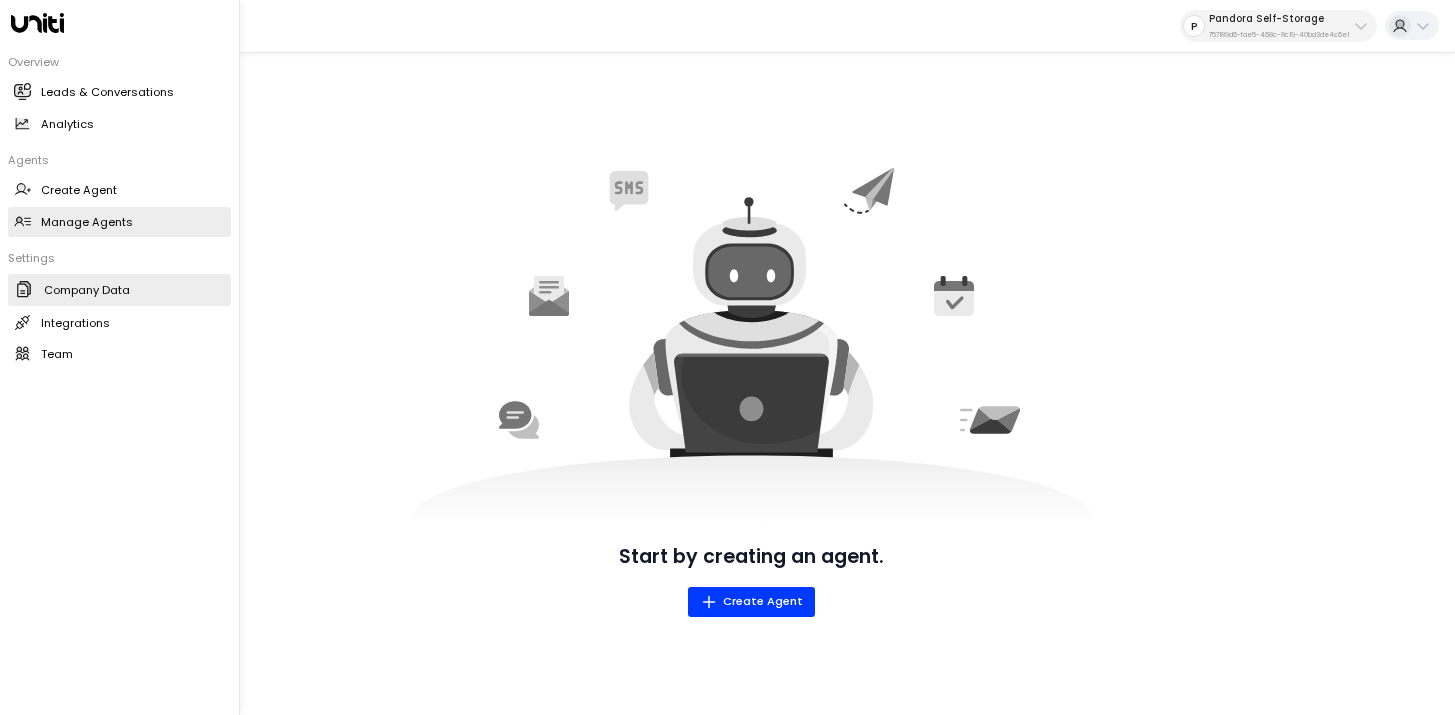 click on "Company Data" at bounding box center [87, 290] 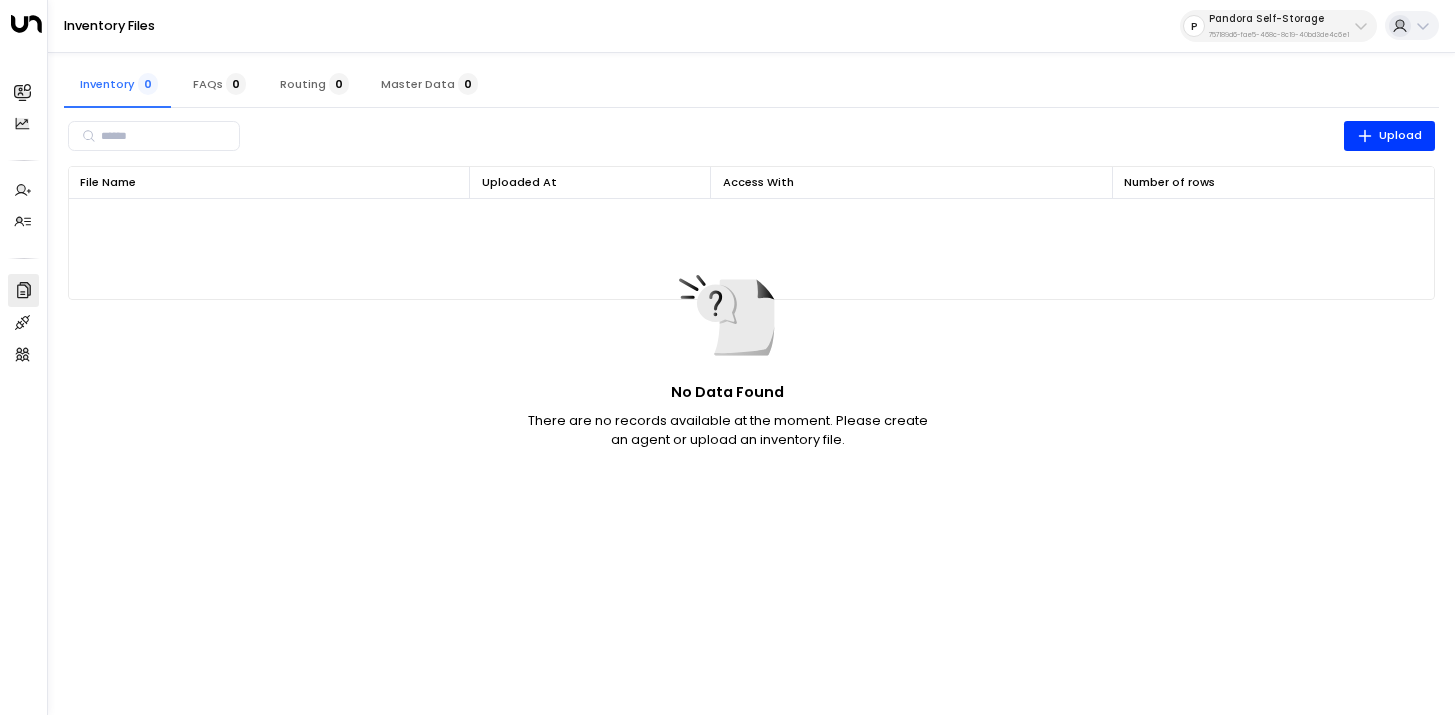click on "Master Data   0" at bounding box center [429, 84] 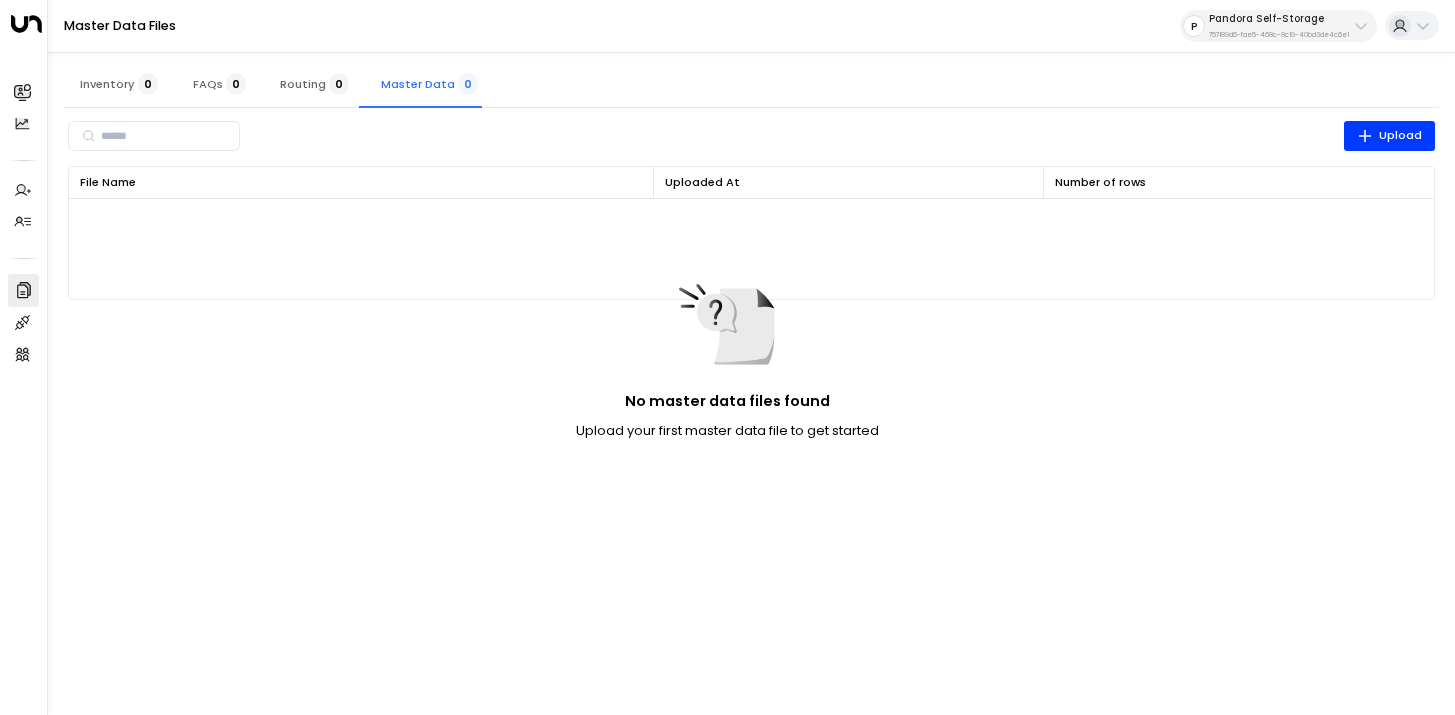 type 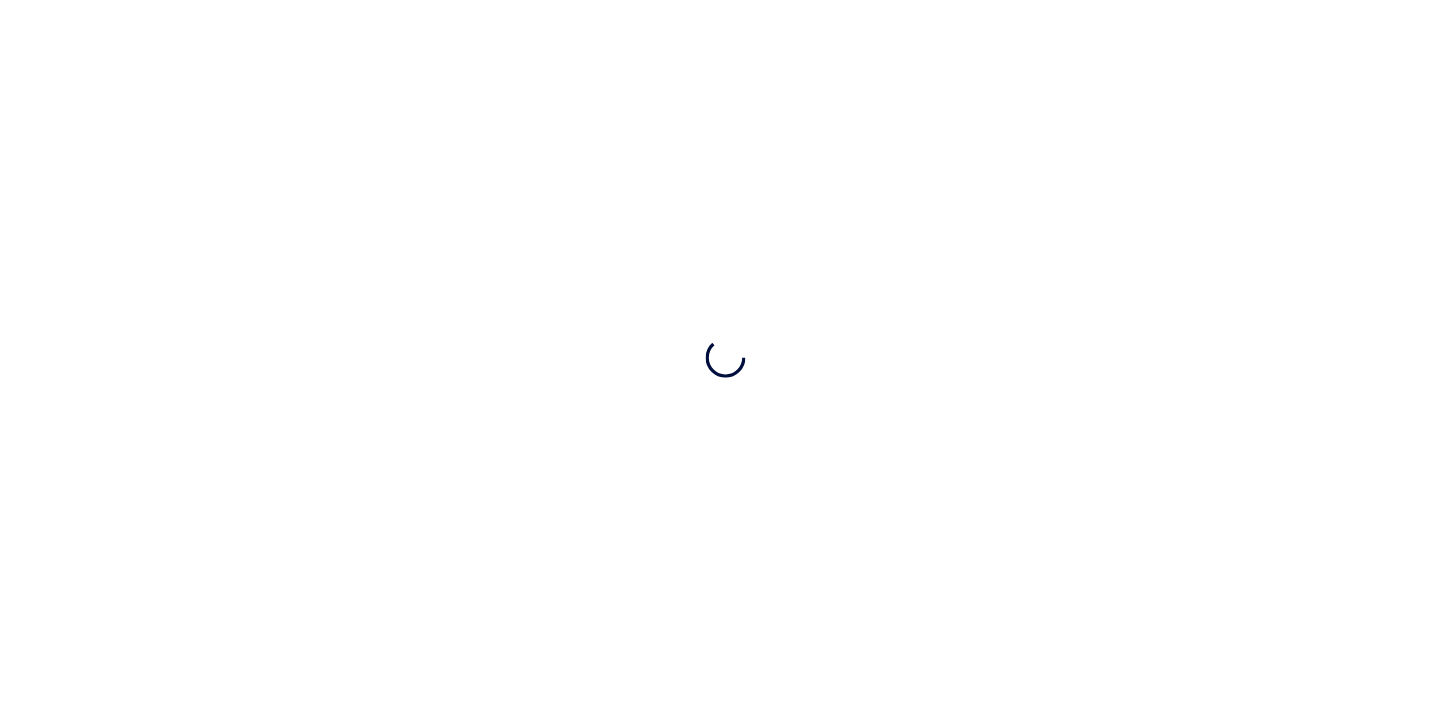 scroll, scrollTop: 0, scrollLeft: 0, axis: both 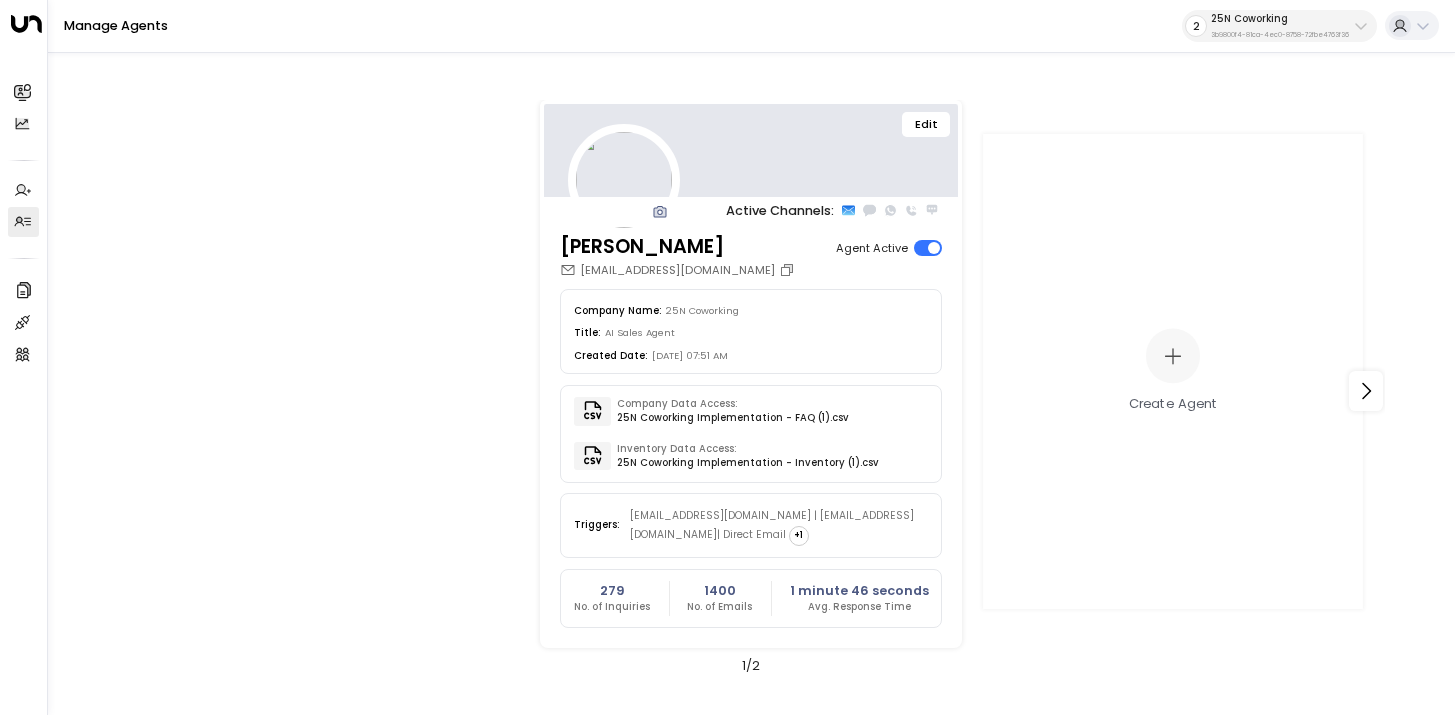 click on "3b9800f4-81ca-4ec0-8758-72fbe4763f36" at bounding box center (1280, 35) 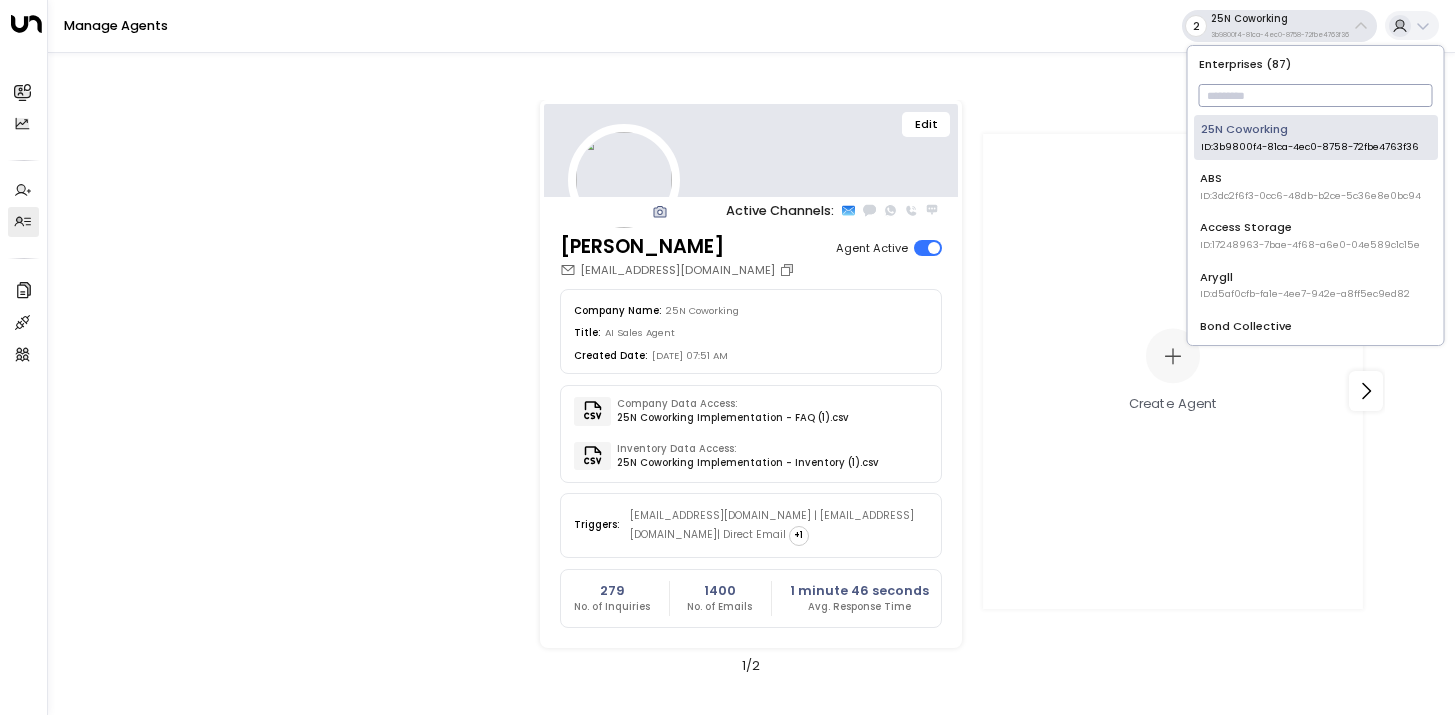 click at bounding box center (1316, 95) 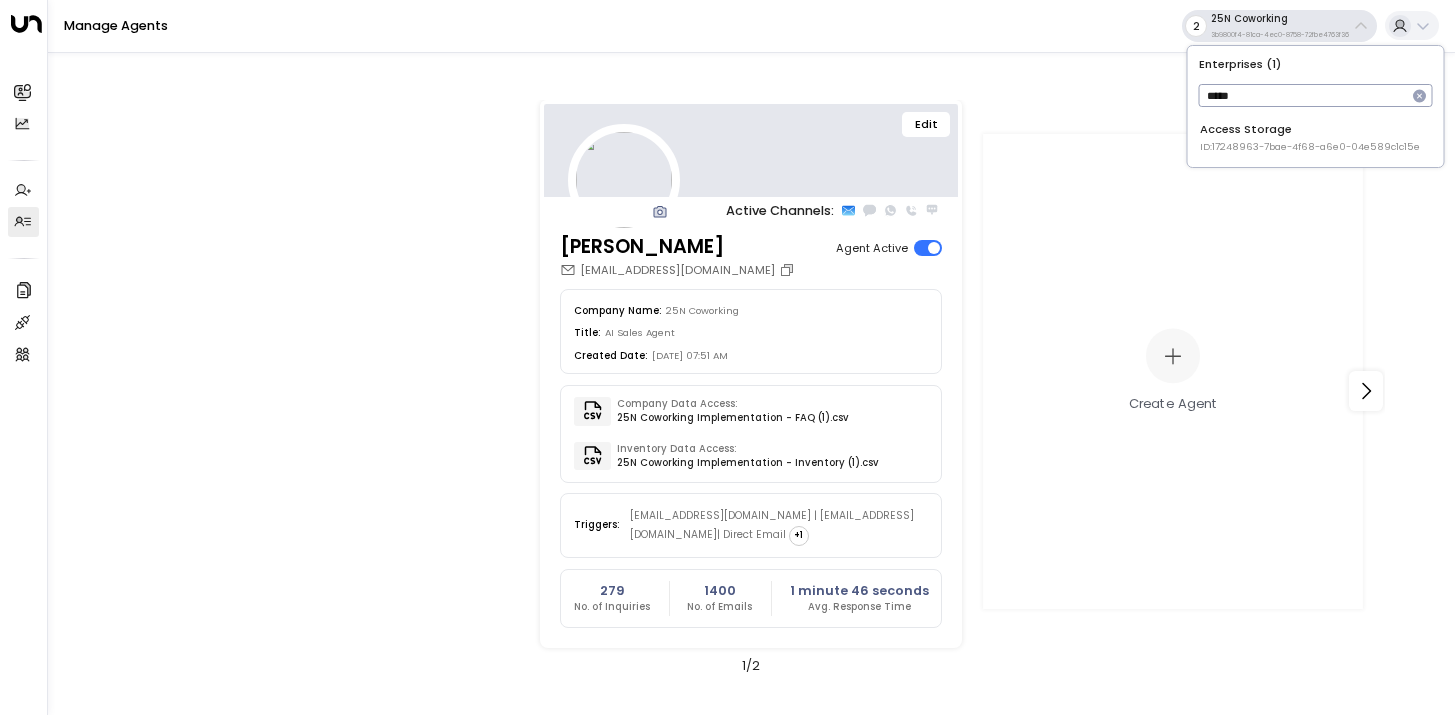 type on "******" 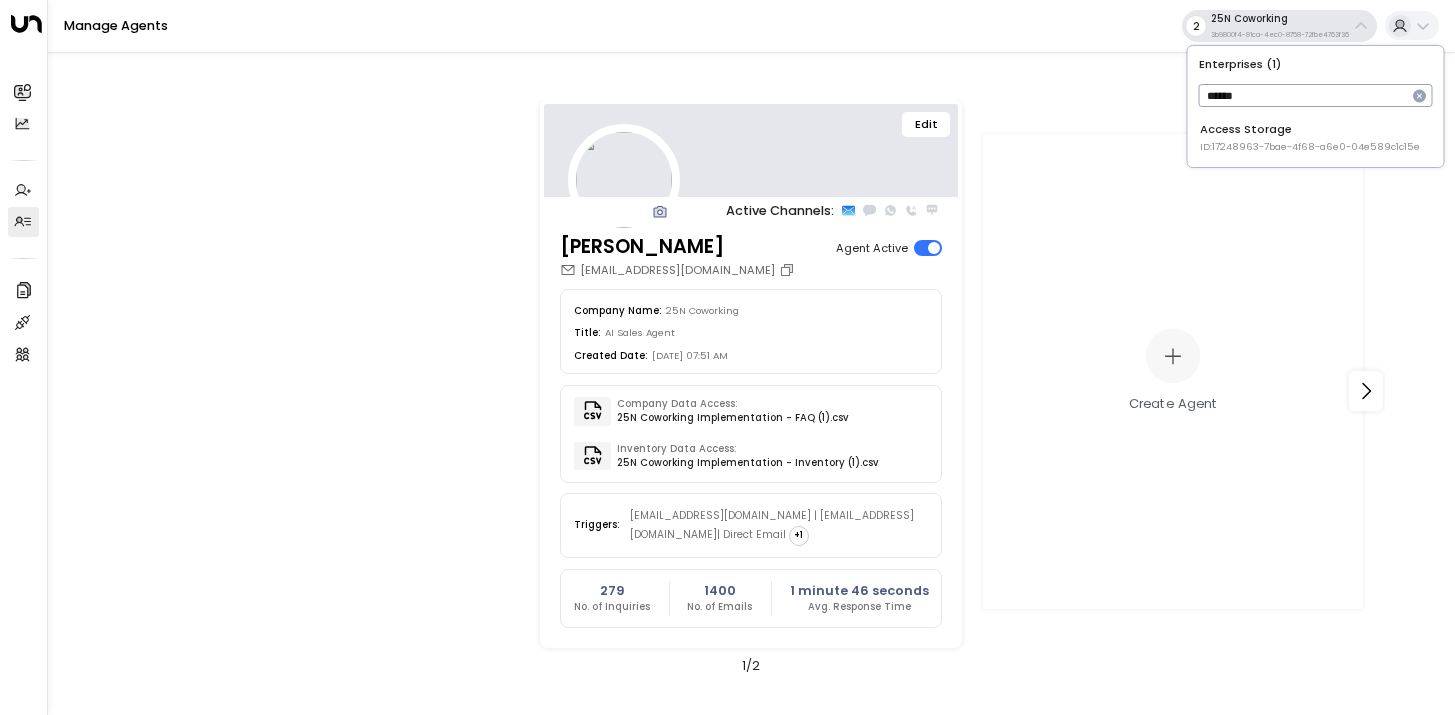 click on "Edit Active Channels: Sloane Huber   sloane@25ncoworking.com Agent Active Company Name: 25N Coworking Title: AI Sales Agent Created Date: 09/20/2024, 07:51 AM Company Data Access: 25N Coworking Implementation - FAQ (1).csv Inventory Data Access: 25N Coworking Implementation - Inventory (1).csv Triggers: noreply@notifications.hubspot.com | info@level28media.com  | Direct Email   + 1 279 No. of Inquiries 1400 No. of Emails 1 minute 46 seconds Avg. Response Time Create Agent 1  /  2" at bounding box center [751, 379] 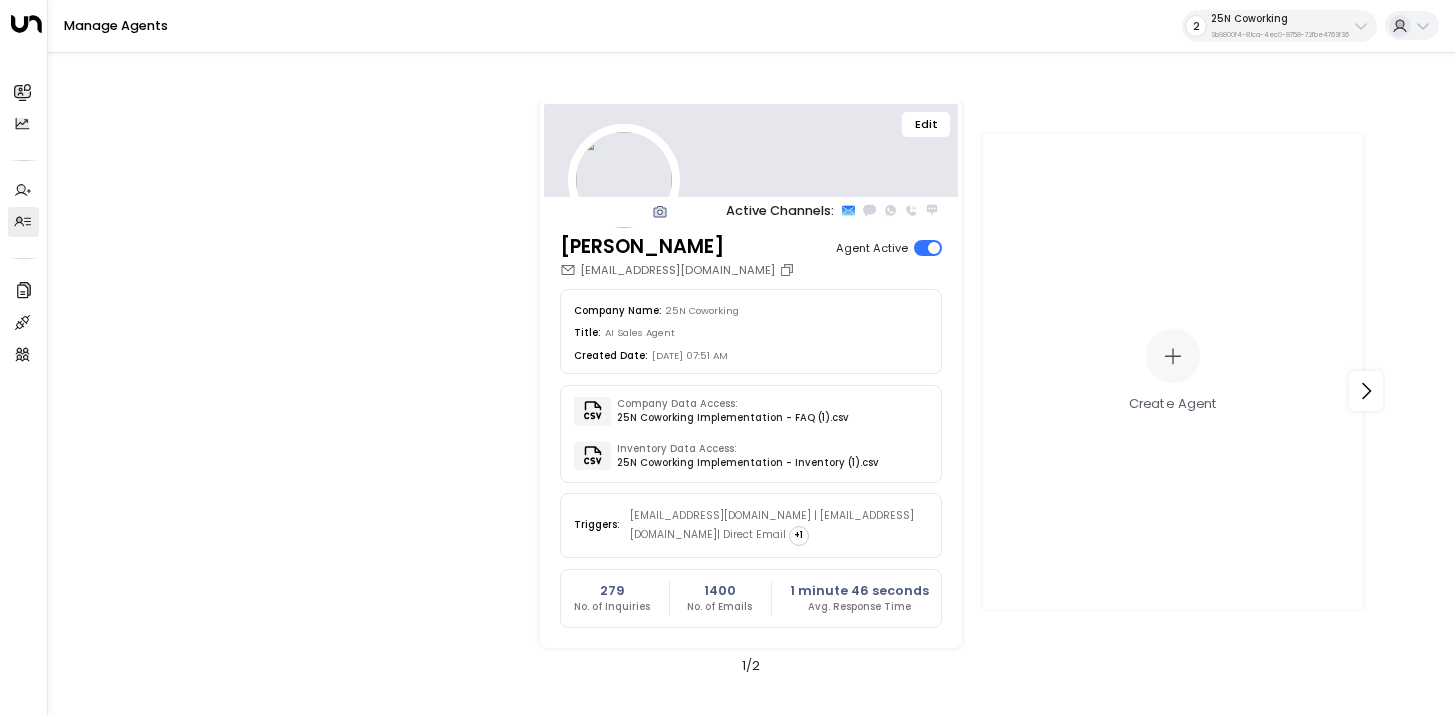 click on "25N Coworking" at bounding box center [1280, 19] 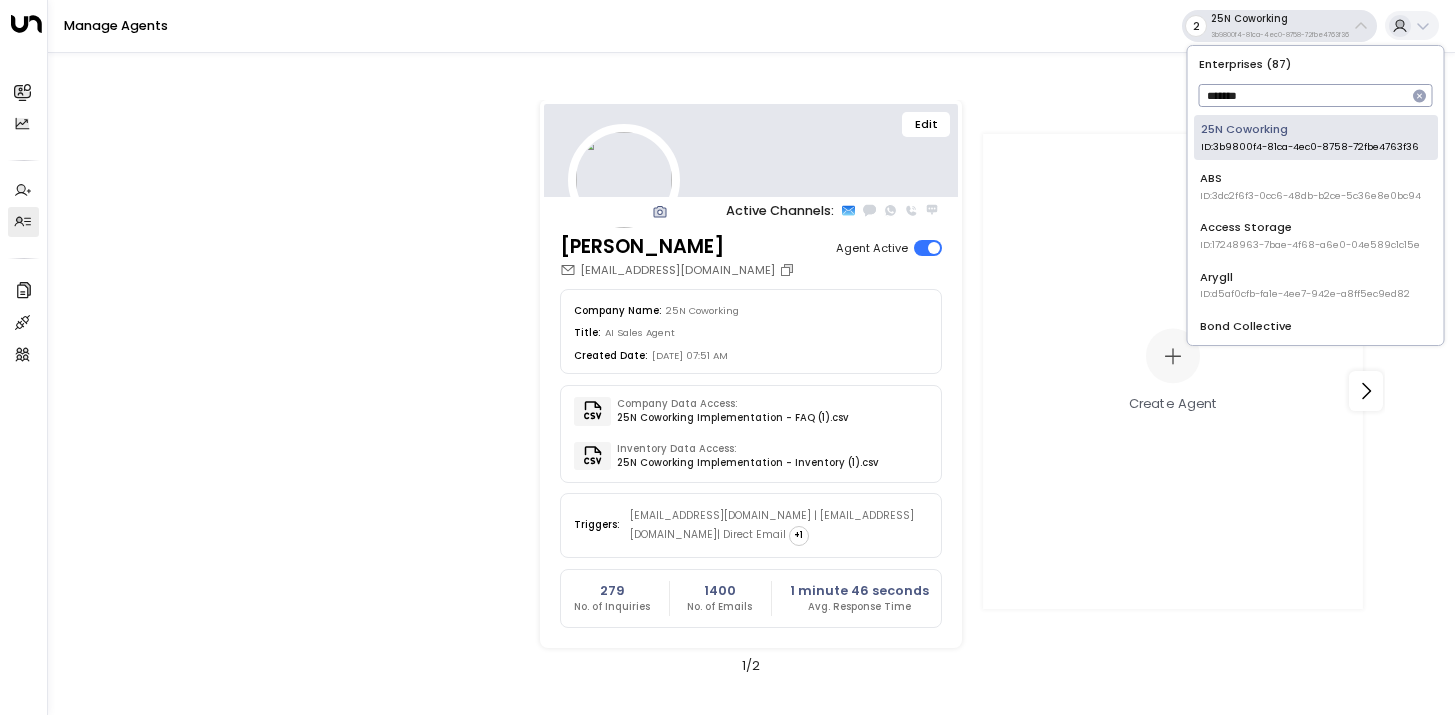 click on "*******" at bounding box center [1303, 95] 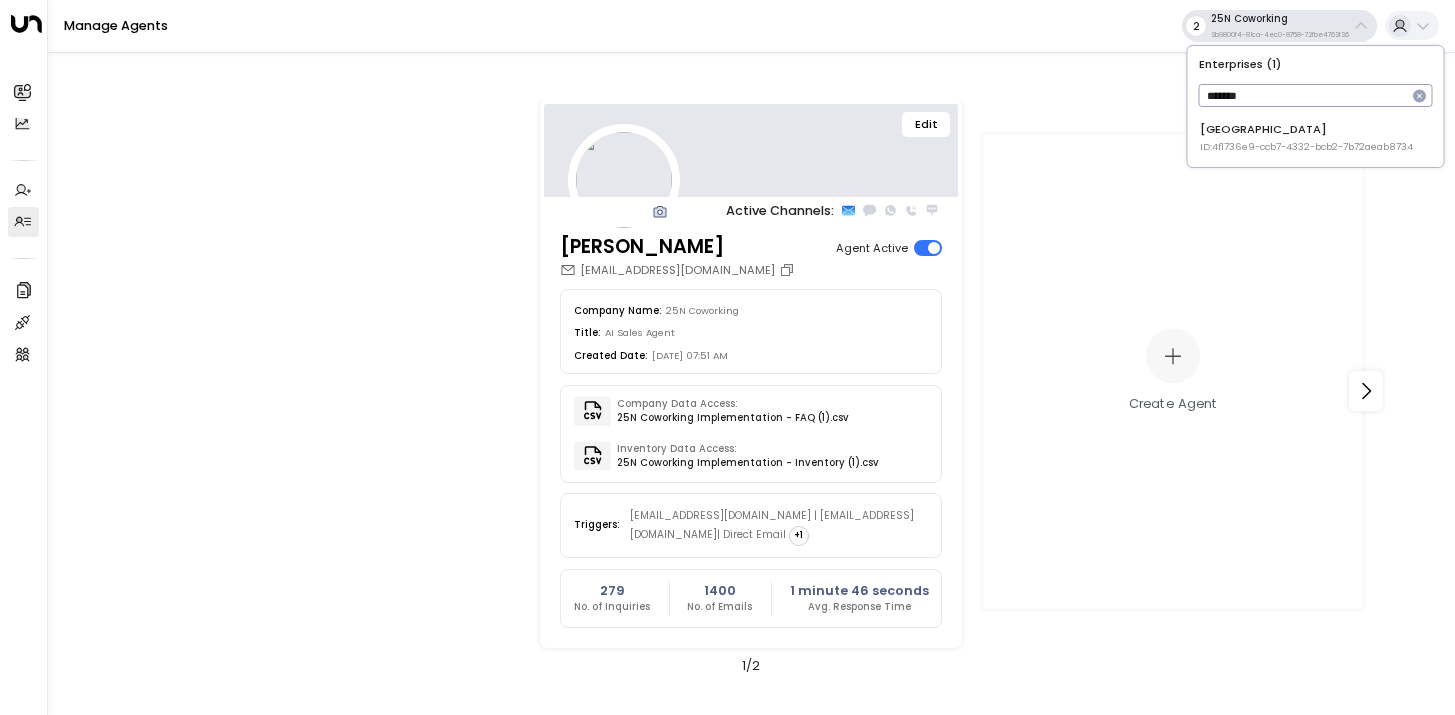 type on "*******" 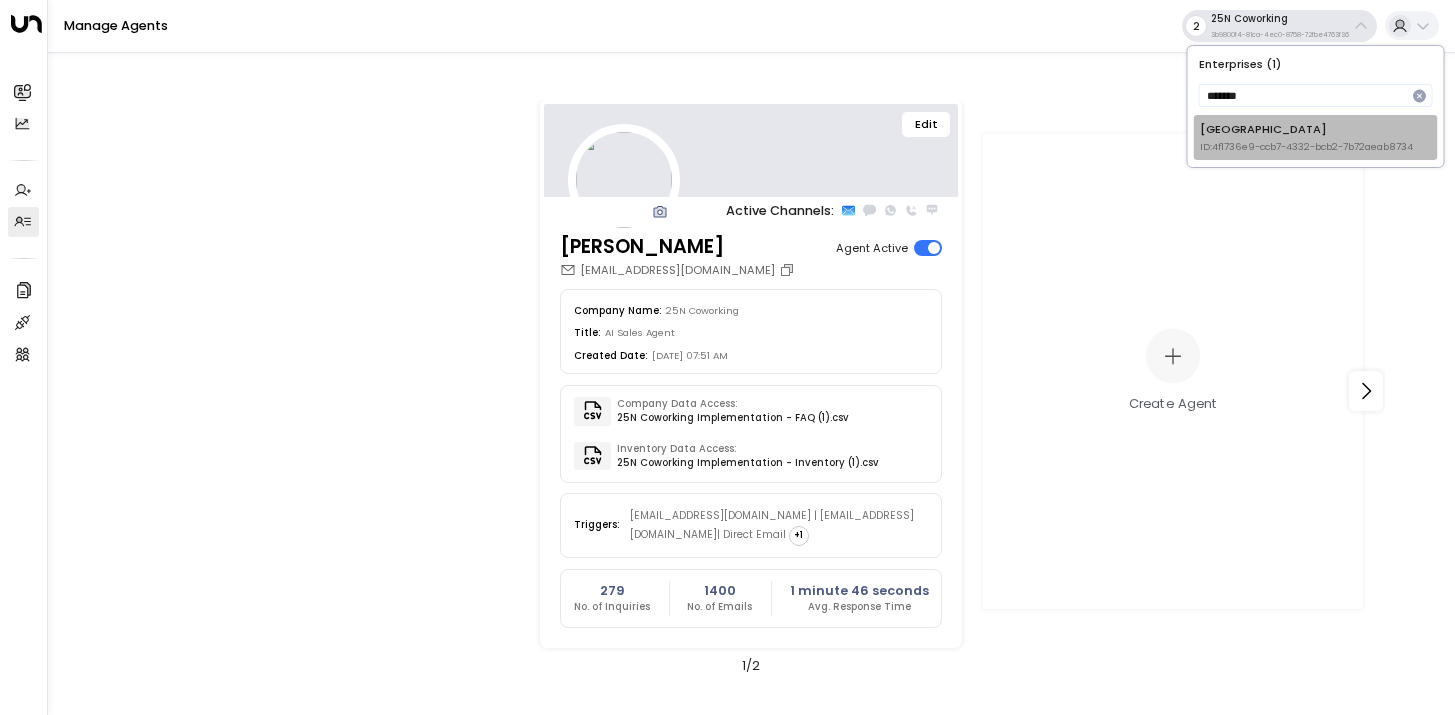 click on "Space Station ID:  4f1736e9-ccb7-4332-bcb2-7b72aeab8734" at bounding box center (1306, 137) 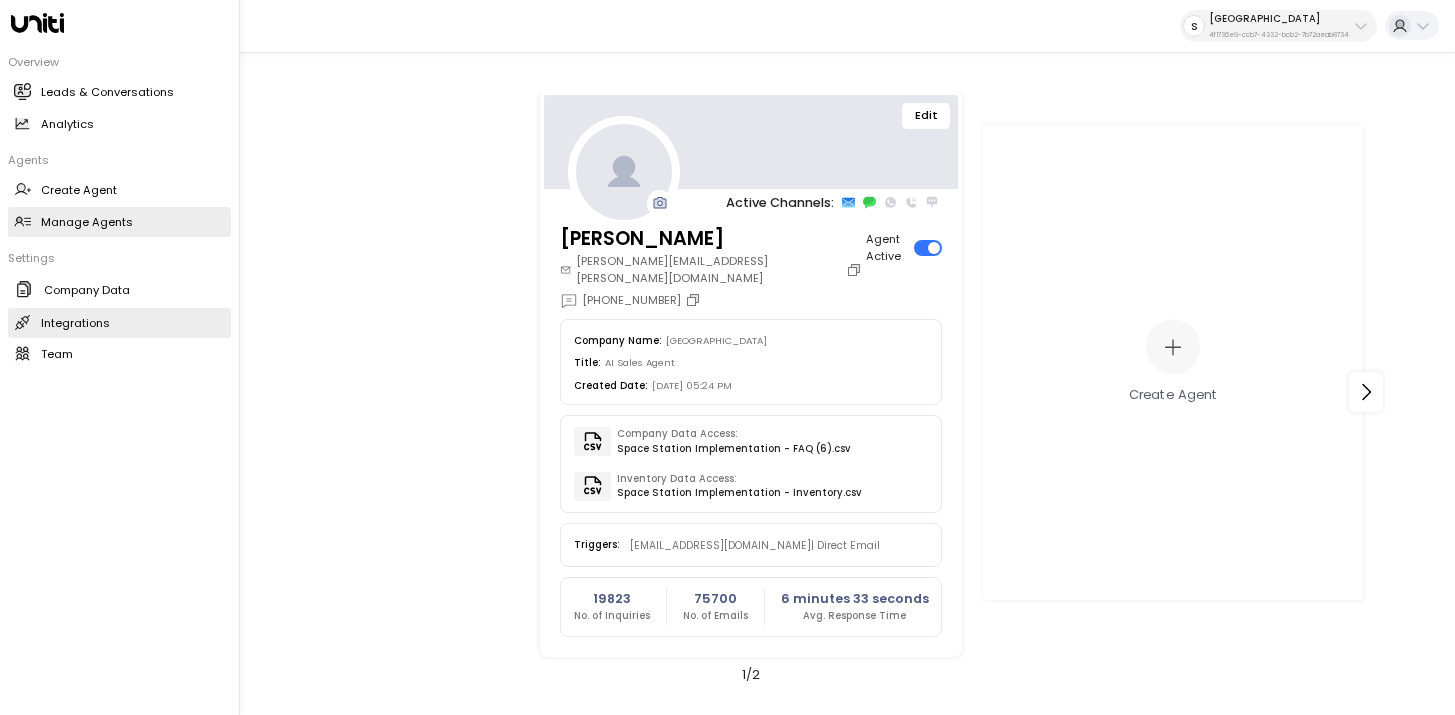 click on "Integrations Integrations" at bounding box center [119, 323] 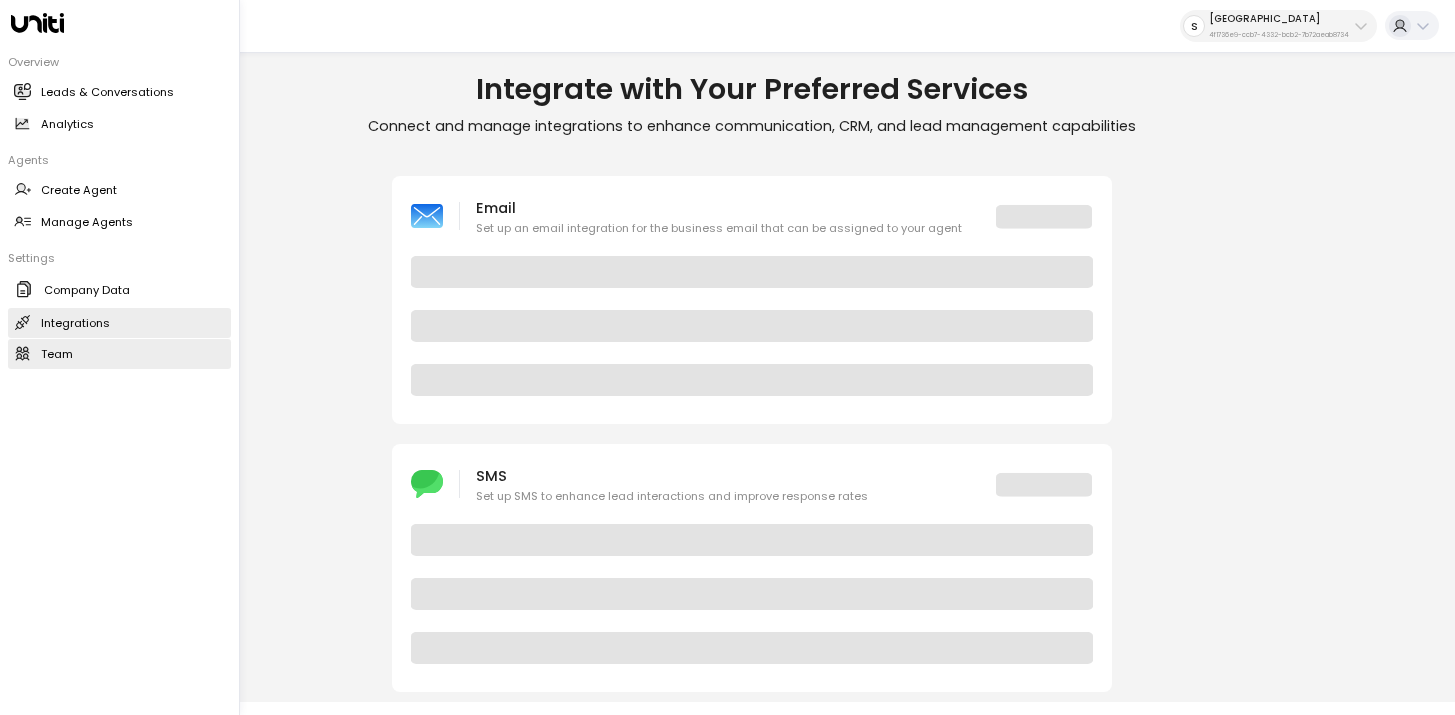 click on "Team Team" at bounding box center (119, 354) 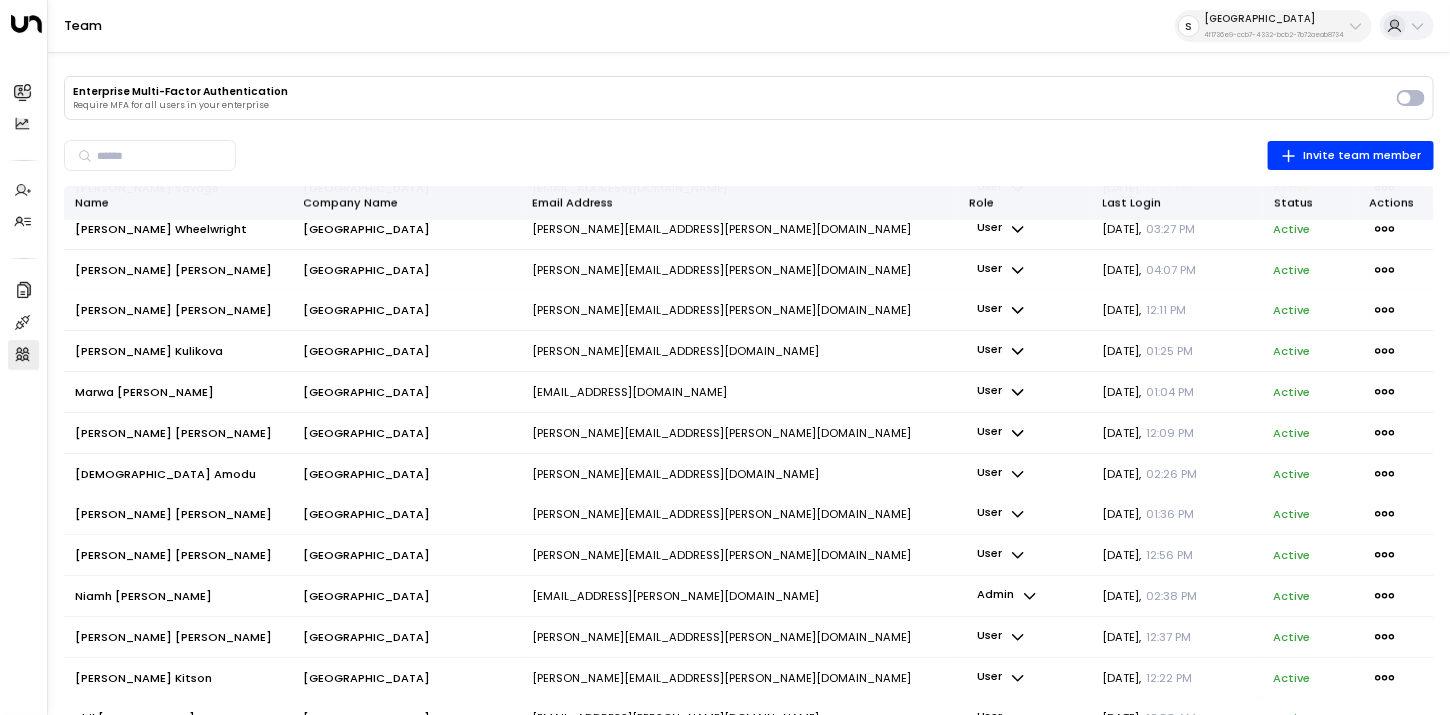 scroll, scrollTop: 2014, scrollLeft: 0, axis: vertical 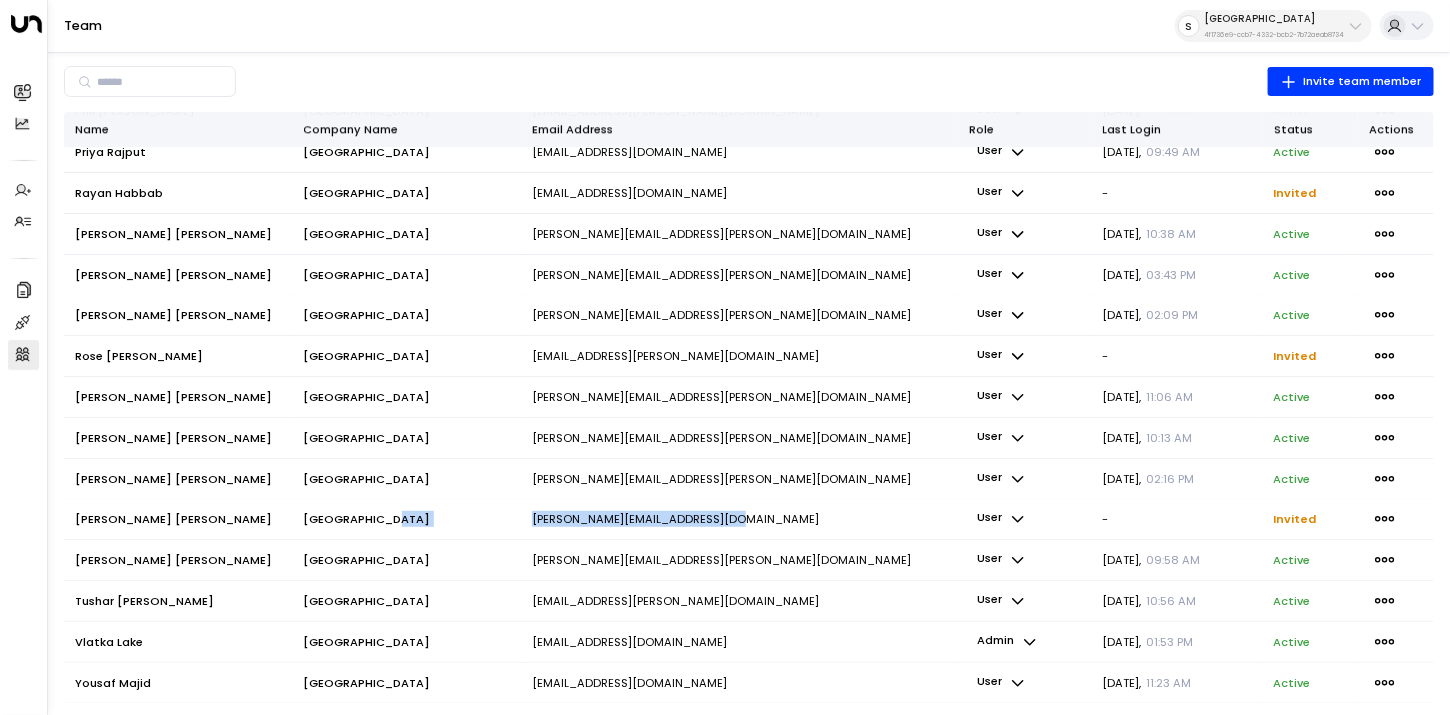 drag, startPoint x: 753, startPoint y: 533, endPoint x: 516, endPoint y: 530, distance: 237.01898 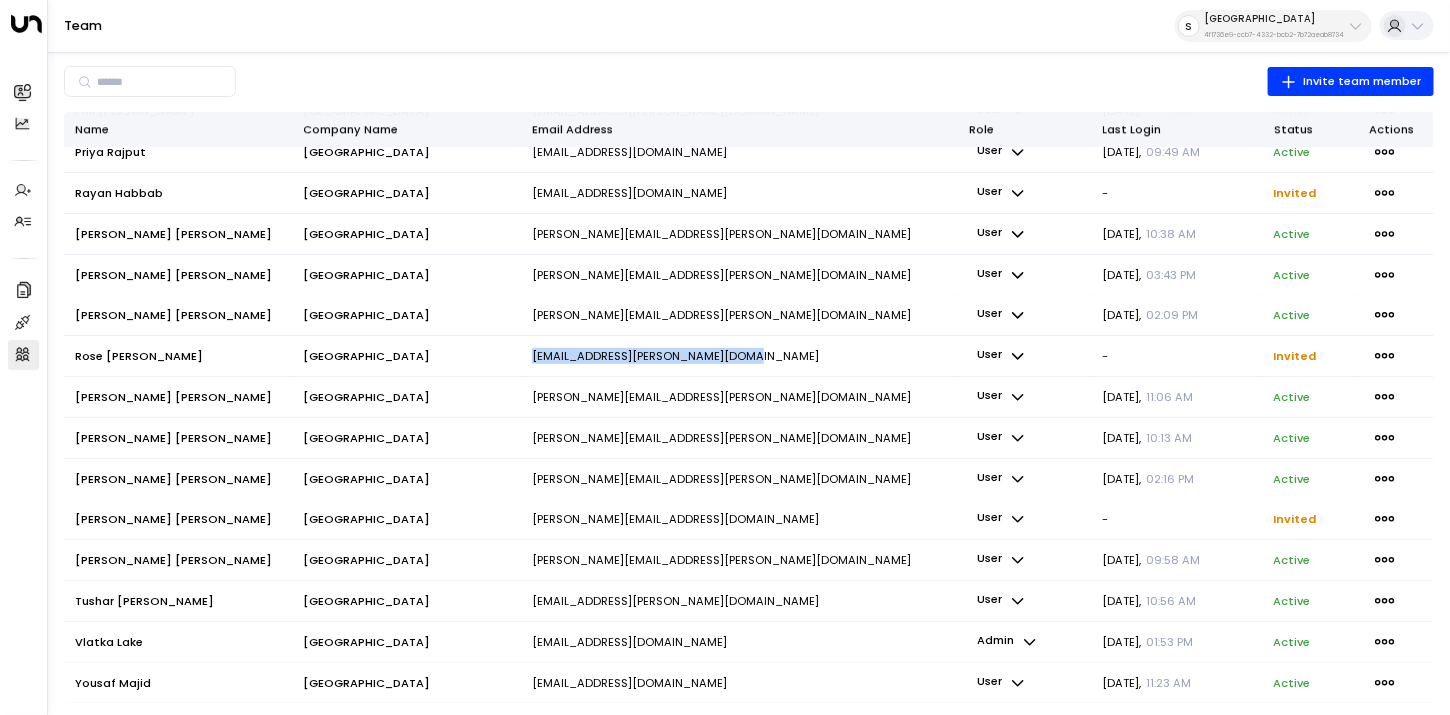 drag, startPoint x: 749, startPoint y: 355, endPoint x: 528, endPoint y: 356, distance: 221.00226 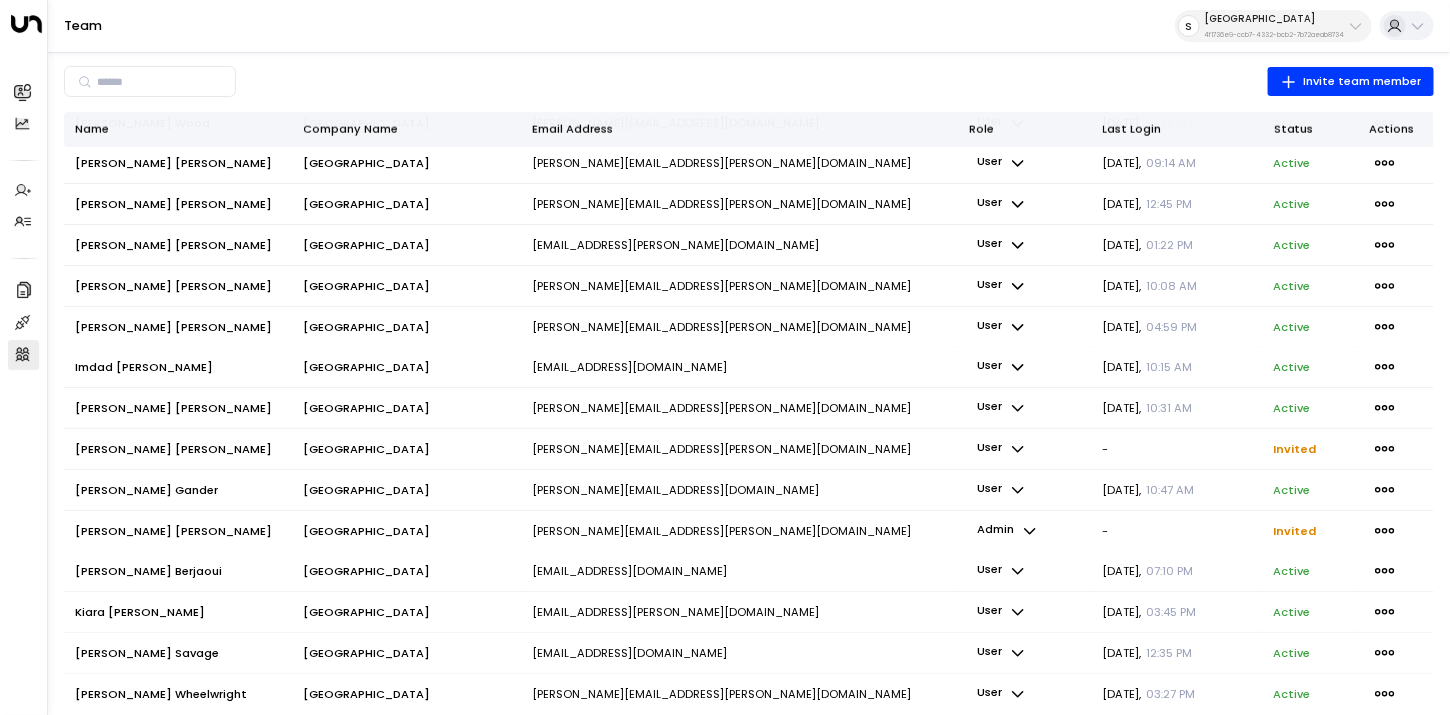 scroll, scrollTop: 0, scrollLeft: 0, axis: both 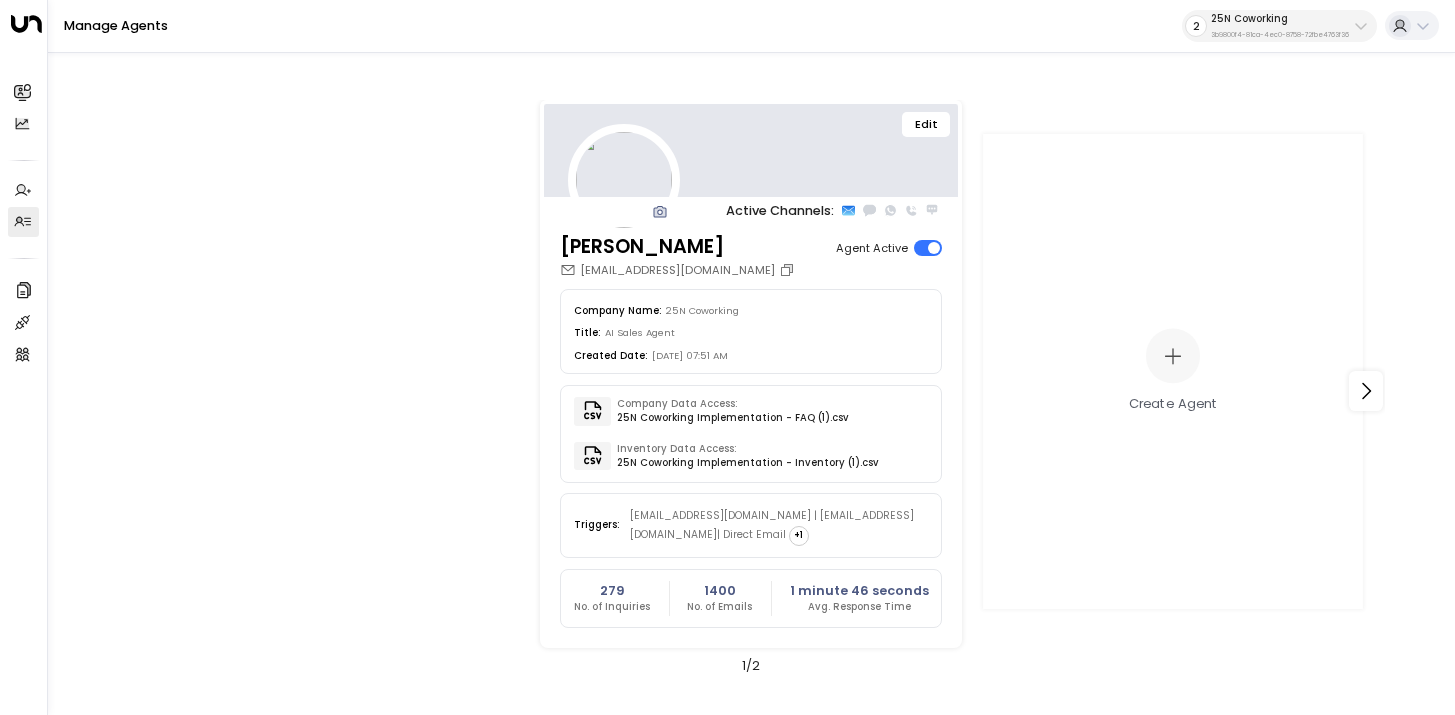 click on "25N Coworking 3b9800f4-81ca-4ec0-8758-72fbe4763f36" at bounding box center [1280, 26] 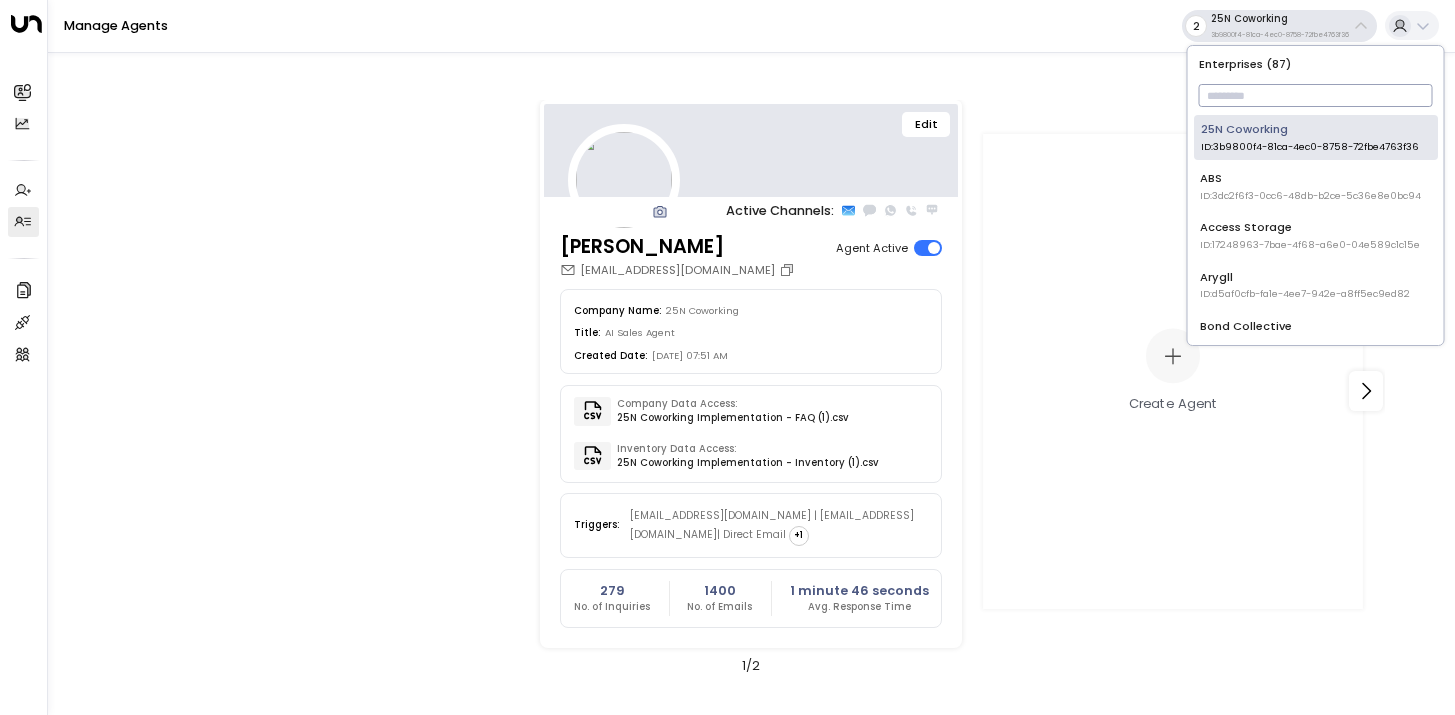 click at bounding box center (1316, 95) 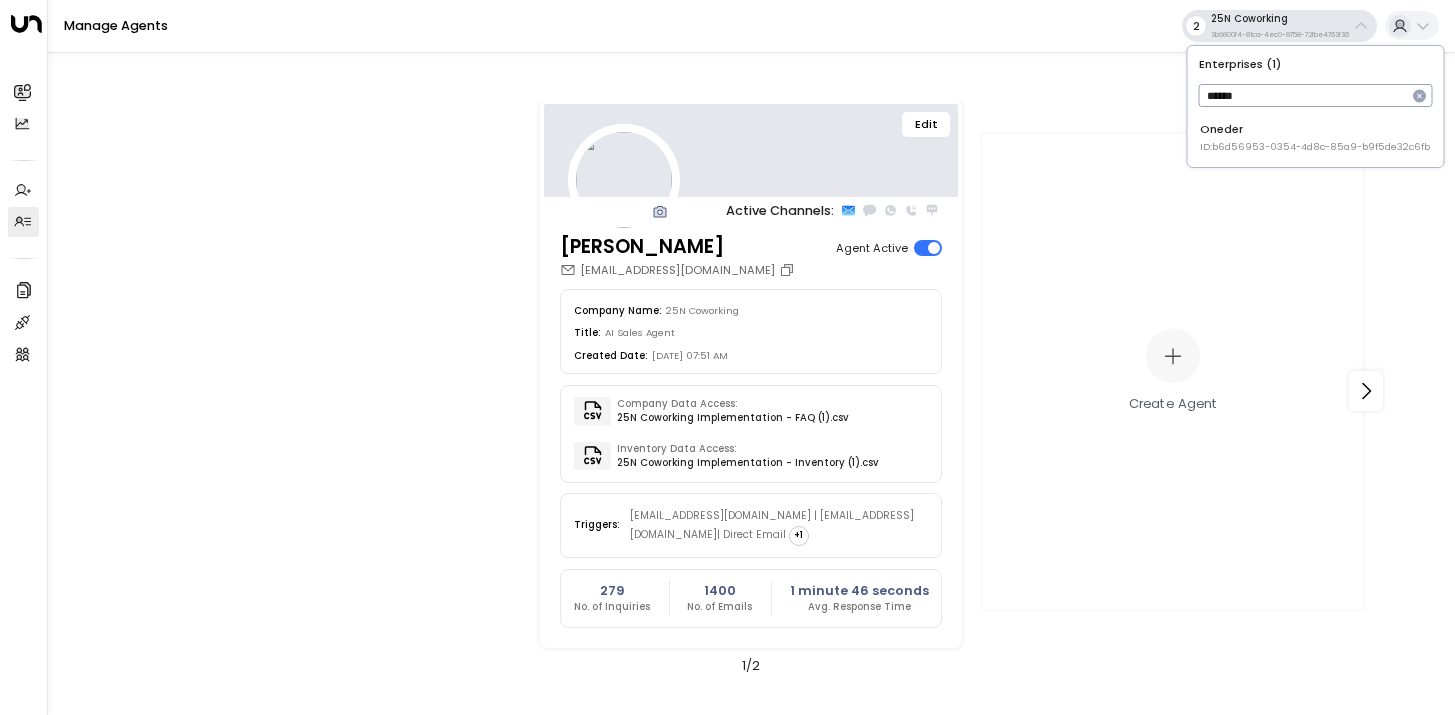 type on "******" 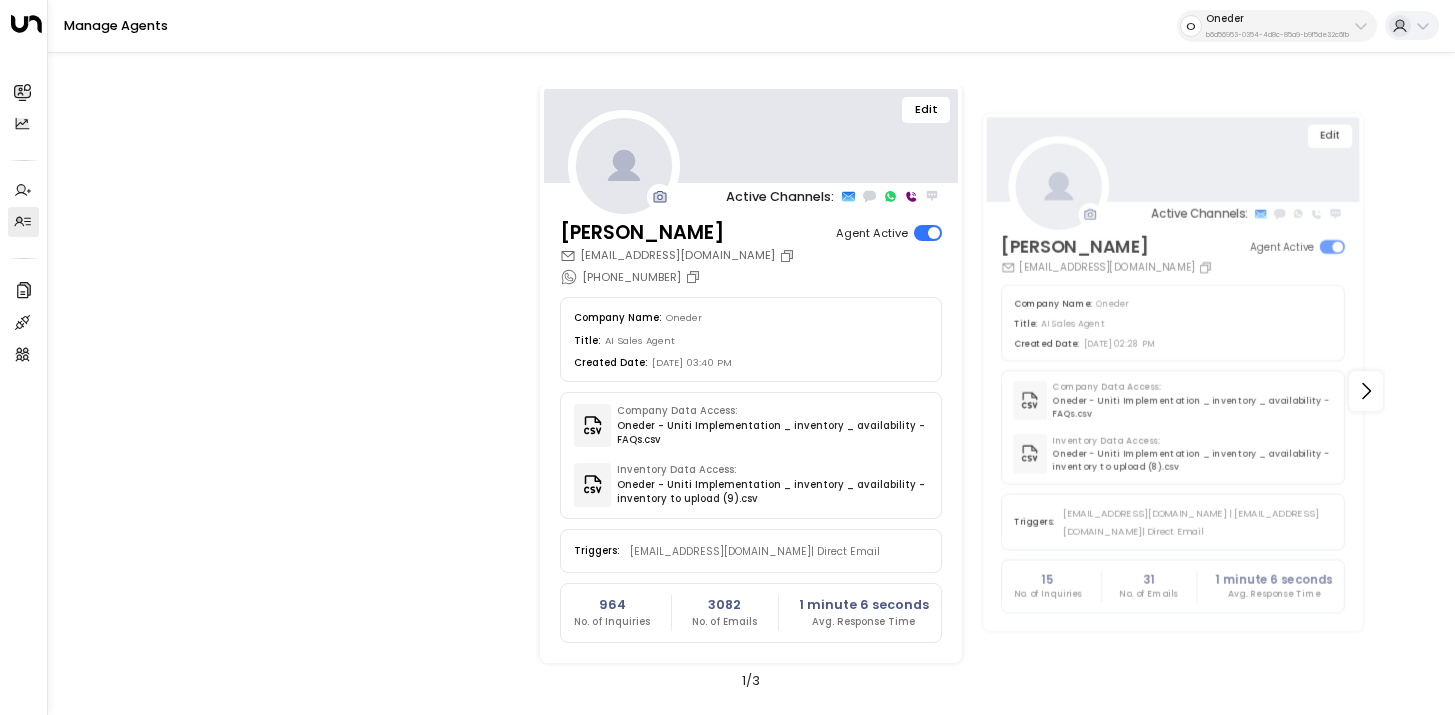 click on "Edit" at bounding box center (926, 110) 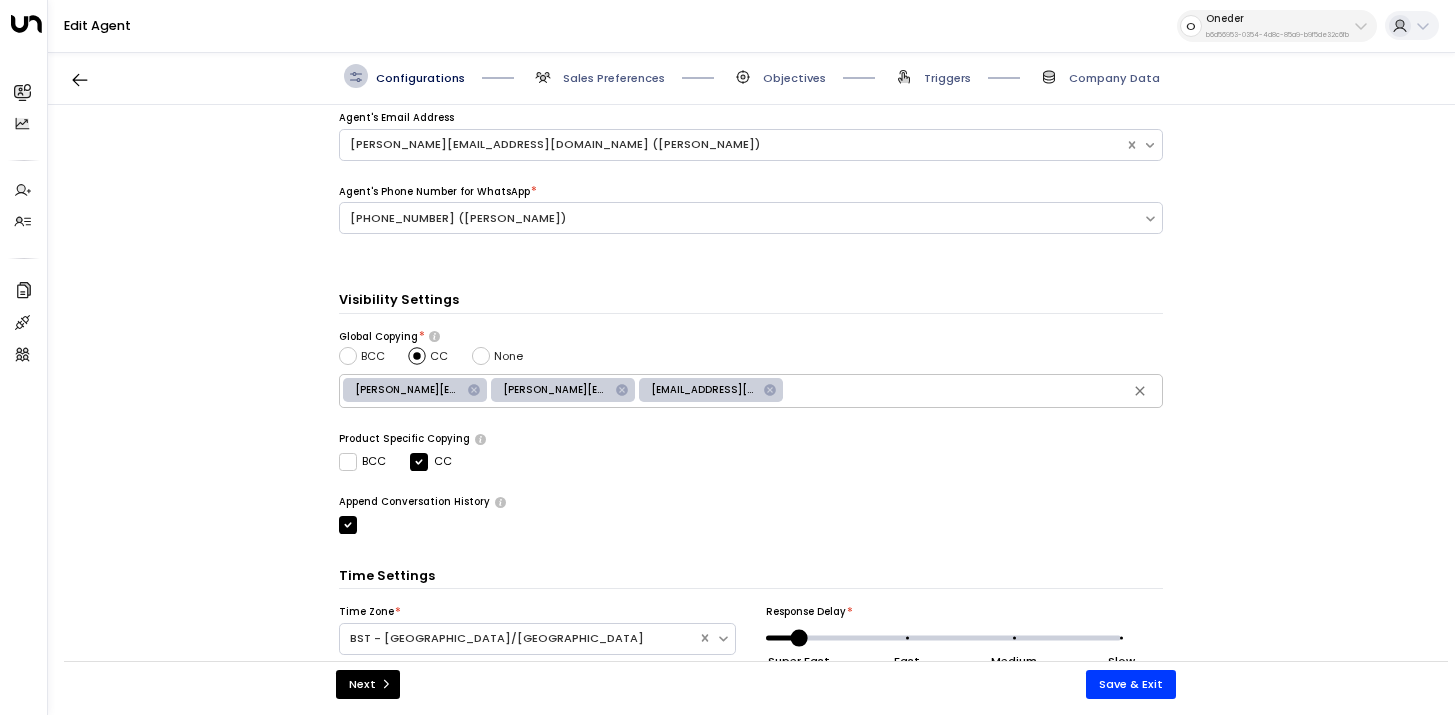 scroll, scrollTop: 598, scrollLeft: 0, axis: vertical 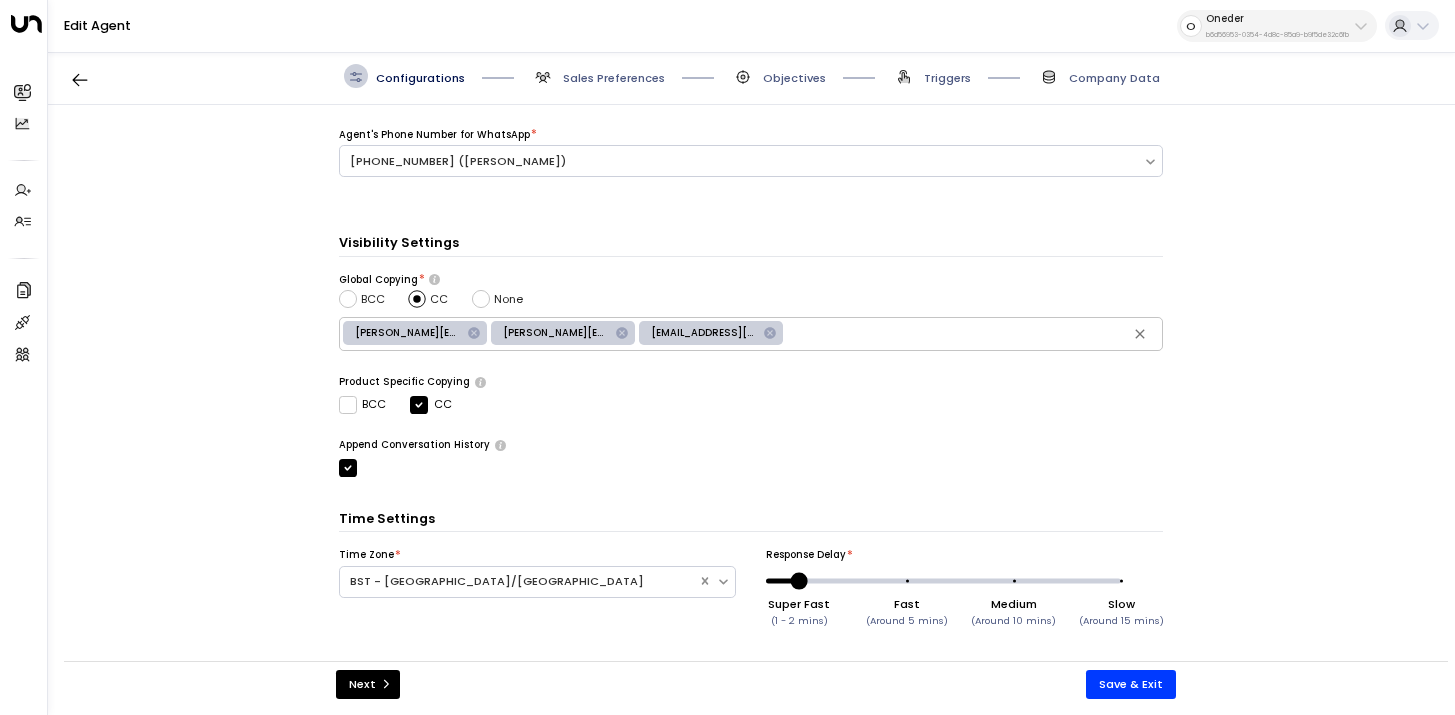 click on "Triggers" at bounding box center (947, 78) 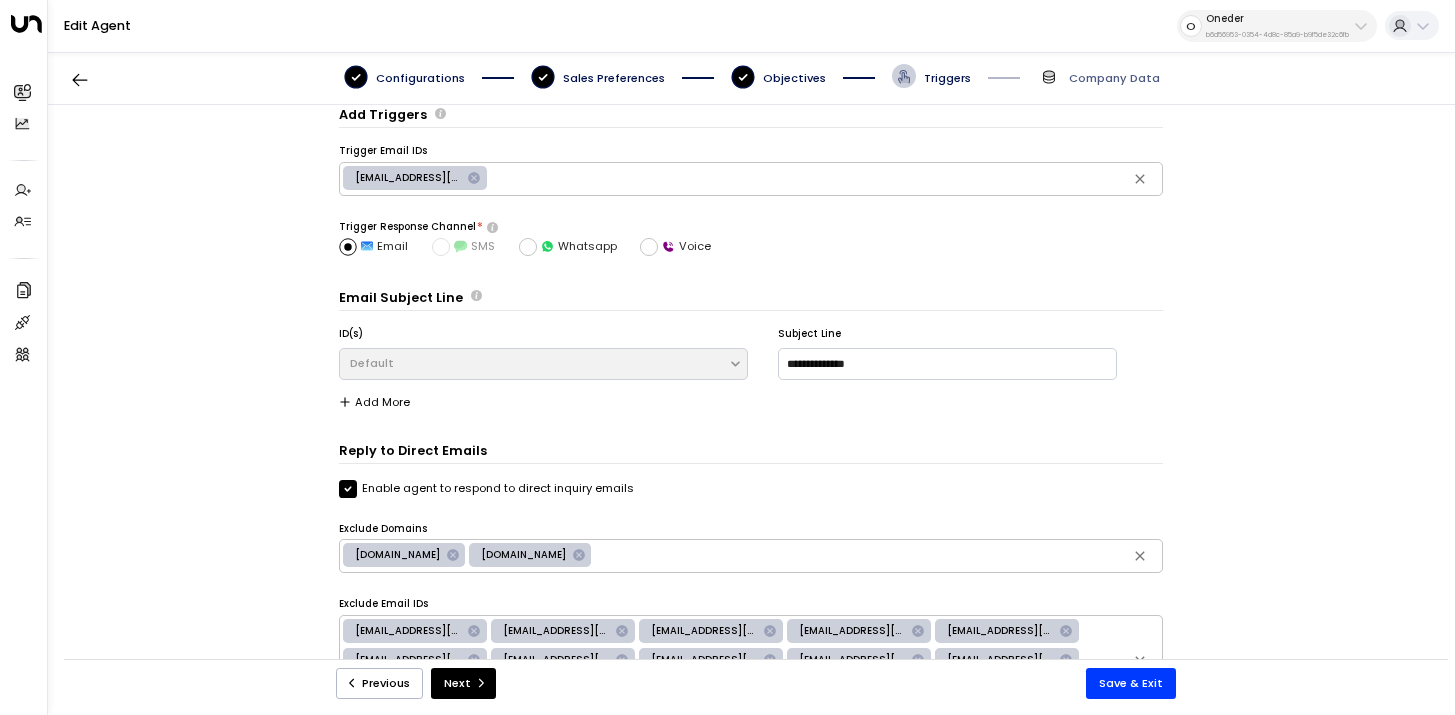 scroll, scrollTop: 143, scrollLeft: 0, axis: vertical 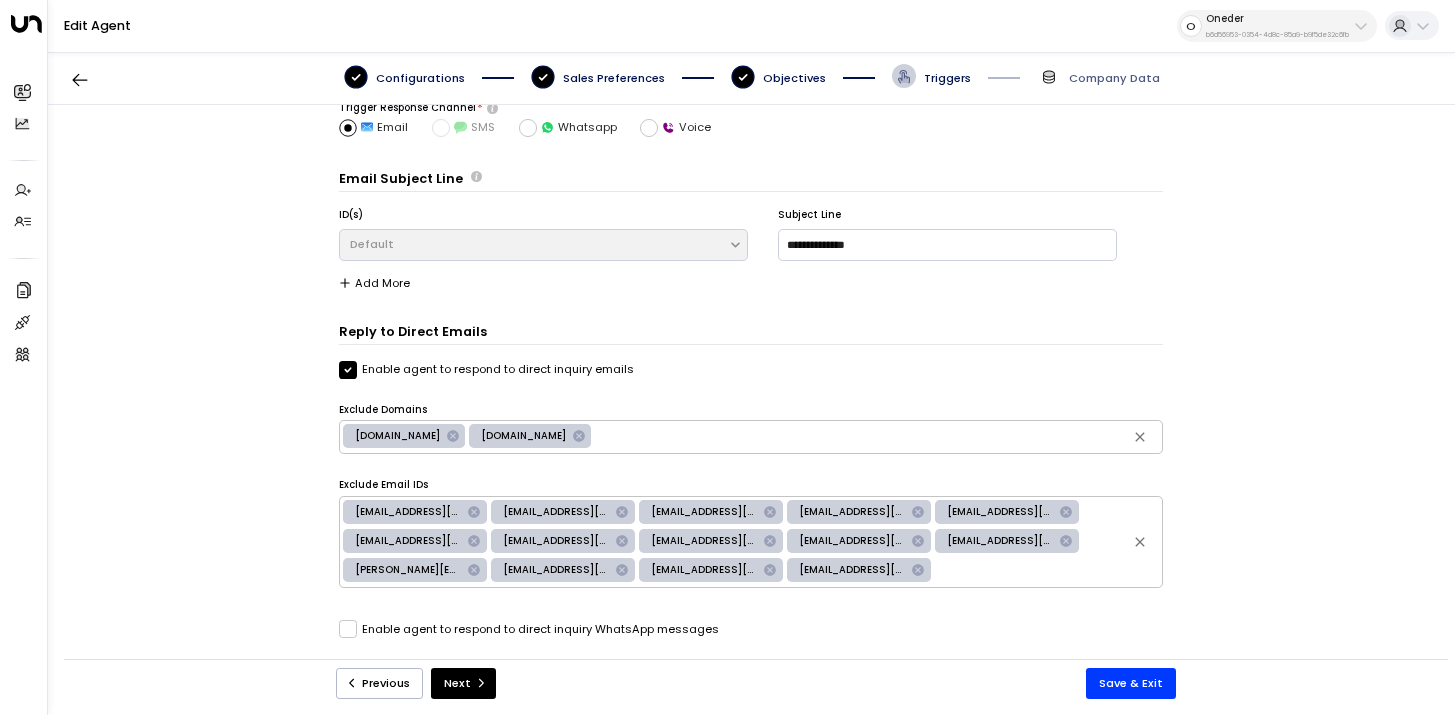 click at bounding box center (1047, 571) 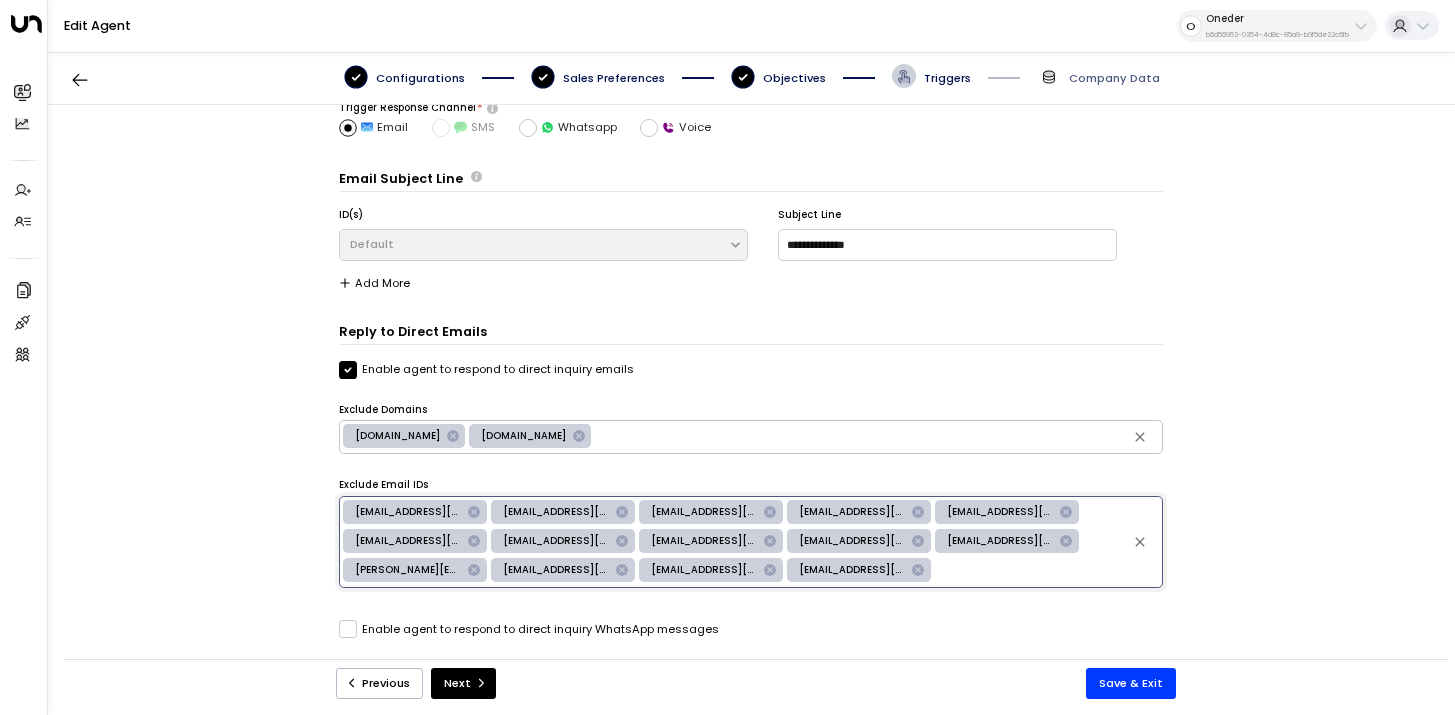 paste on "**********" 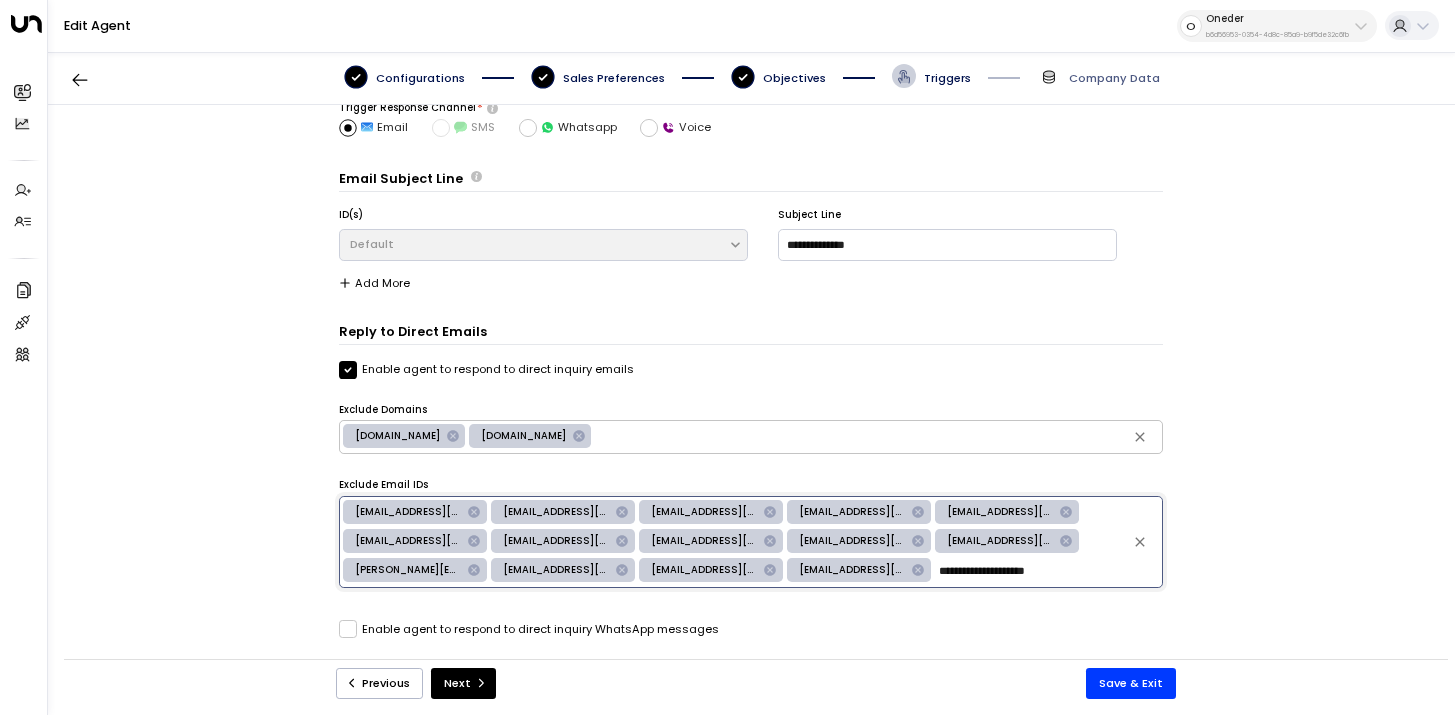 type 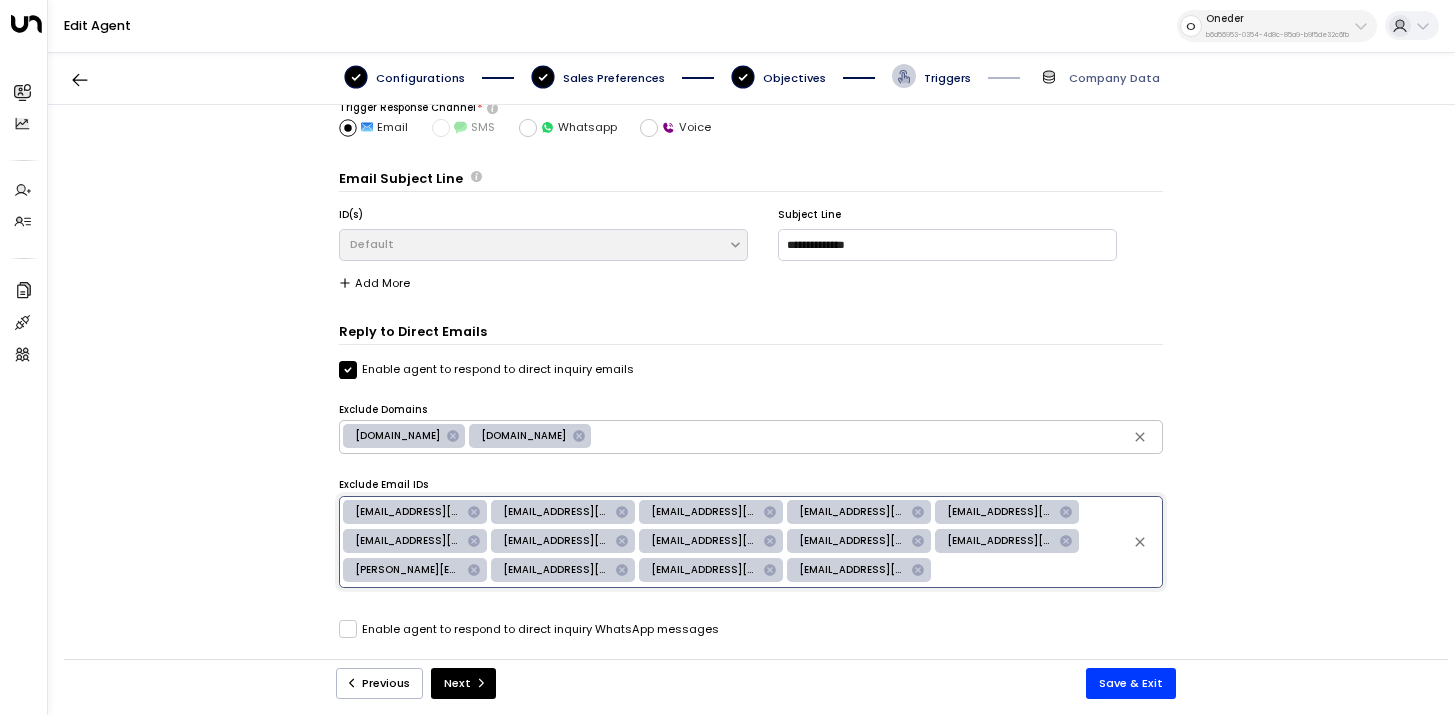 click on "reply.tagvenue.com spacepool.com ​" at bounding box center (751, 437) 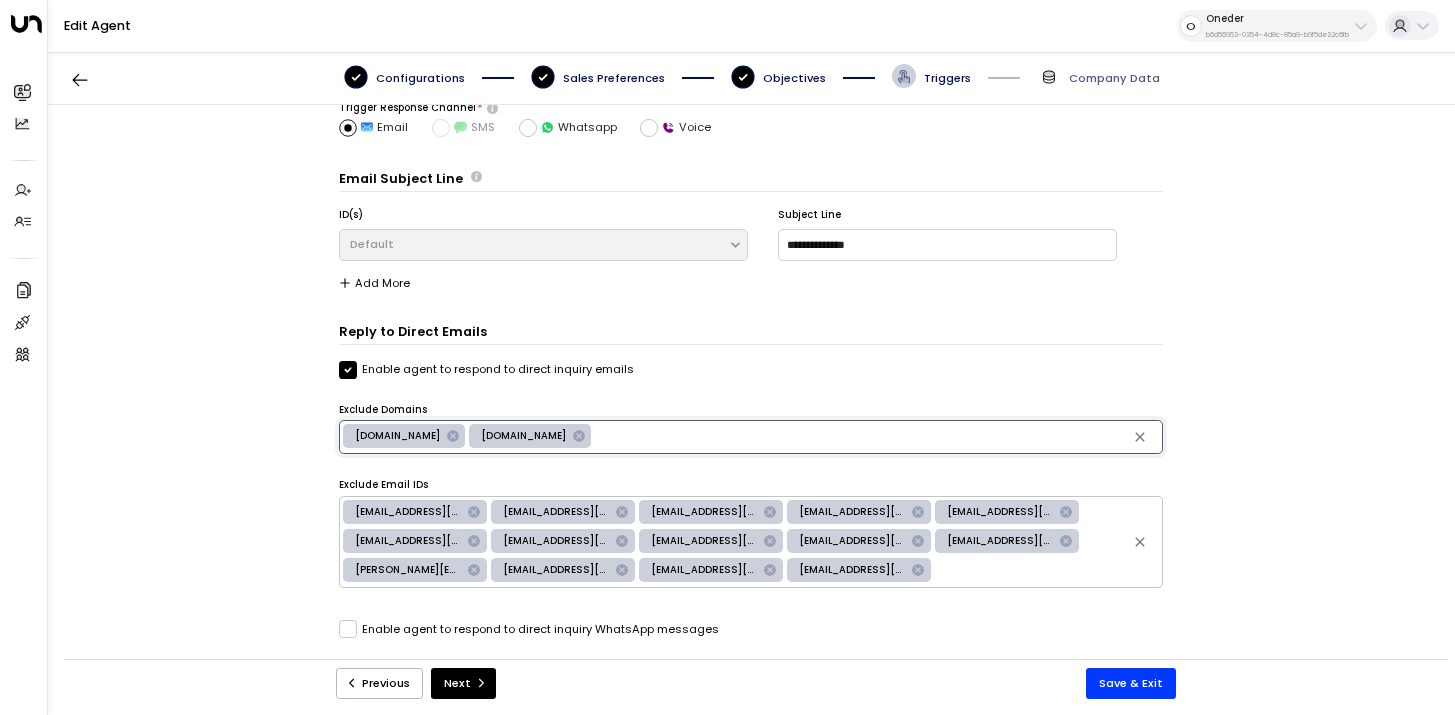 paste on "**********" 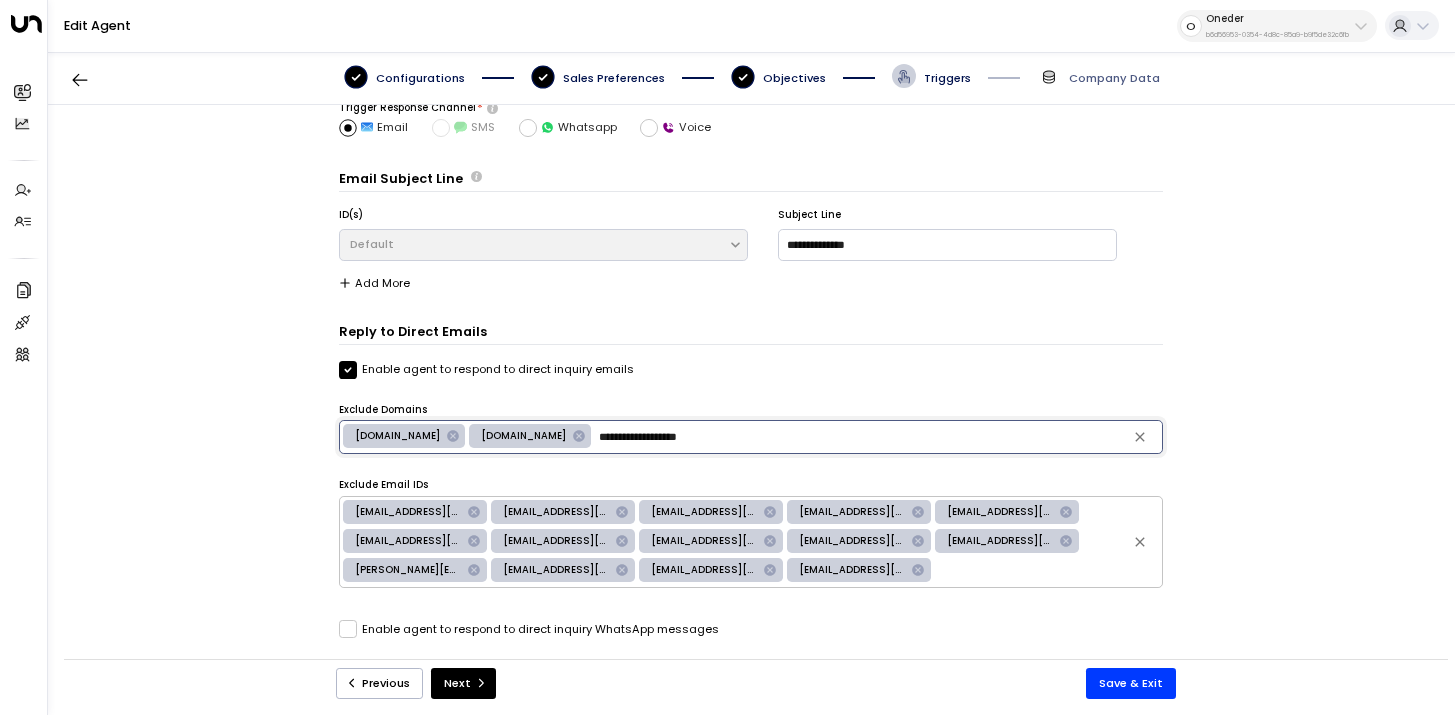 type 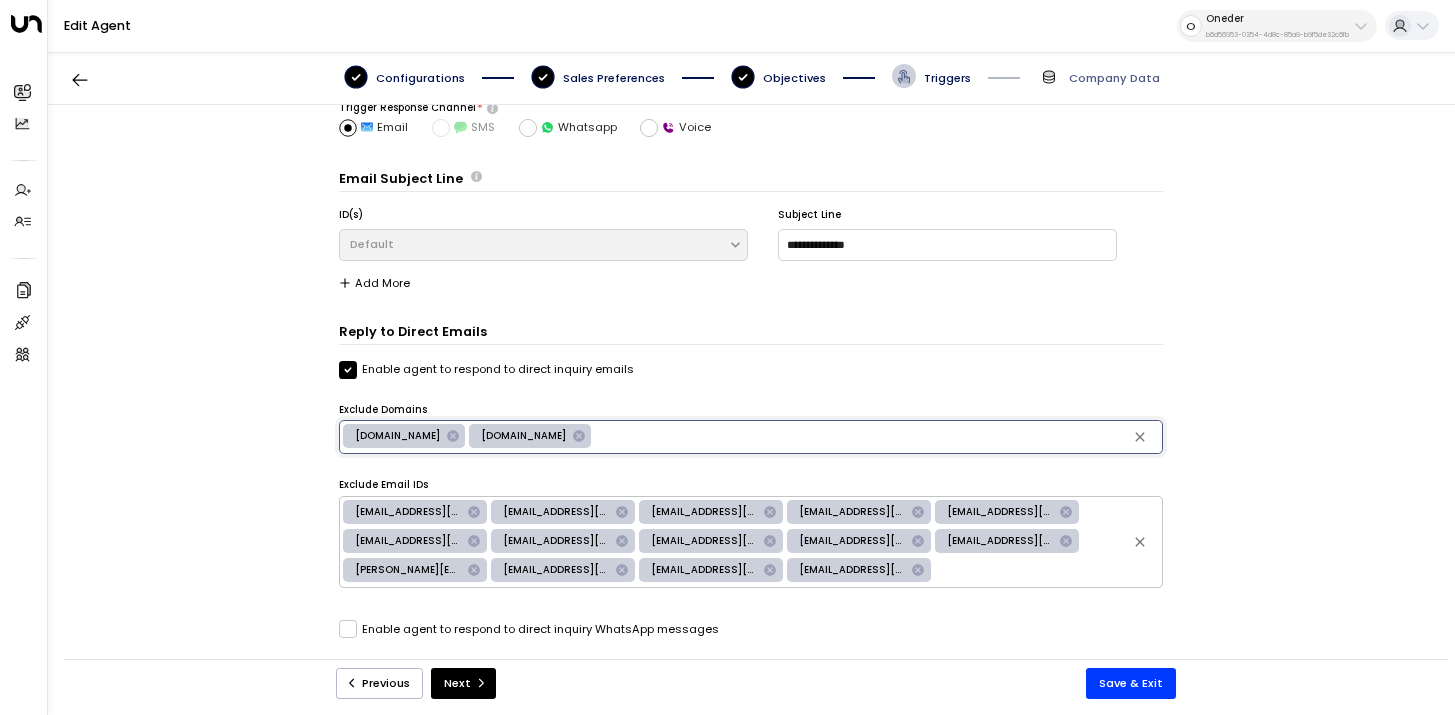 click at bounding box center [1047, 571] 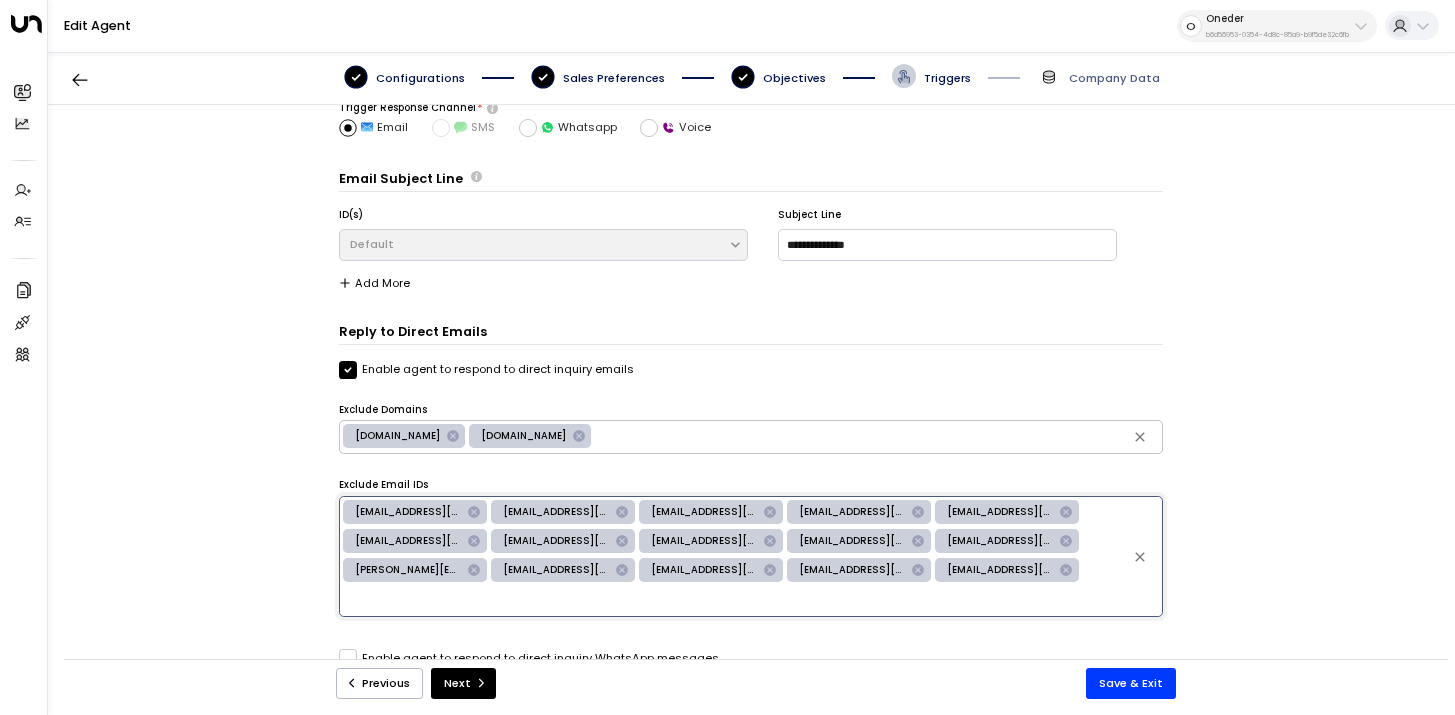 paste on "**********" 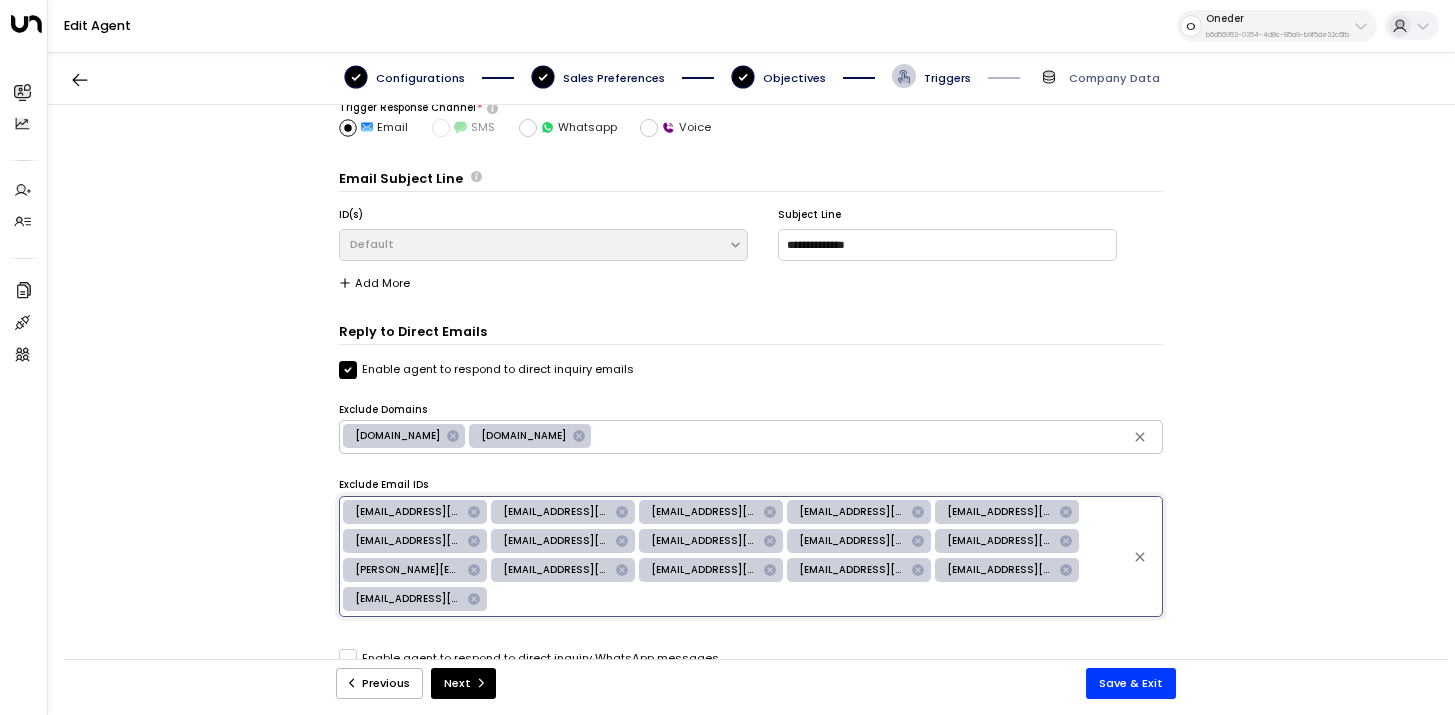 paste on "**********" 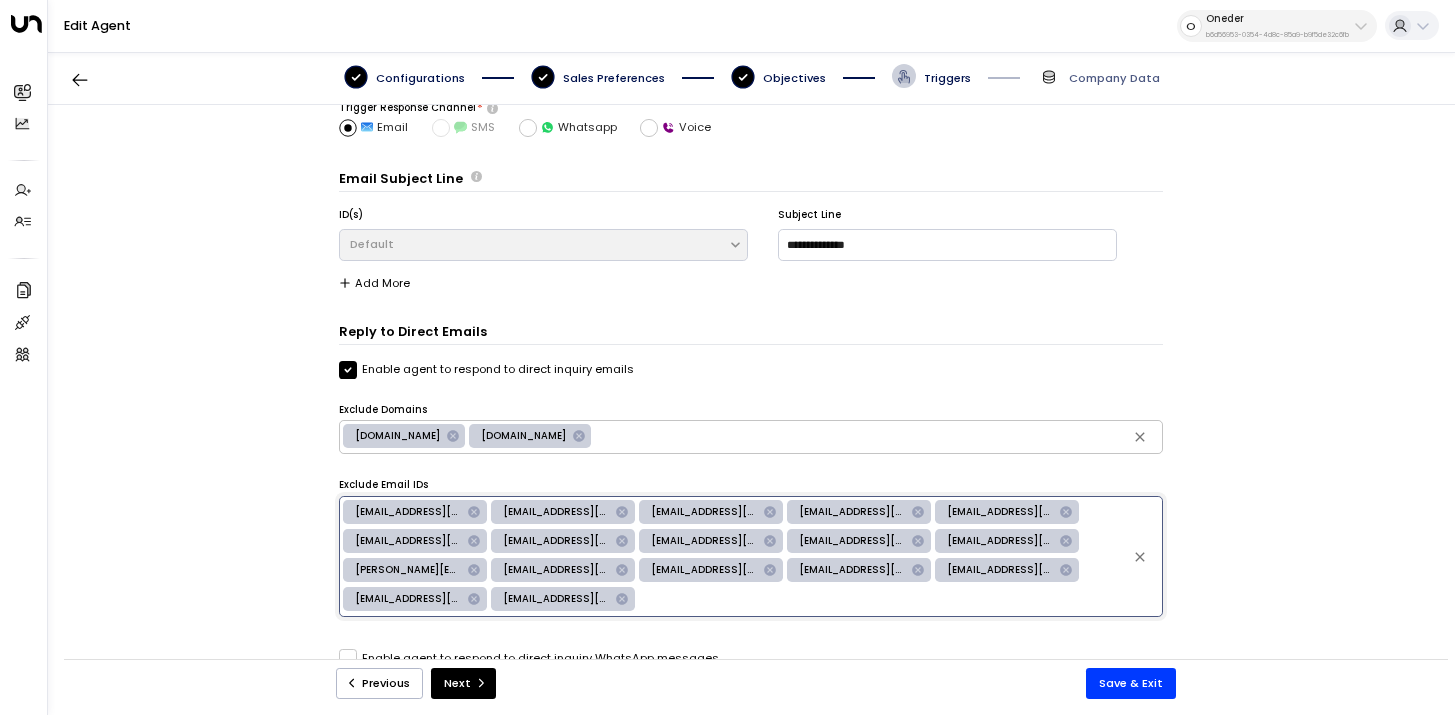 paste on "**********" 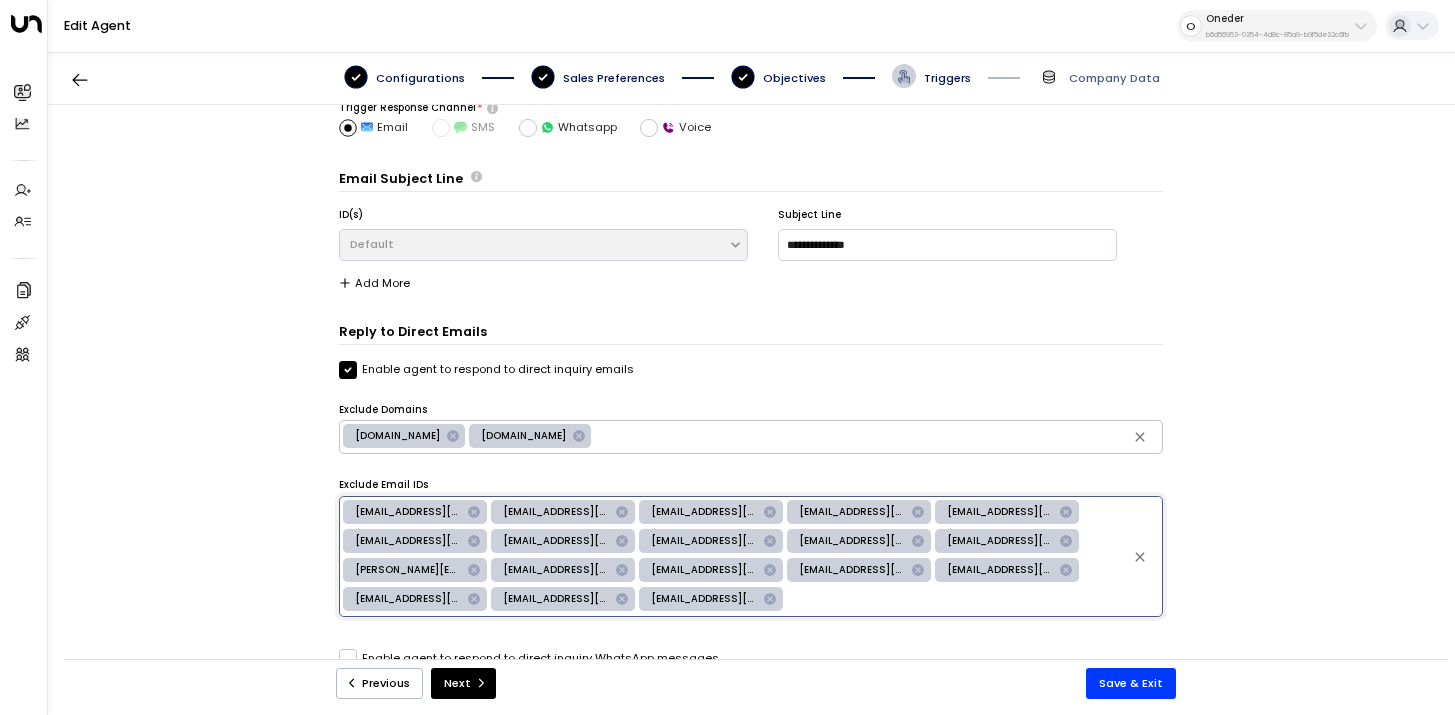 paste on "**********" 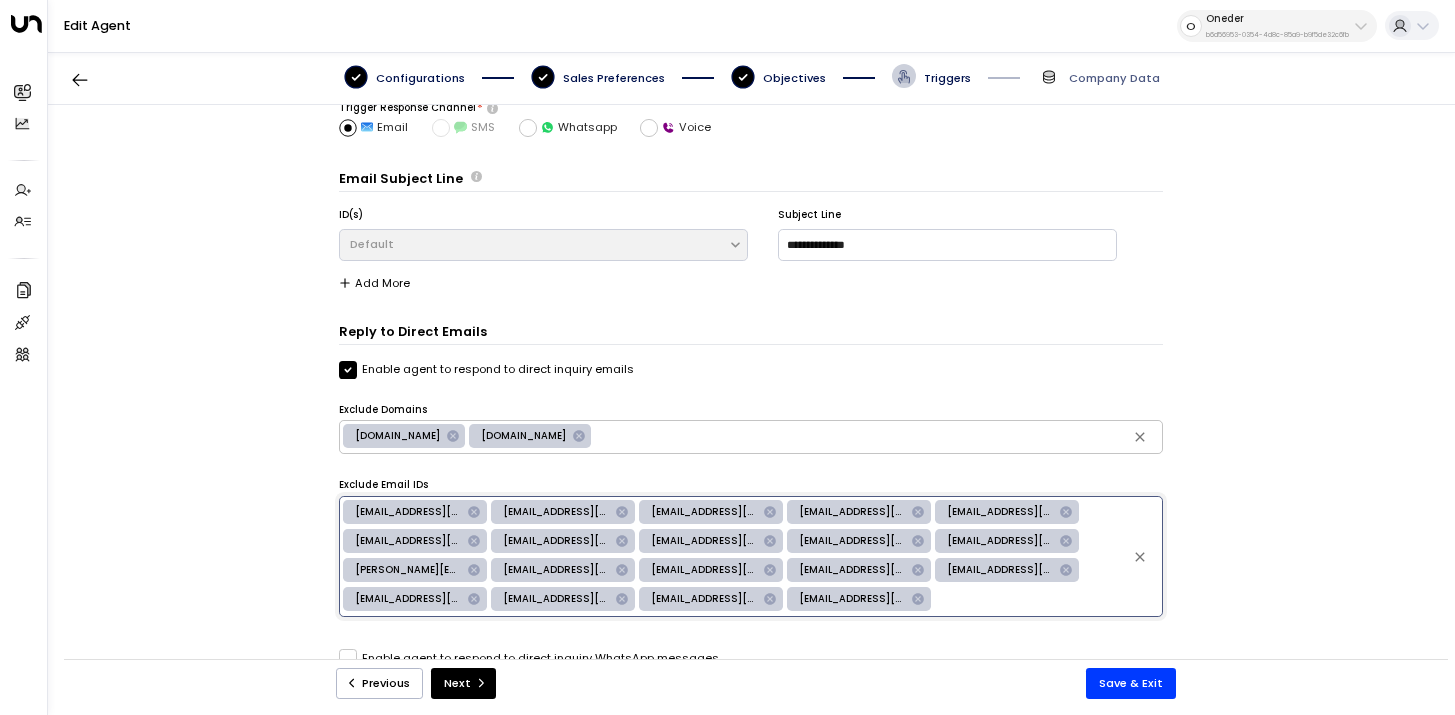 paste on "**********" 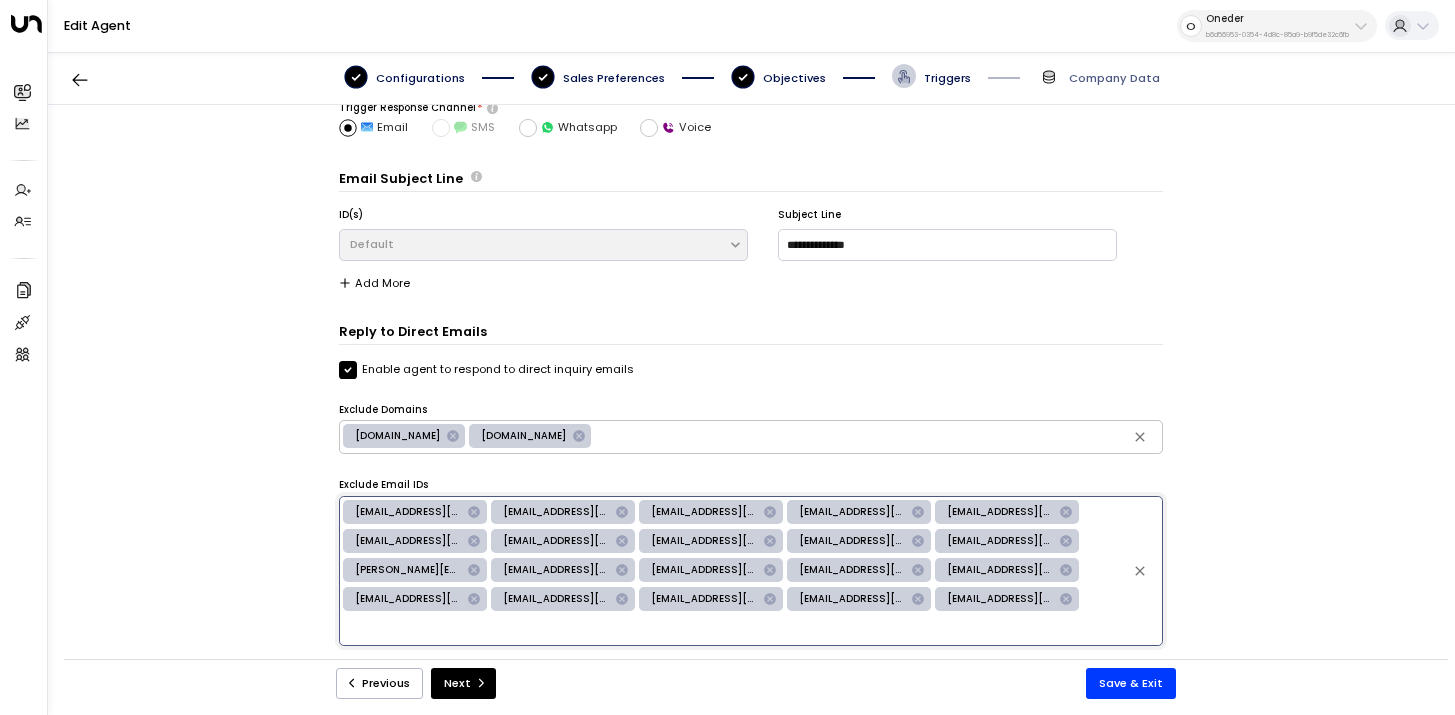 paste on "**********" 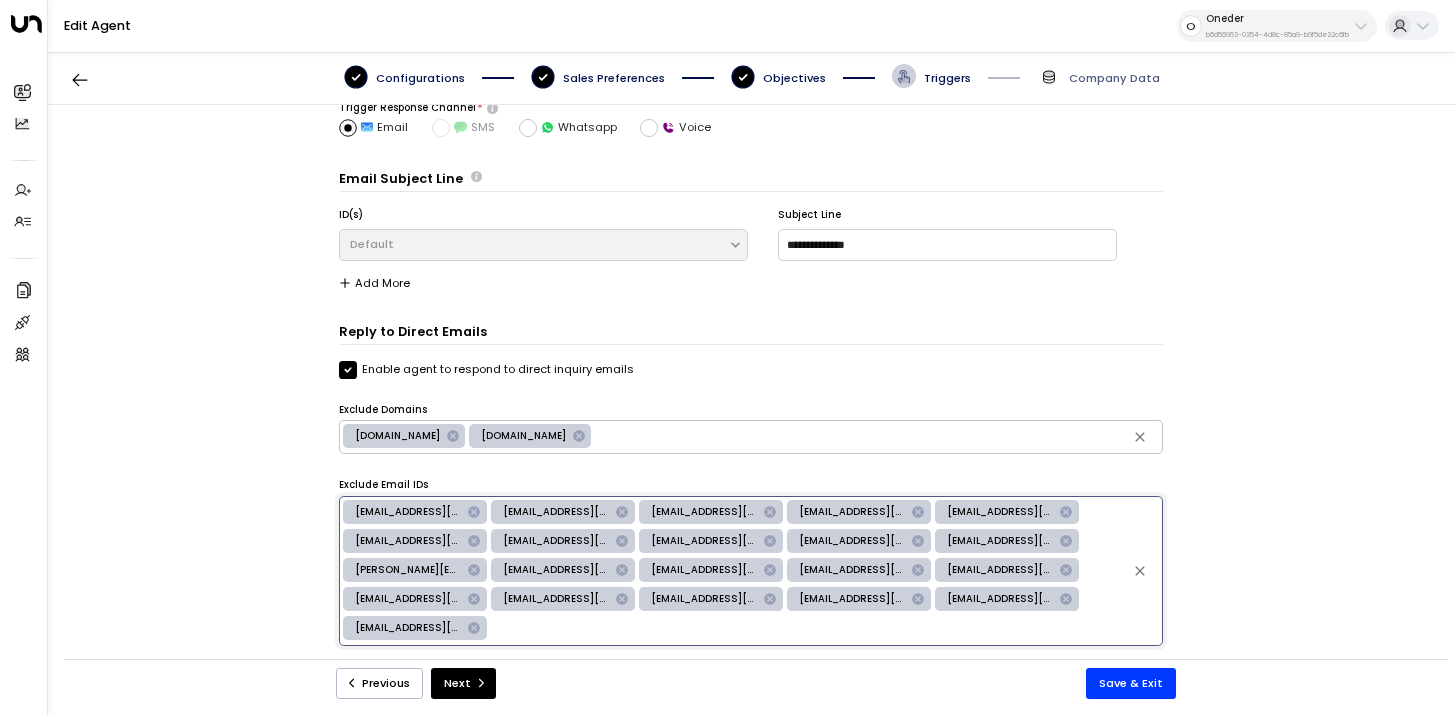 paste on "**********" 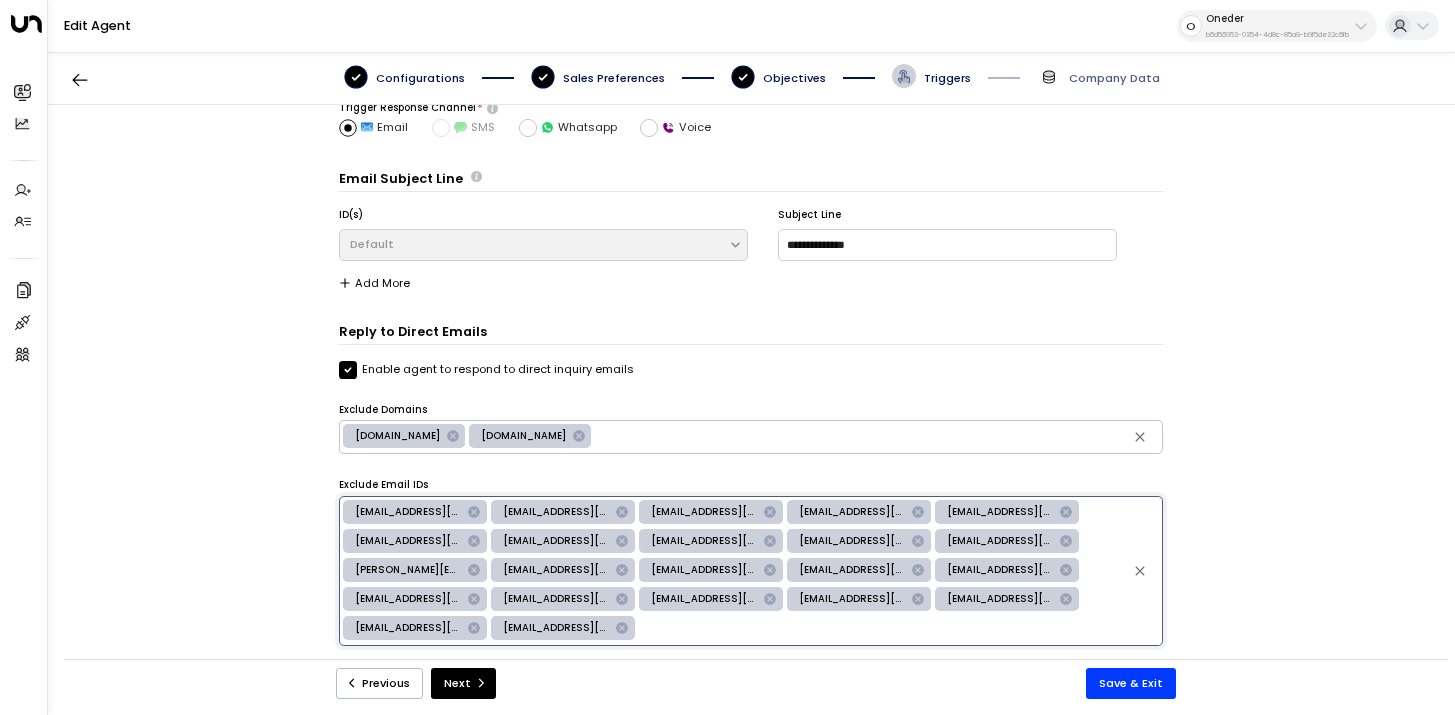 paste on "**********" 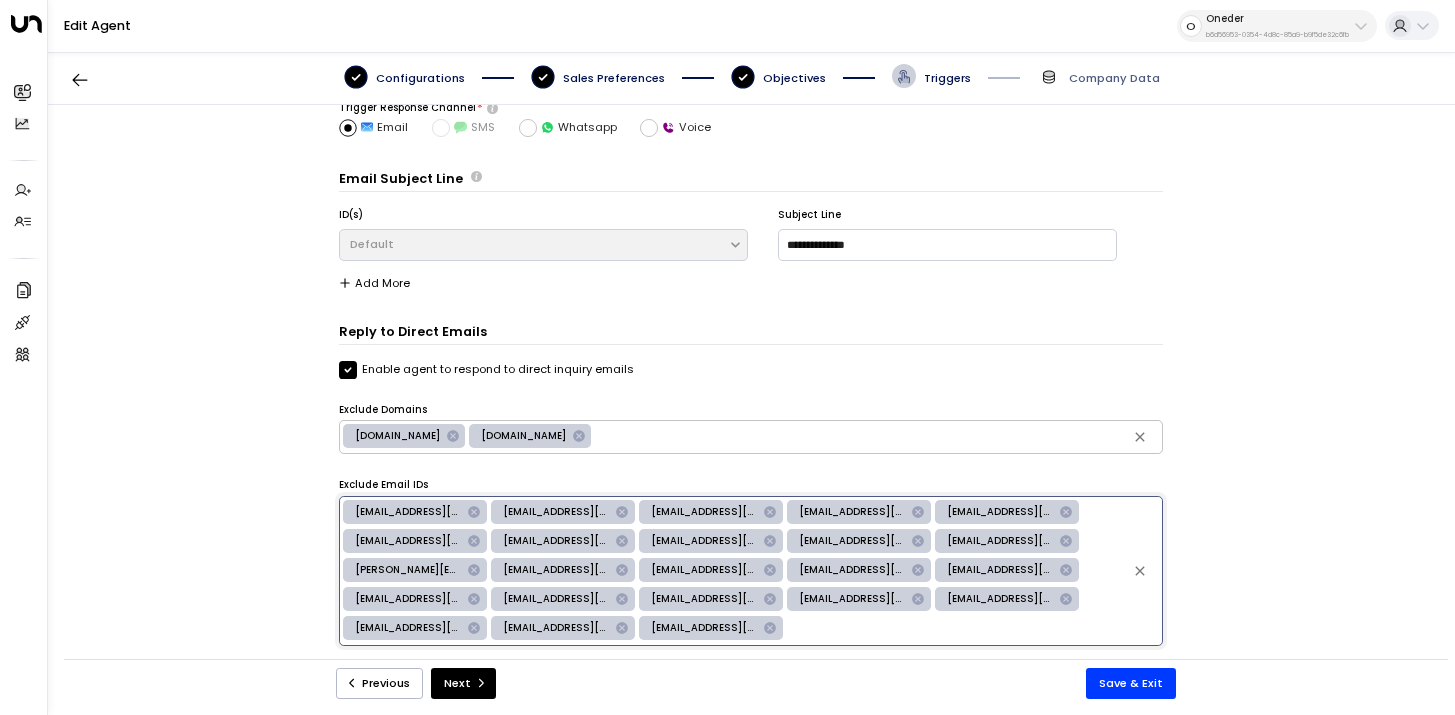 paste on "**********" 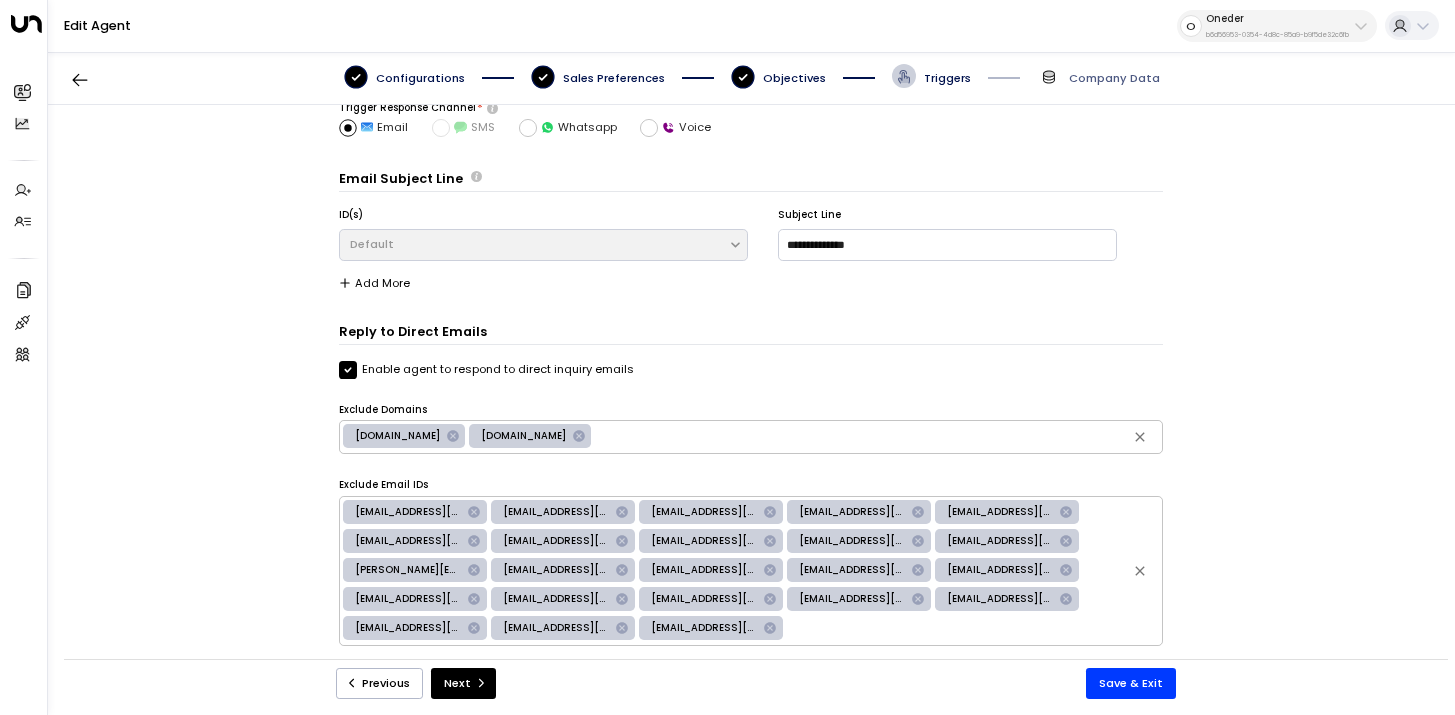 scroll, scrollTop: 201, scrollLeft: 0, axis: vertical 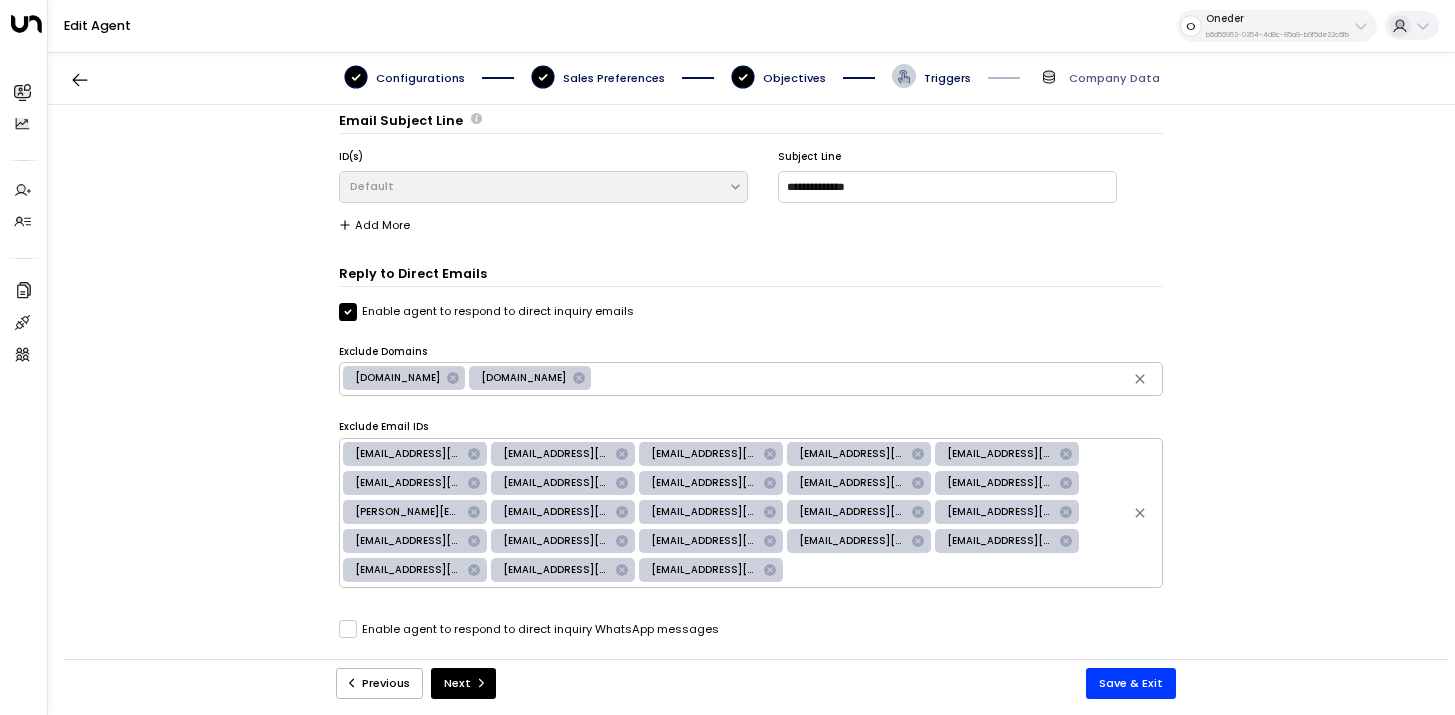 click on "messages@peerspace.com" at bounding box center (852, 512) 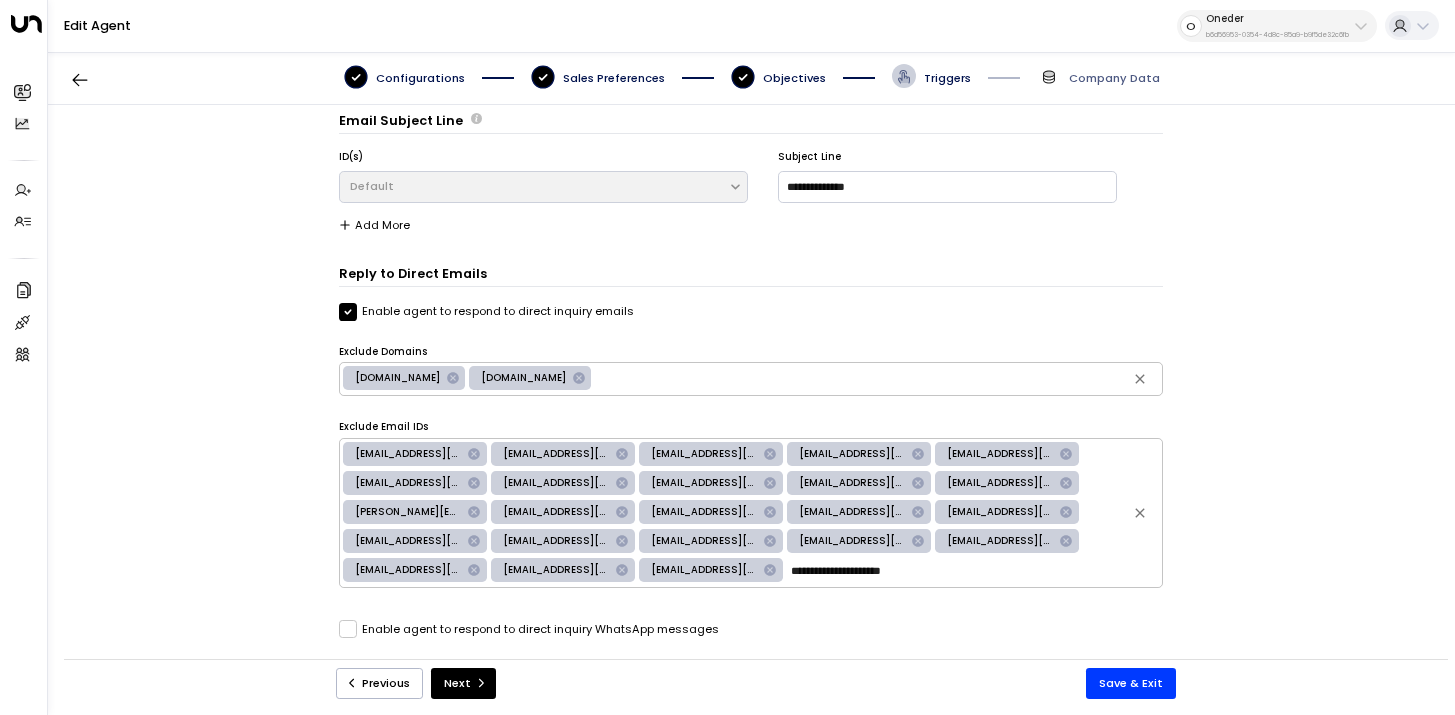 click on "messages@peerspace.com" at bounding box center (852, 512) 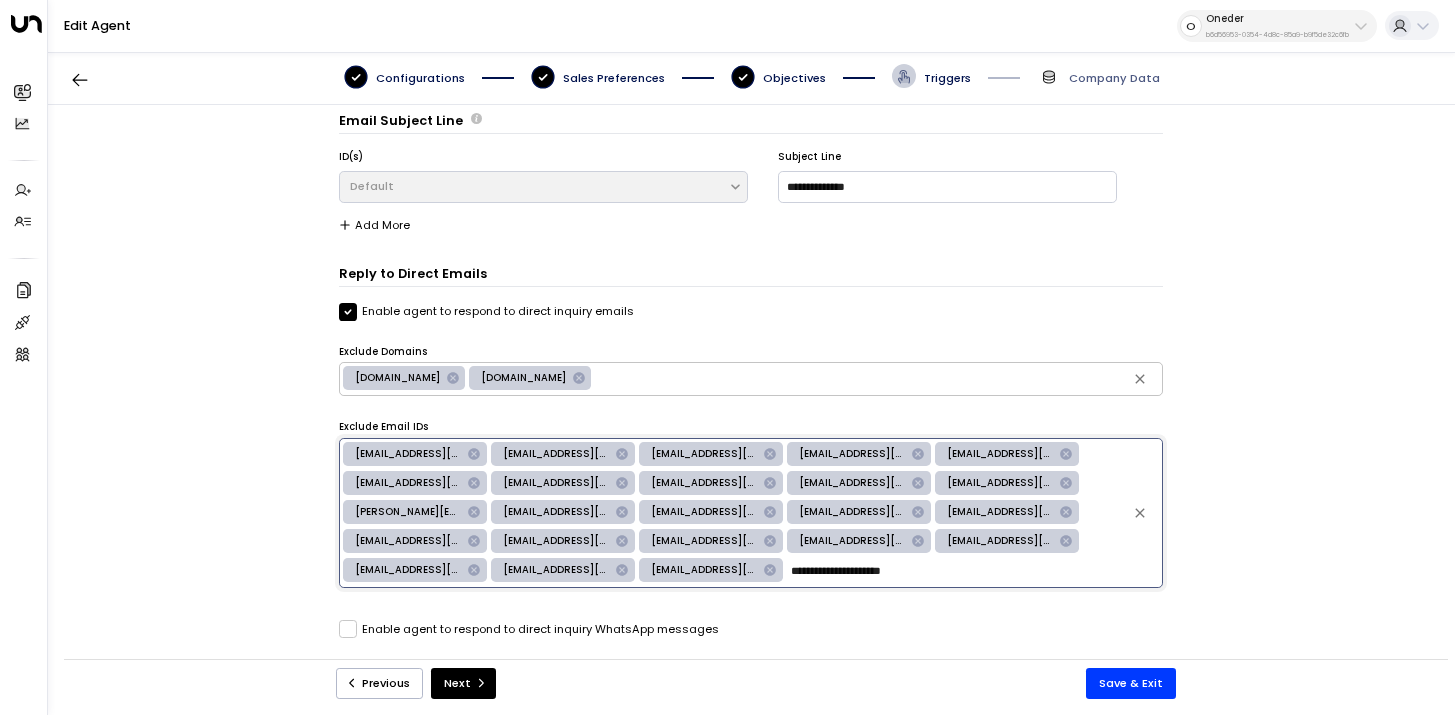 drag, startPoint x: 941, startPoint y: 577, endPoint x: 753, endPoint y: 577, distance: 188 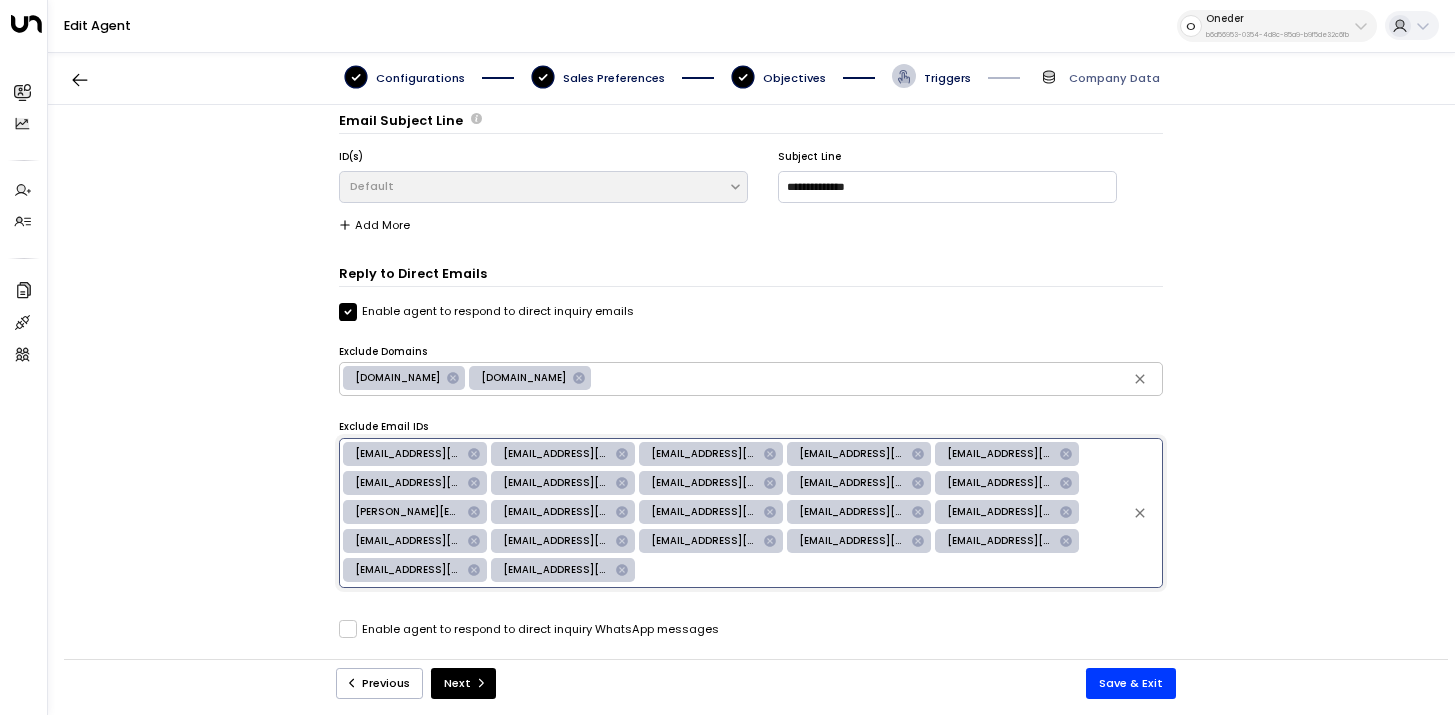 click at bounding box center (899, 571) 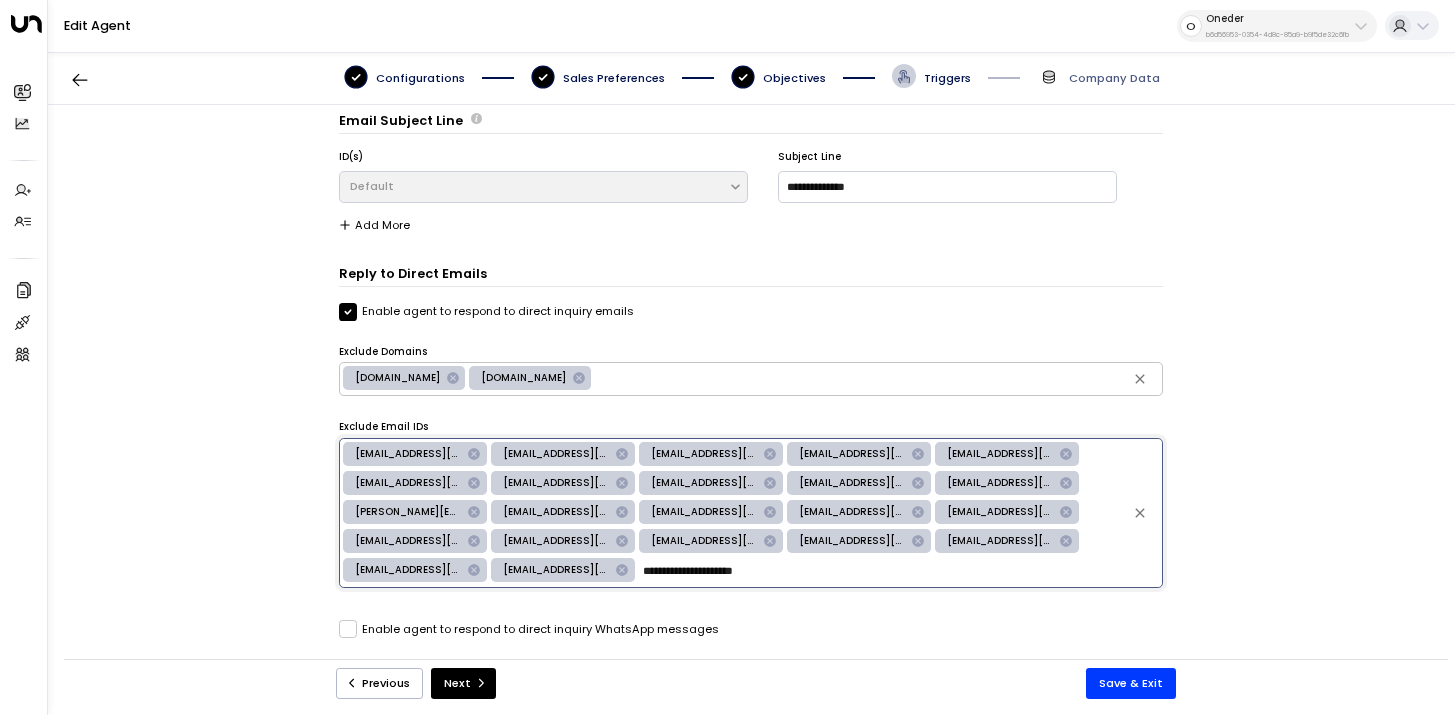 type 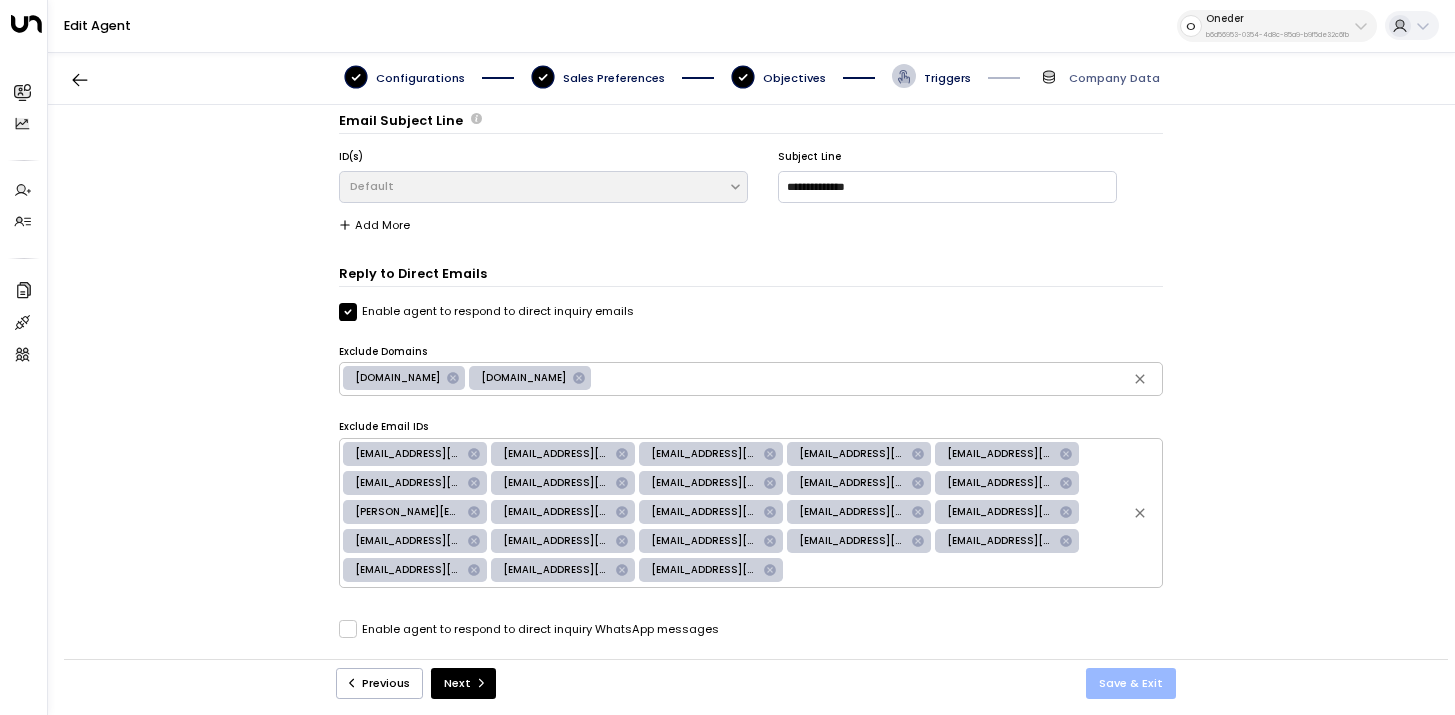 click on "Save & Exit" at bounding box center [1131, 683] 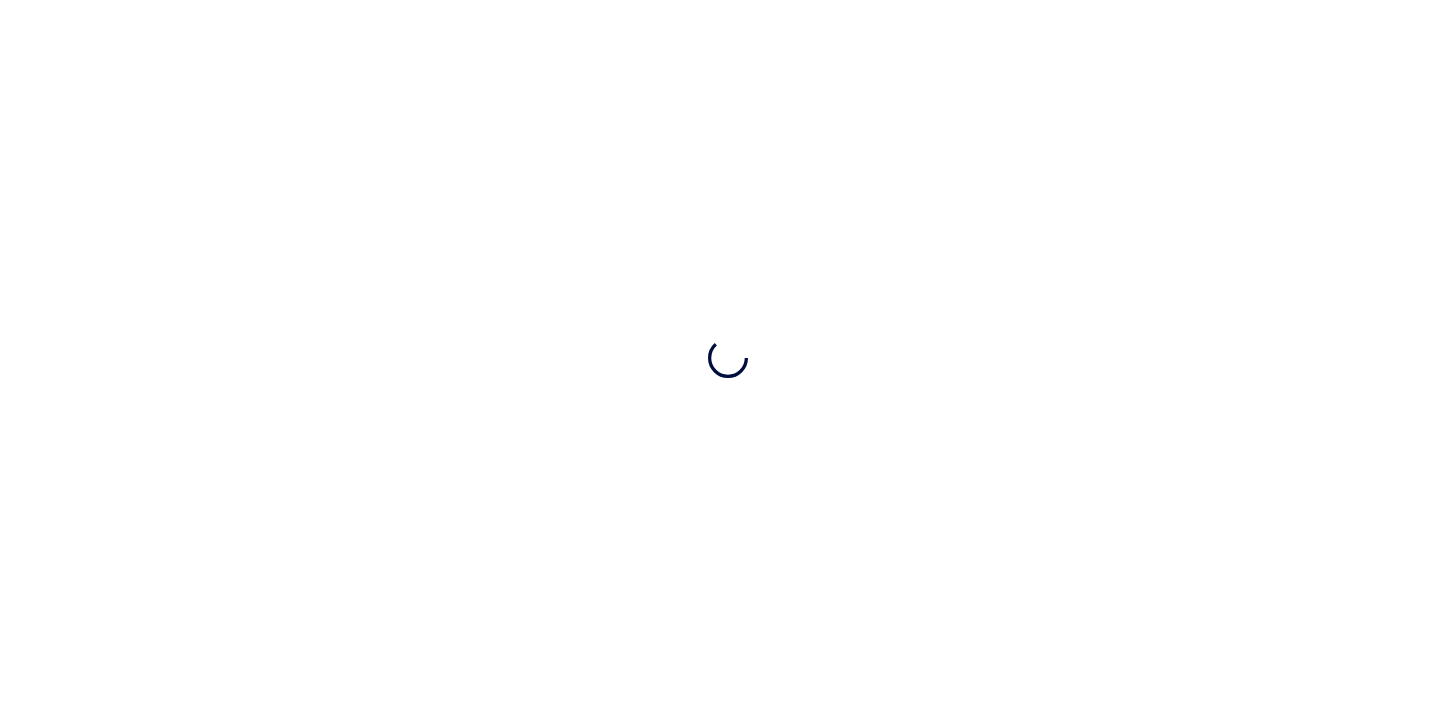 scroll, scrollTop: 0, scrollLeft: 0, axis: both 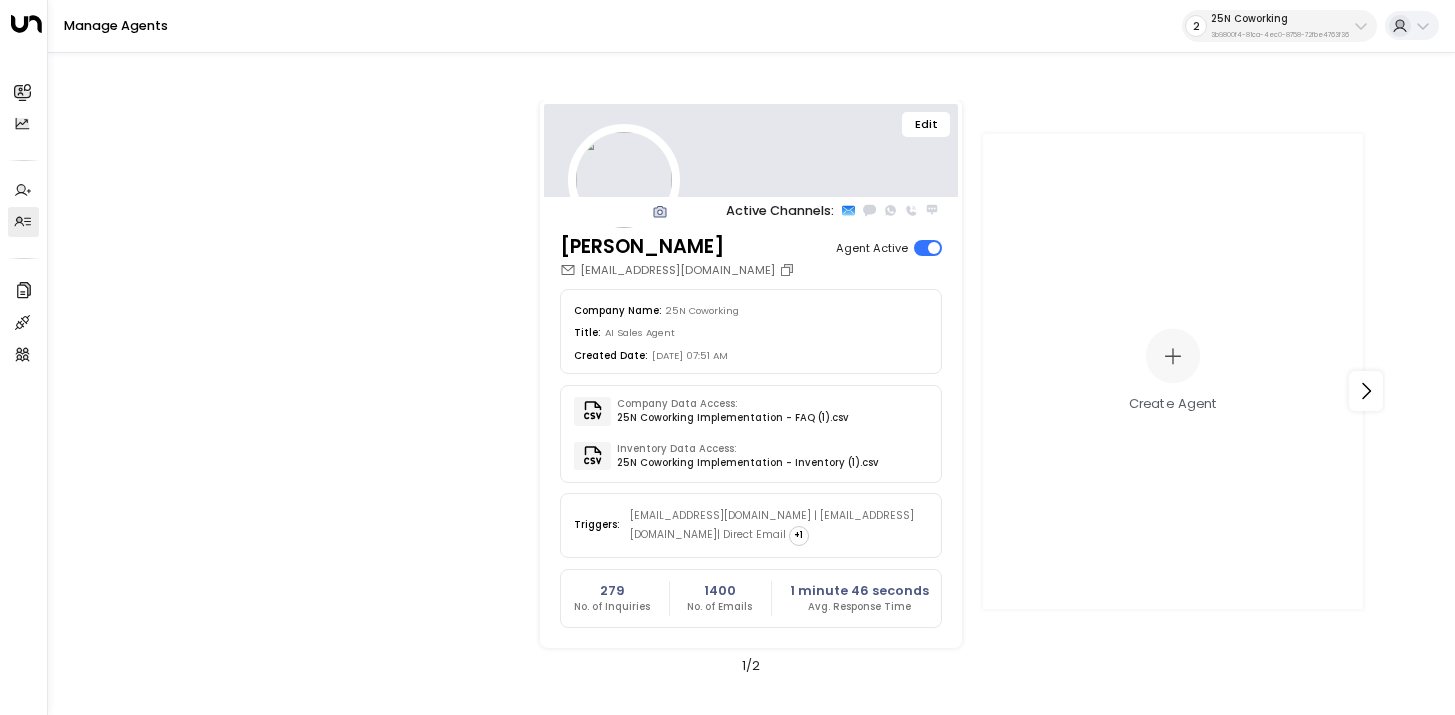 click on "3b9800f4-81ca-4ec0-8758-72fbe4763f36" at bounding box center (1280, 35) 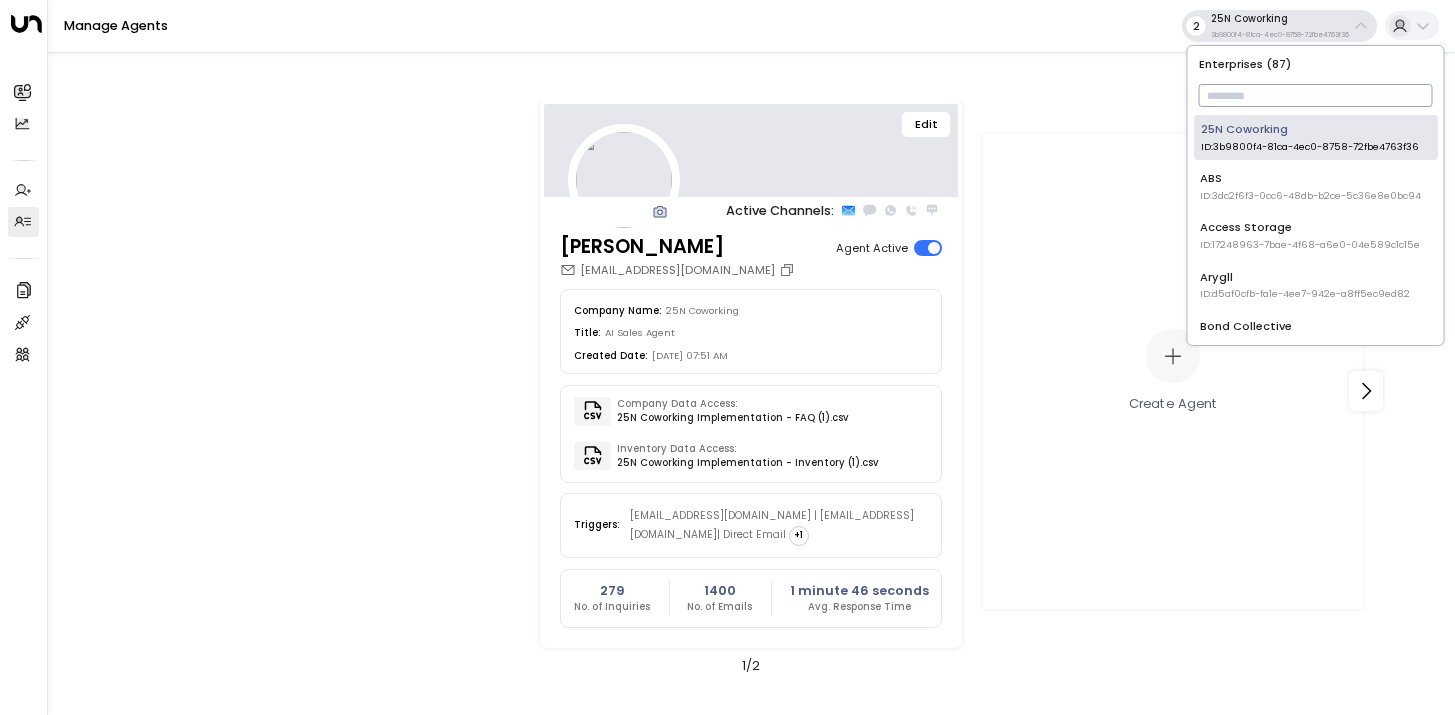 click at bounding box center [1316, 95] 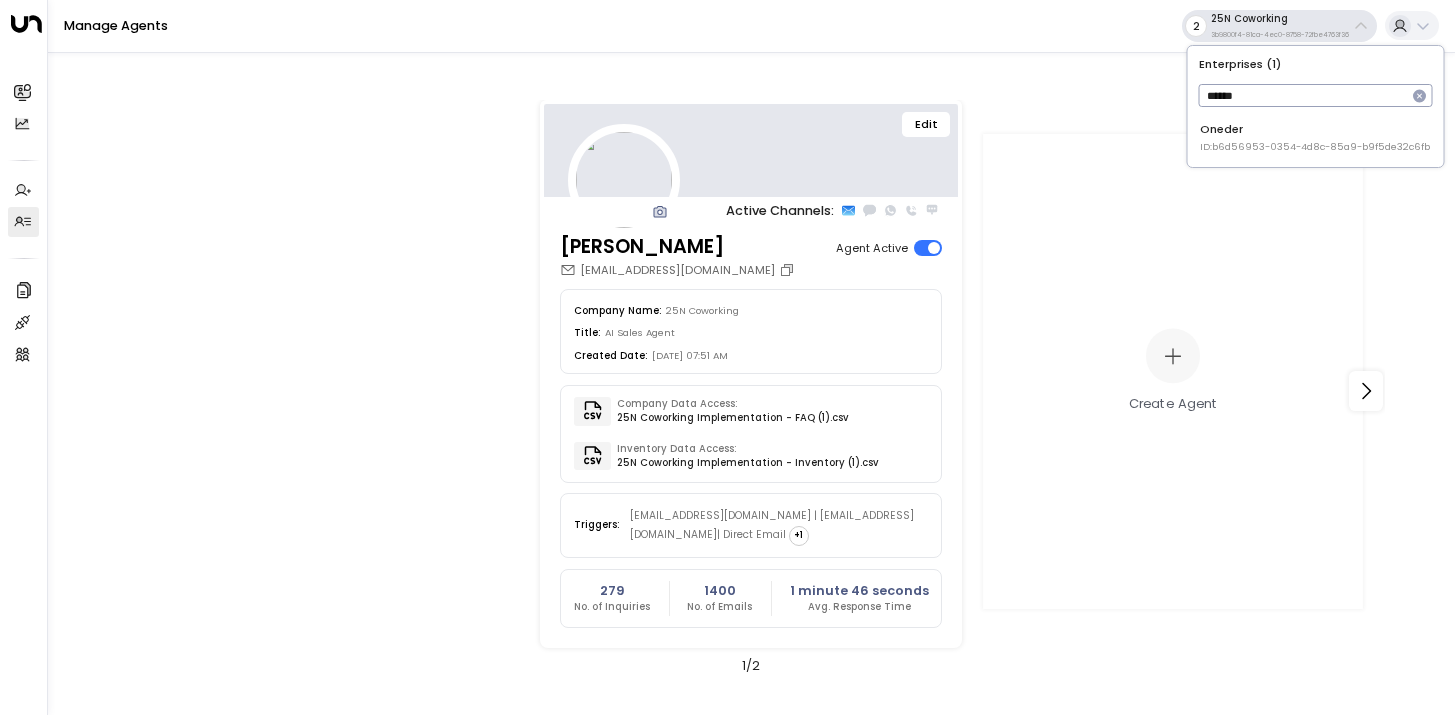 type on "******" 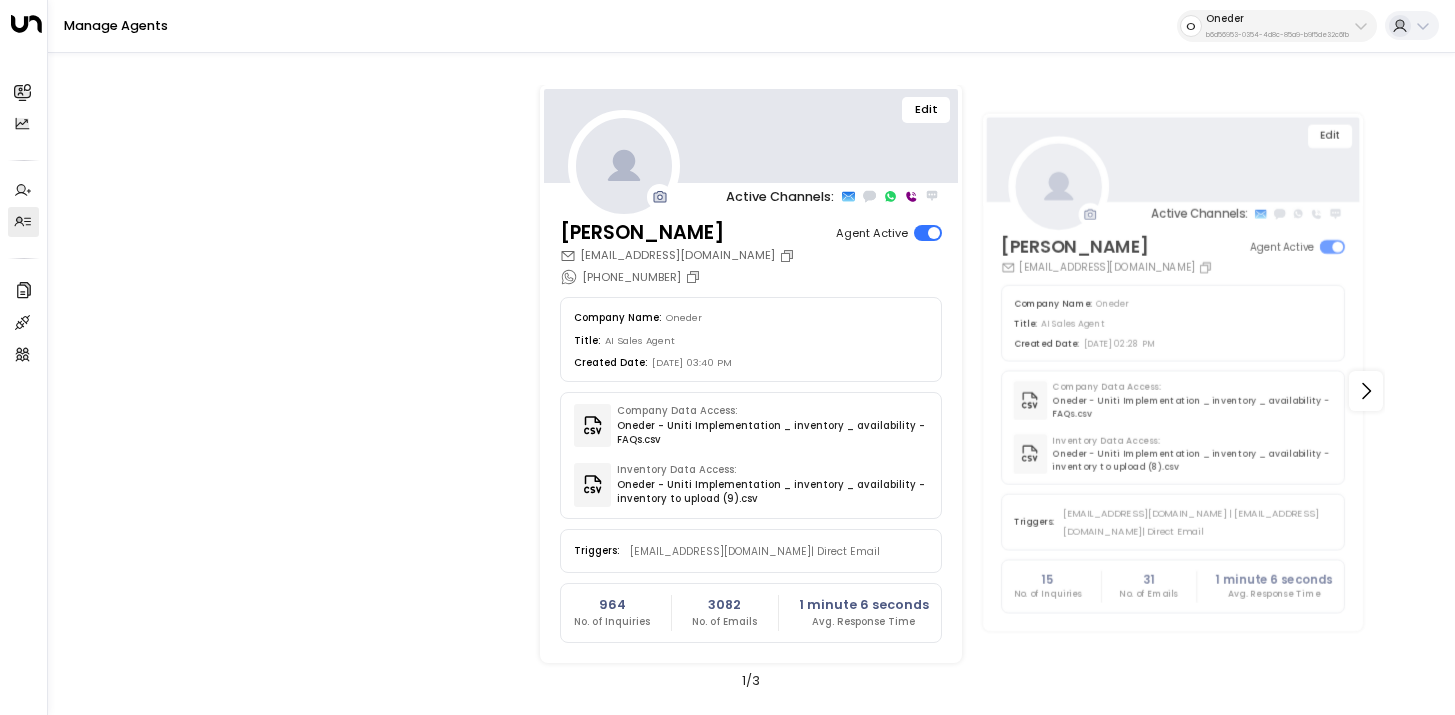 click on "Edit" at bounding box center [926, 110] 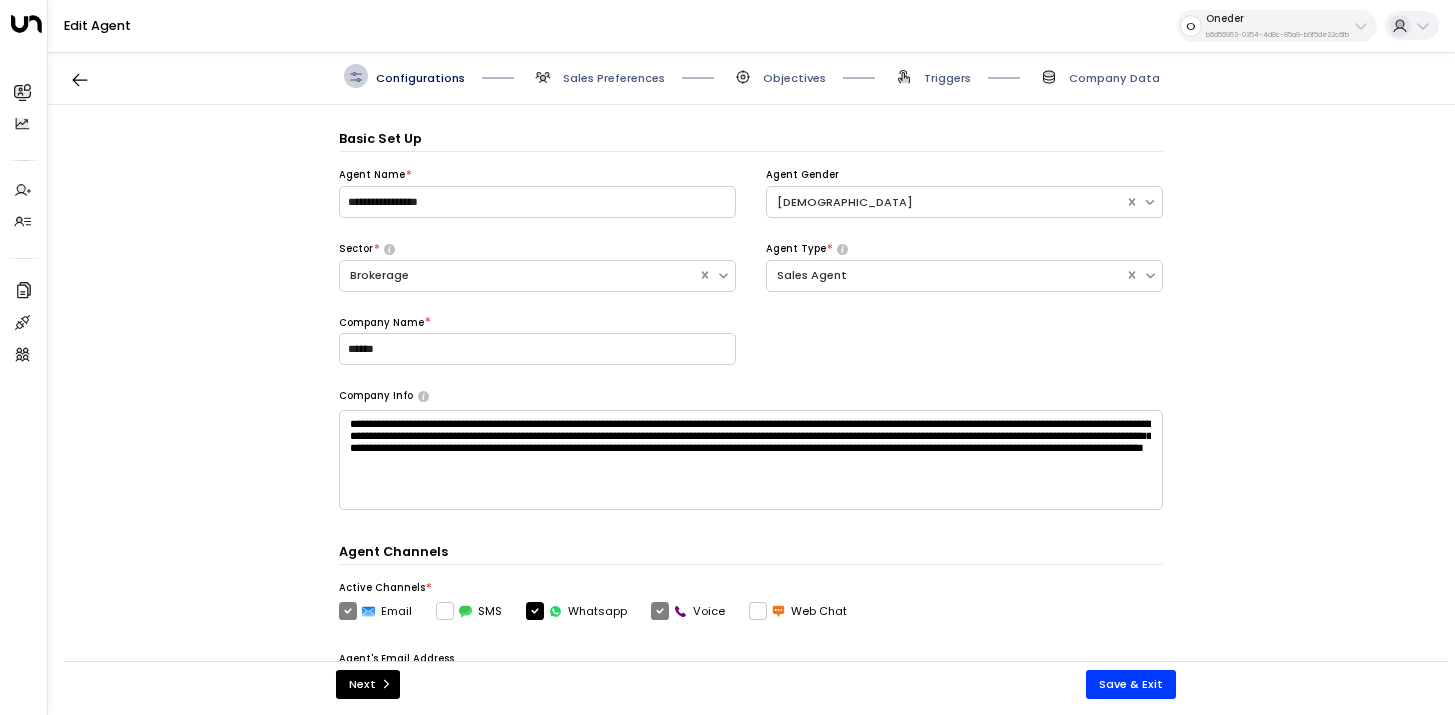 scroll, scrollTop: 24, scrollLeft: 0, axis: vertical 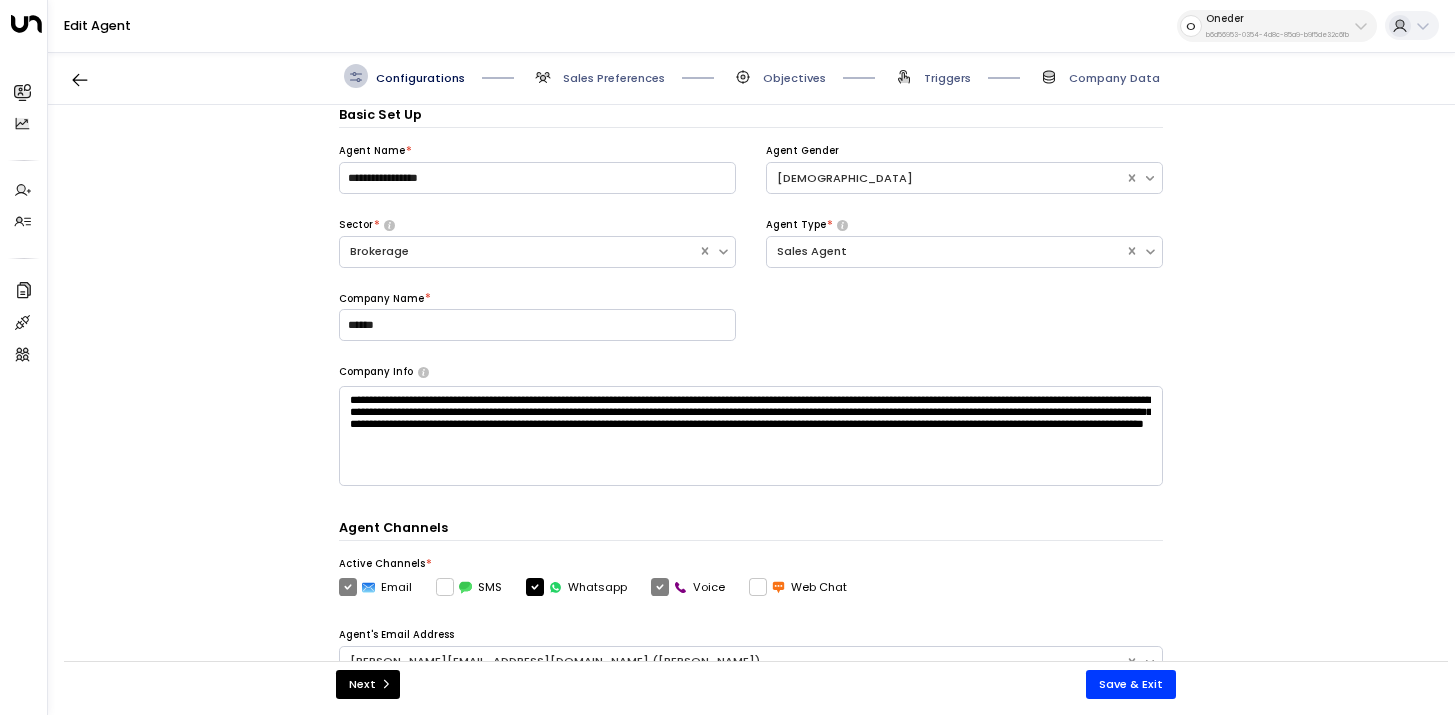 click on "Triggers" at bounding box center [947, 78] 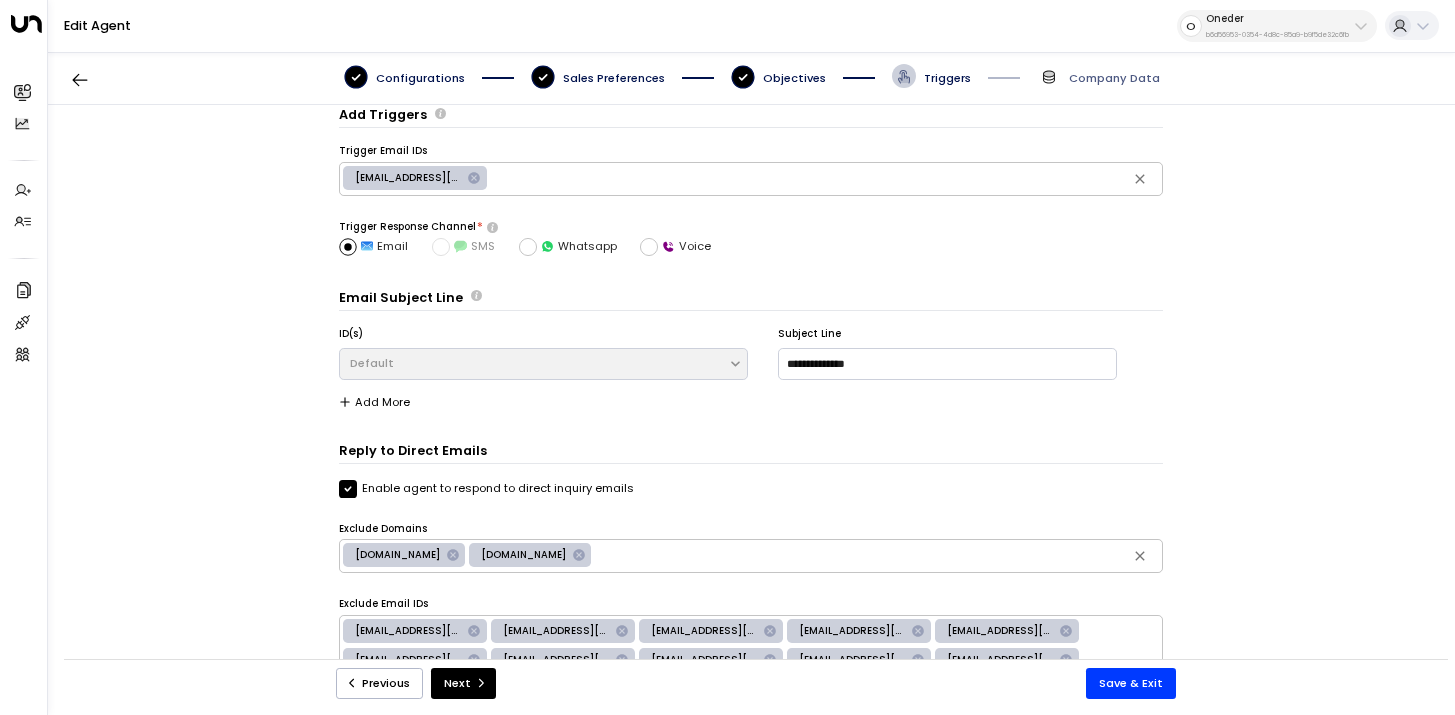 click on "Objectives" at bounding box center (794, 78) 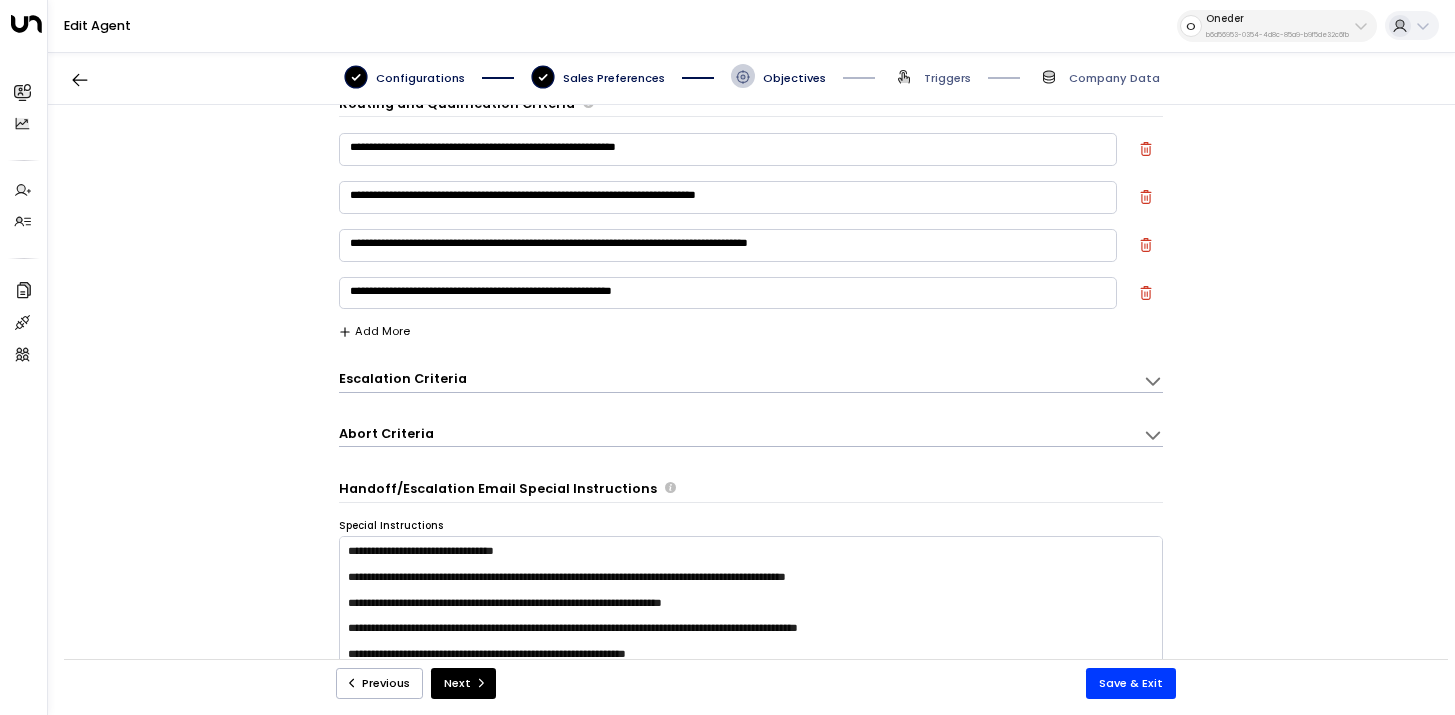 scroll, scrollTop: 0, scrollLeft: 0, axis: both 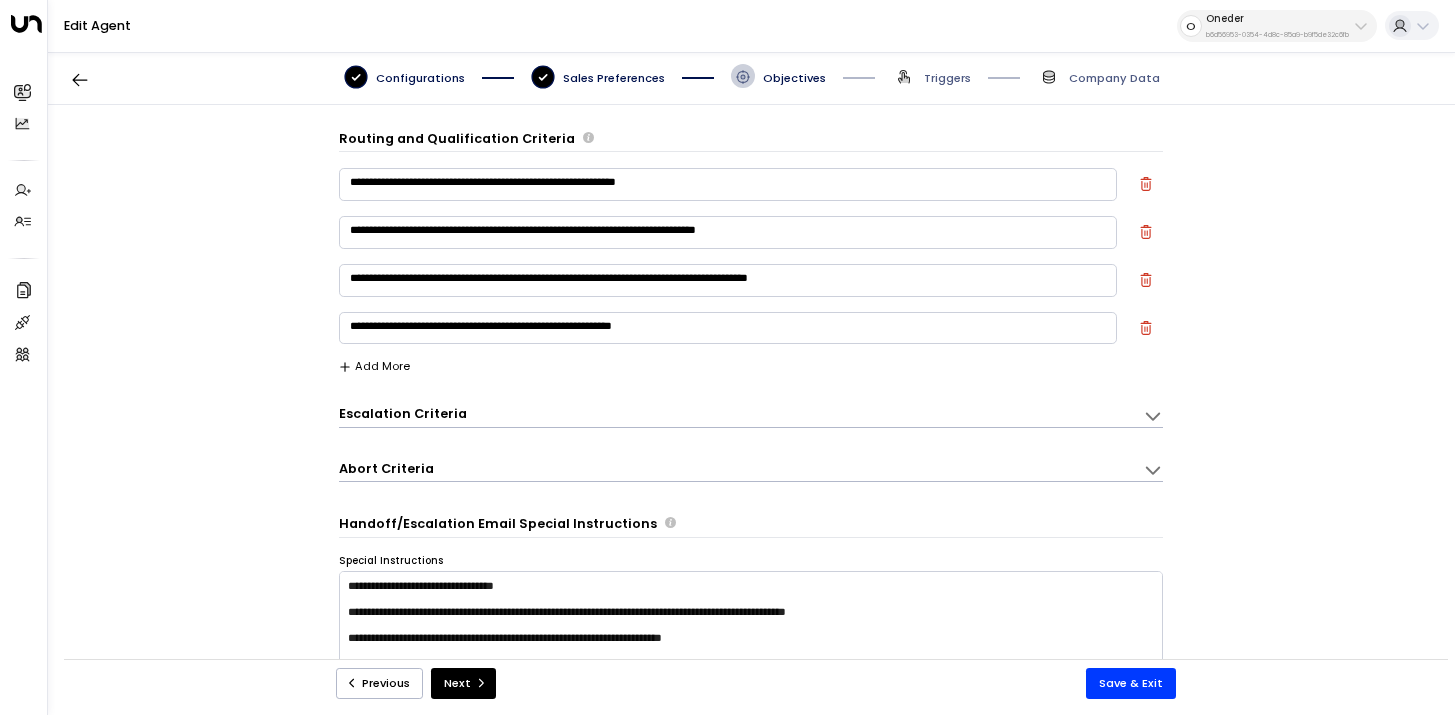 click on "Escalation Criteria   Reset" at bounding box center (733, 414) 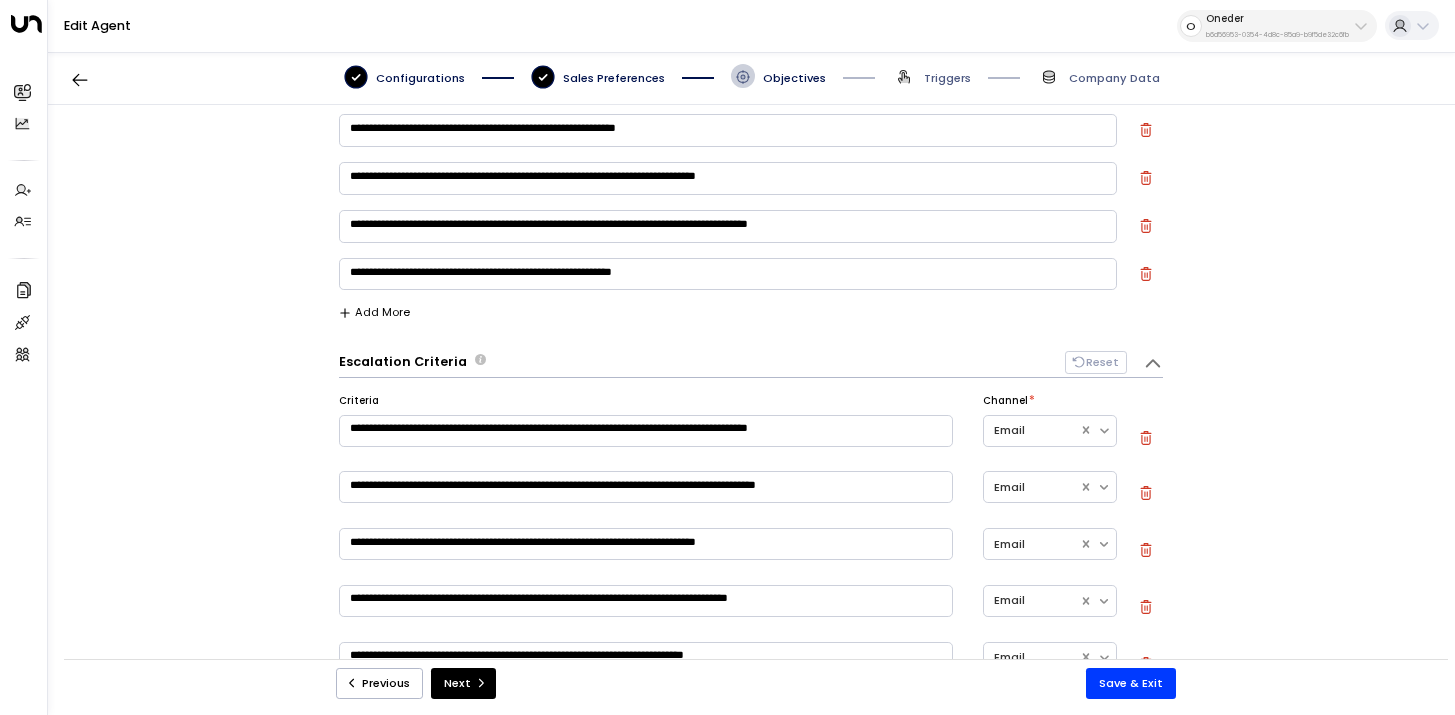 scroll, scrollTop: 0, scrollLeft: 0, axis: both 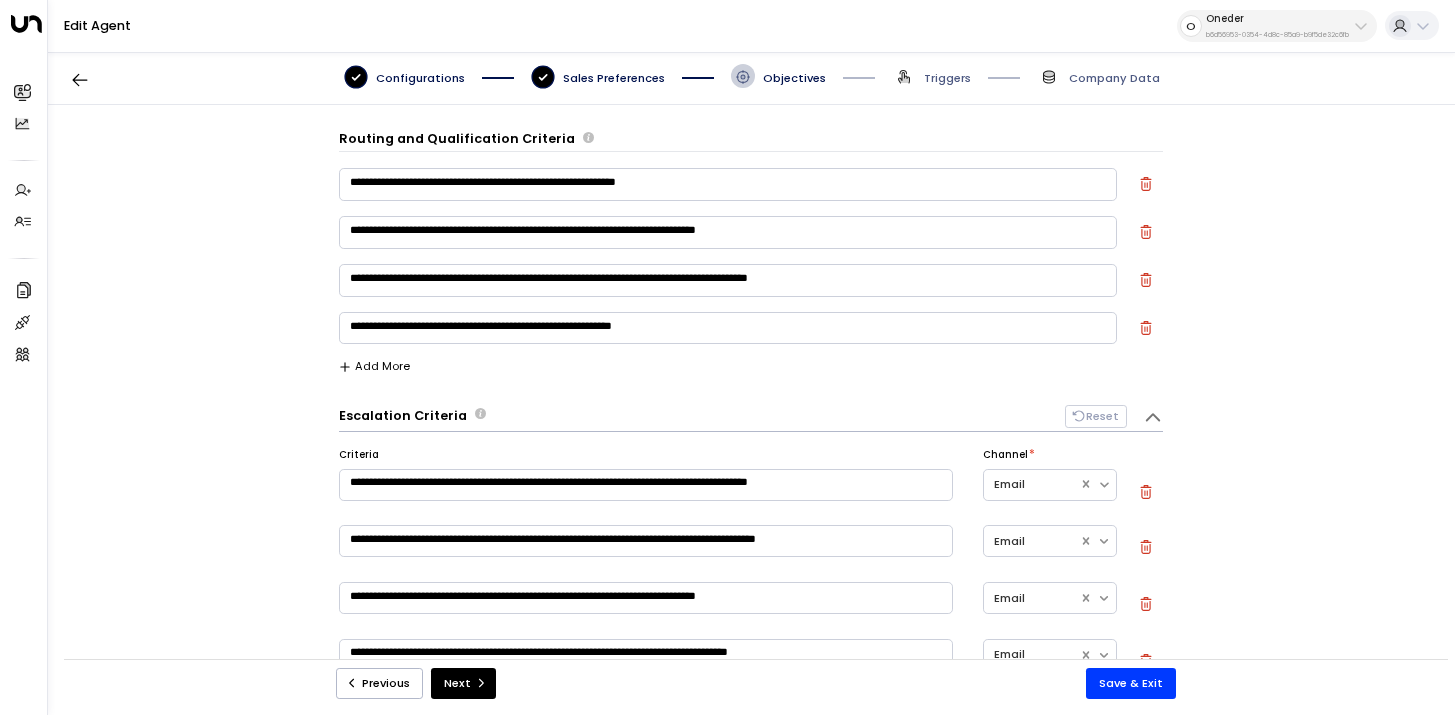 click on "Escalation Criteria   Reset" at bounding box center [733, 416] 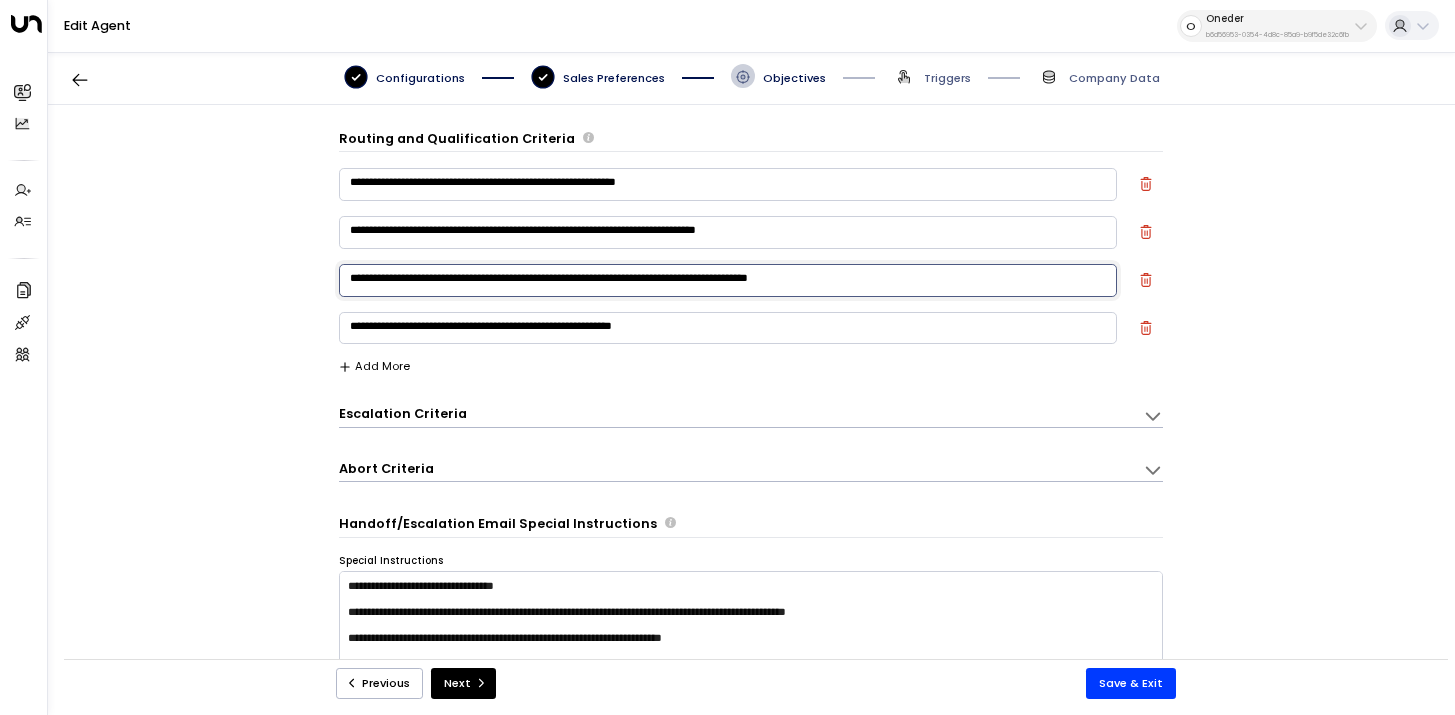 drag, startPoint x: 975, startPoint y: 282, endPoint x: 245, endPoint y: 282, distance: 730 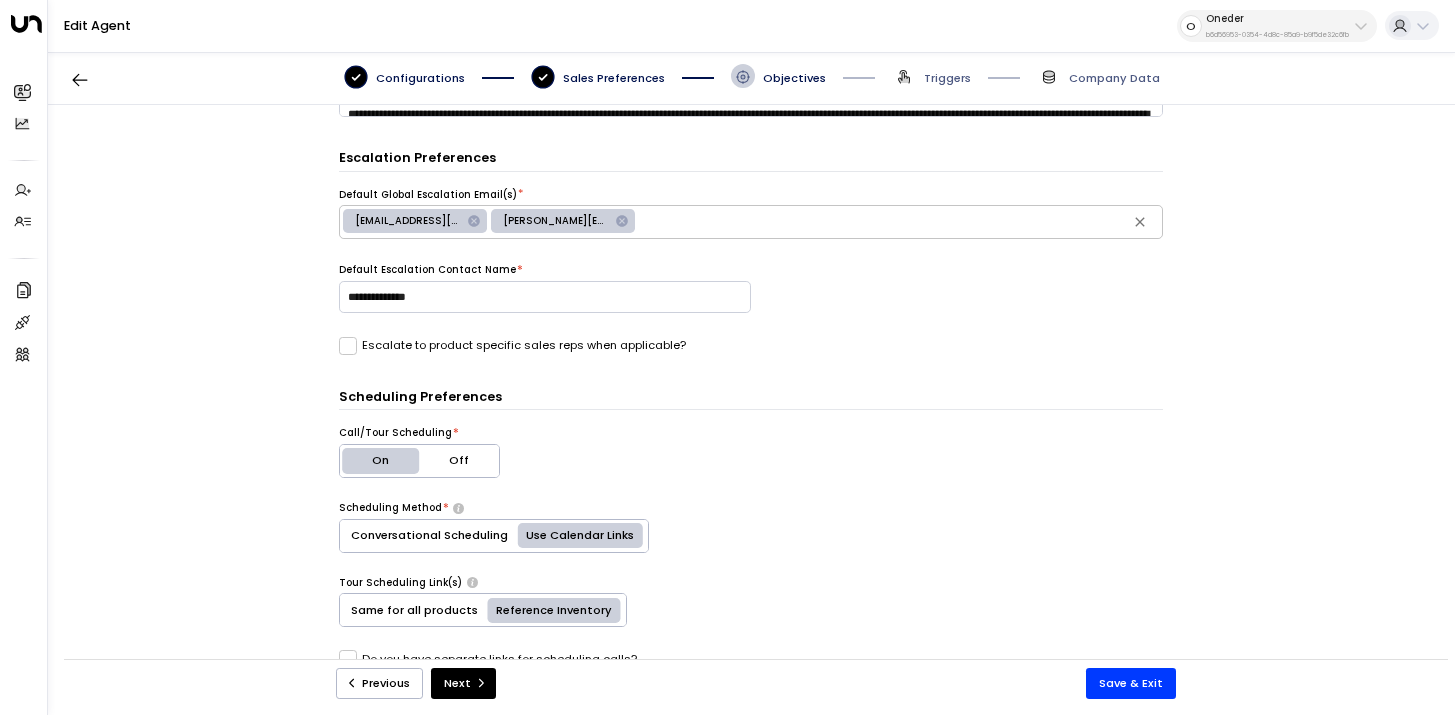 scroll, scrollTop: 832, scrollLeft: 0, axis: vertical 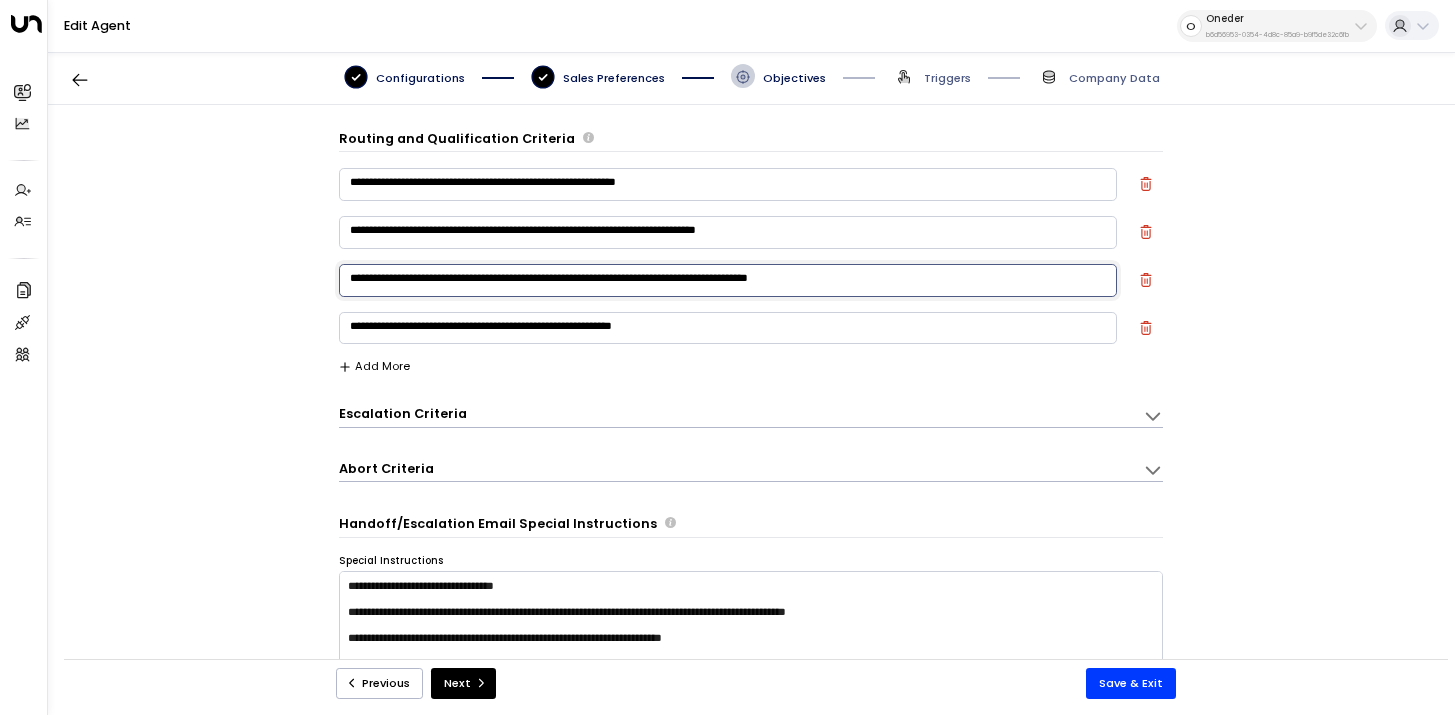 click on "**********" at bounding box center [728, 280] 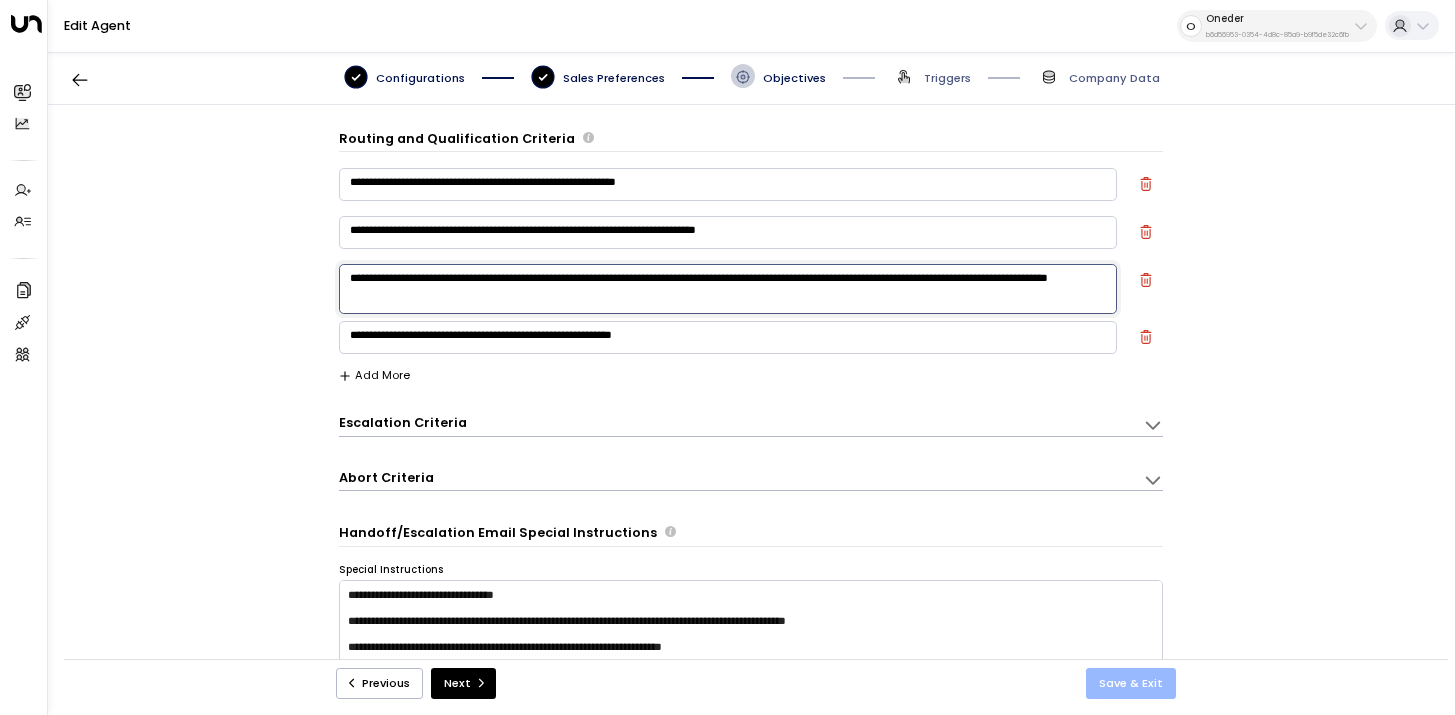 type on "**********" 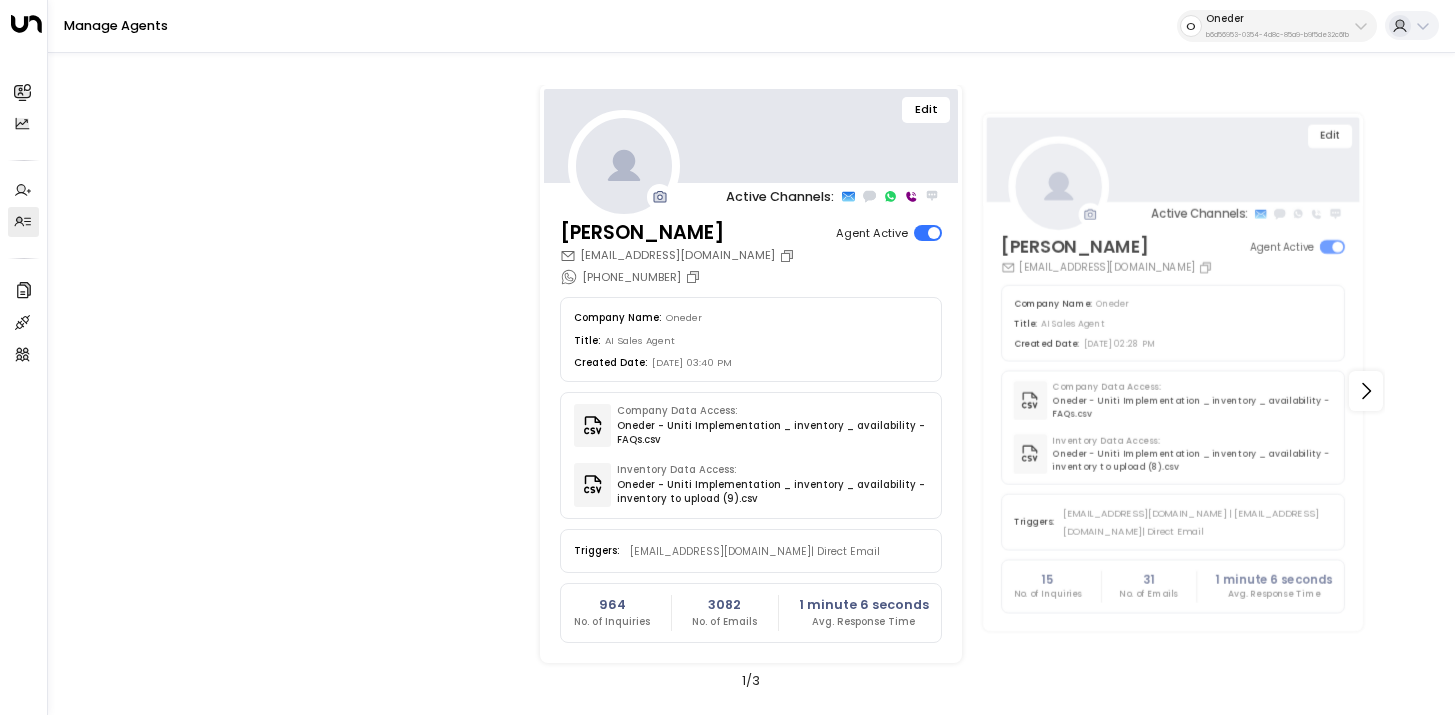 click on "Edit" at bounding box center [926, 110] 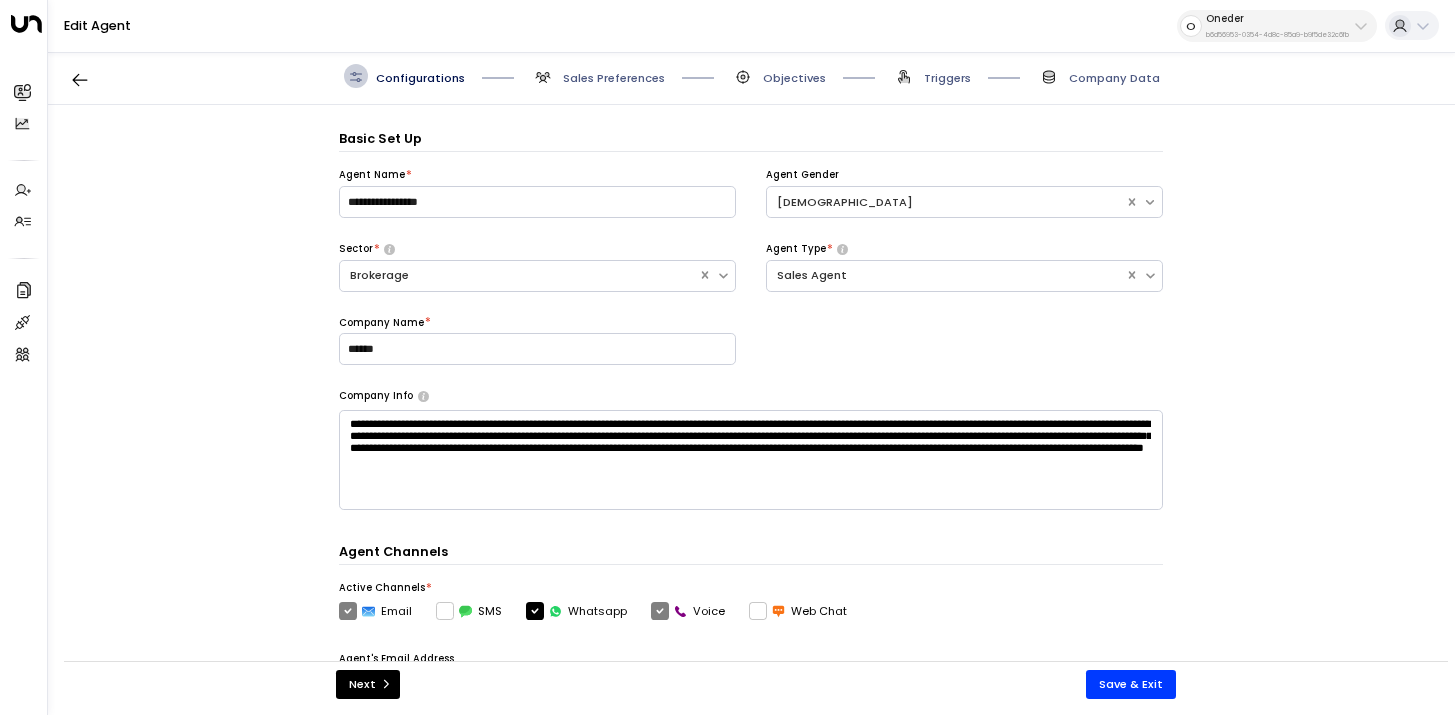 scroll, scrollTop: 24, scrollLeft: 0, axis: vertical 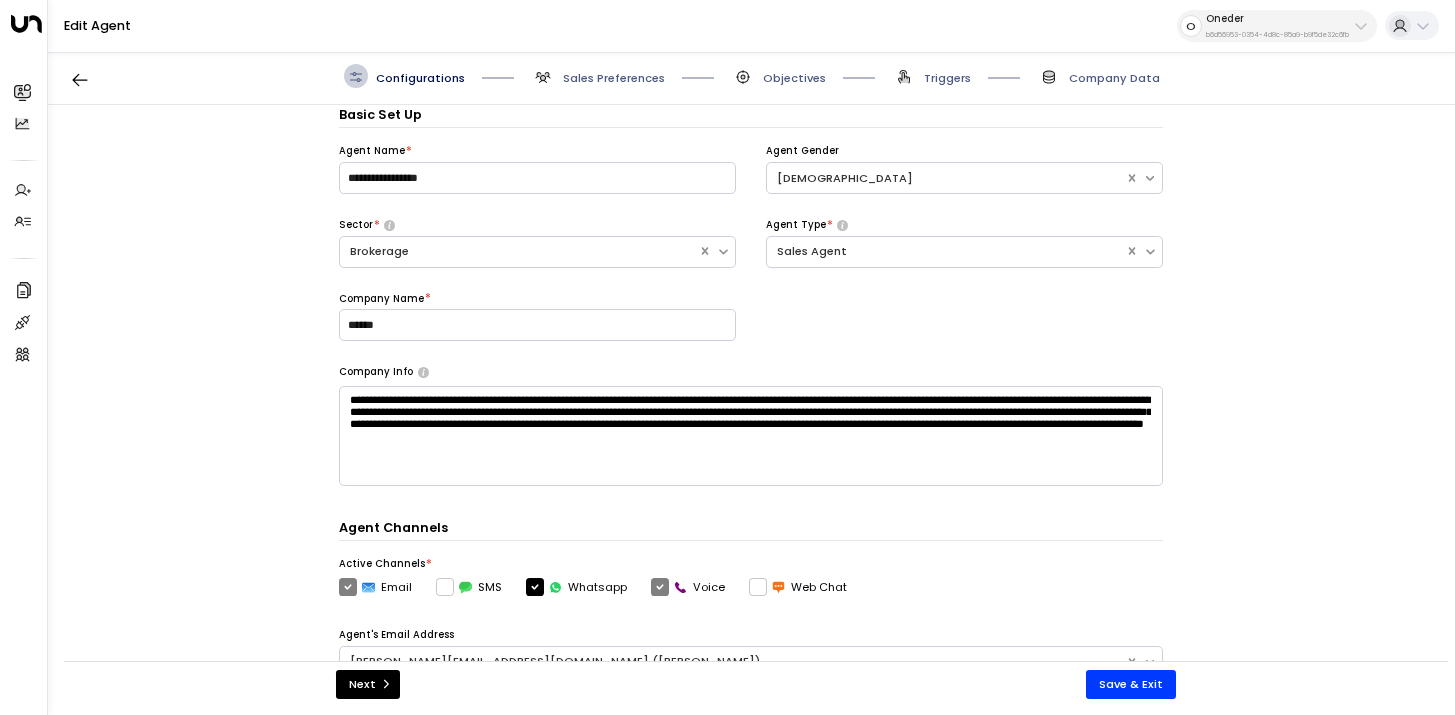 click on "Triggers" at bounding box center [931, 76] 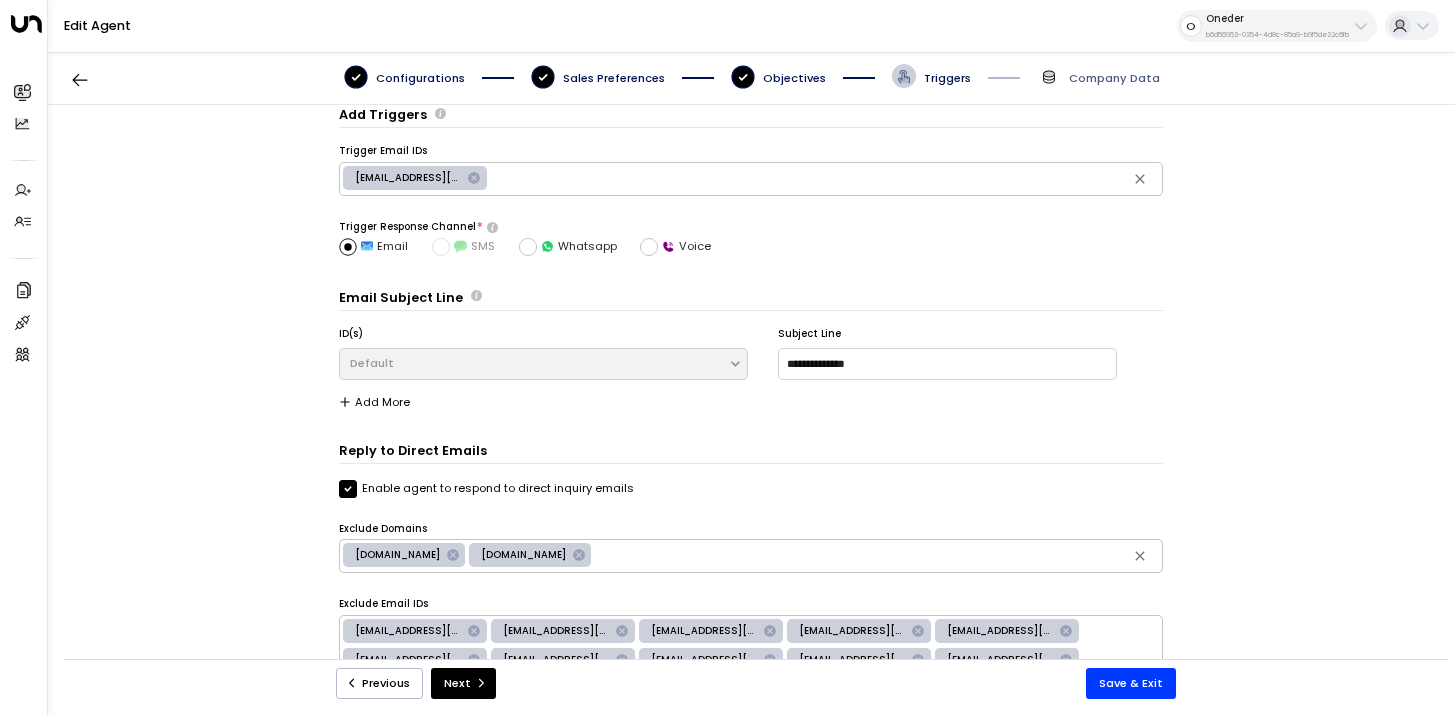 scroll, scrollTop: 201, scrollLeft: 0, axis: vertical 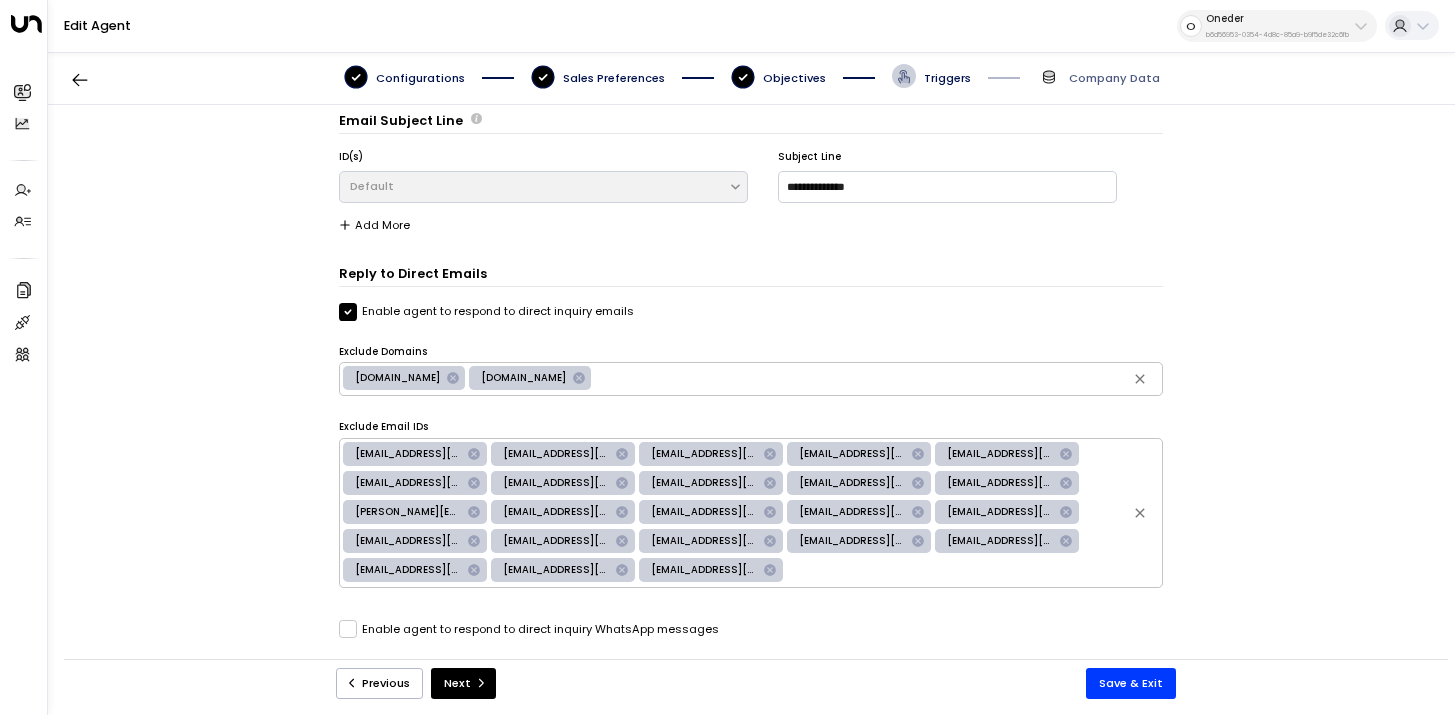 click on "Configurations Sales Preferences Objectives Triggers Company Data" at bounding box center [751, 76] 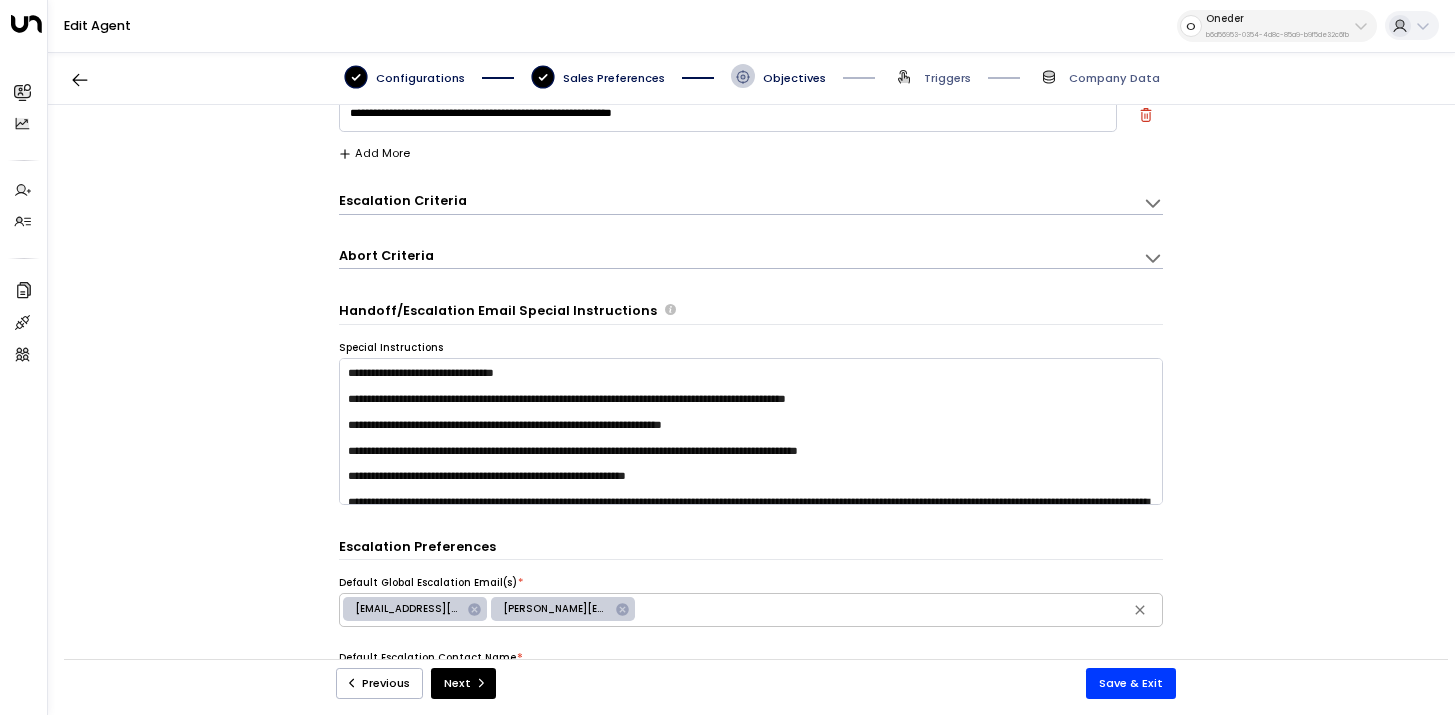 scroll, scrollTop: 223, scrollLeft: 0, axis: vertical 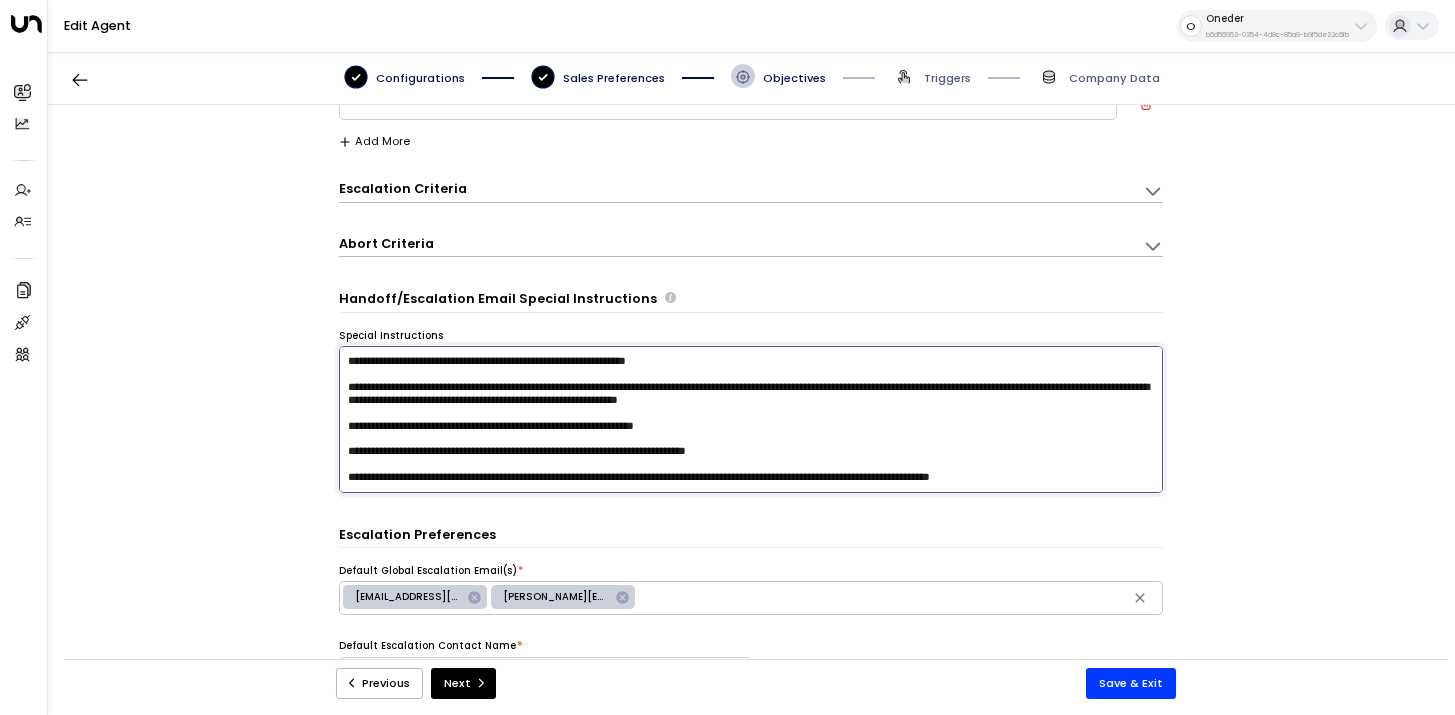 click on "**********" at bounding box center (751, 419) 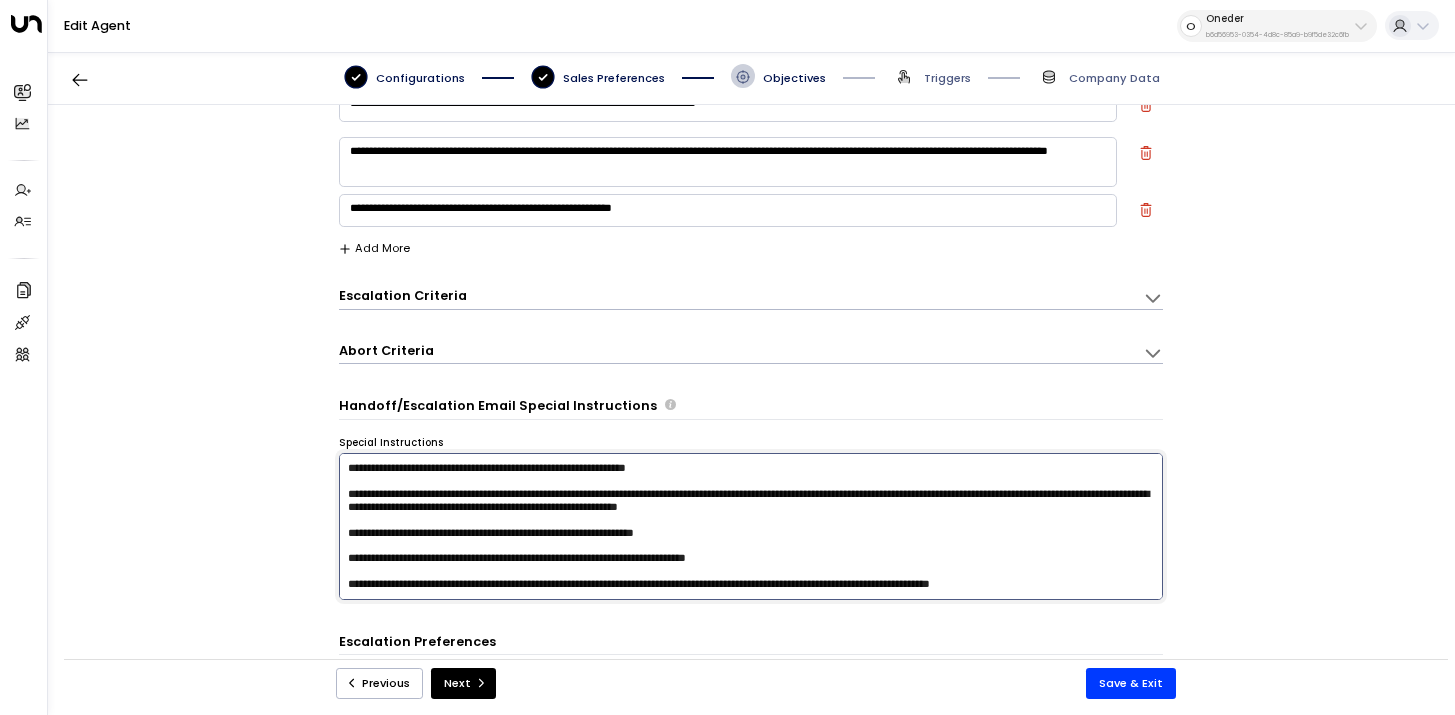 scroll, scrollTop: 119, scrollLeft: 0, axis: vertical 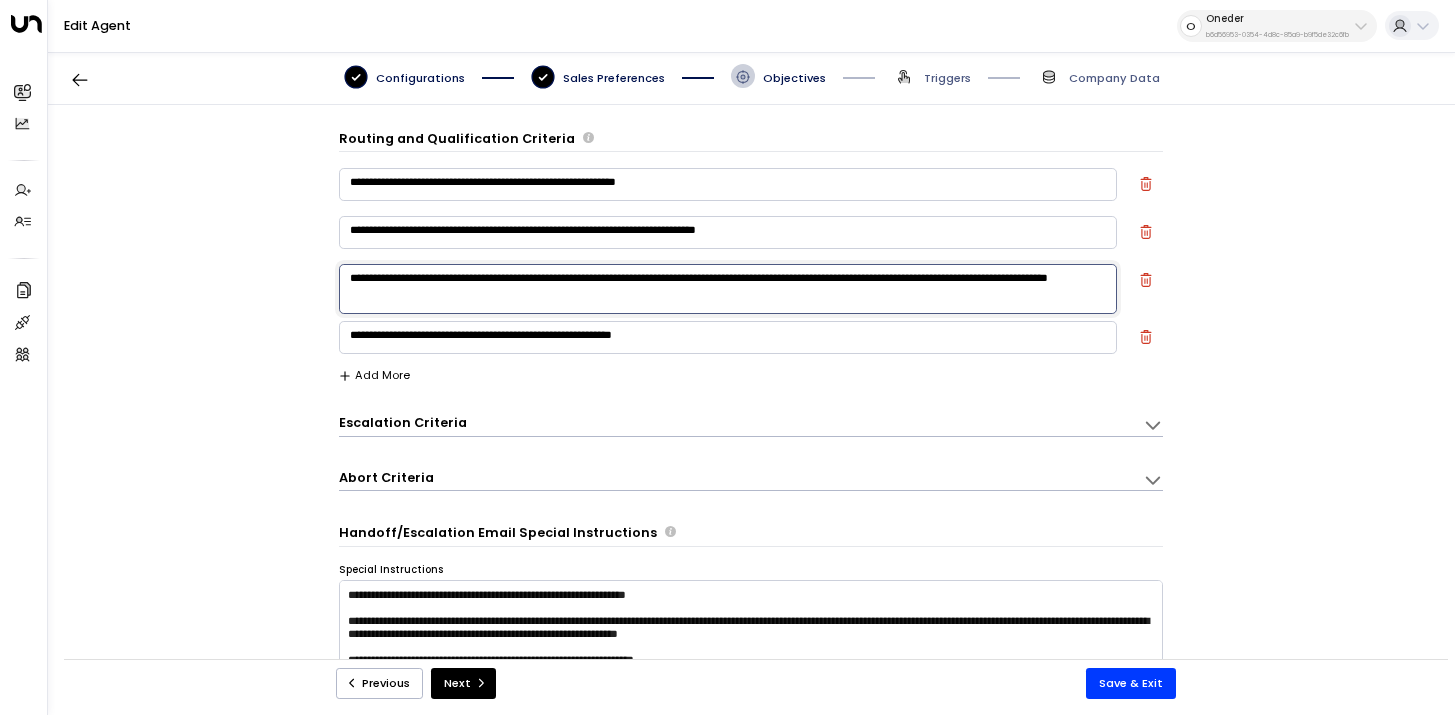 drag, startPoint x: 749, startPoint y: 293, endPoint x: 919, endPoint y: 274, distance: 171.05847 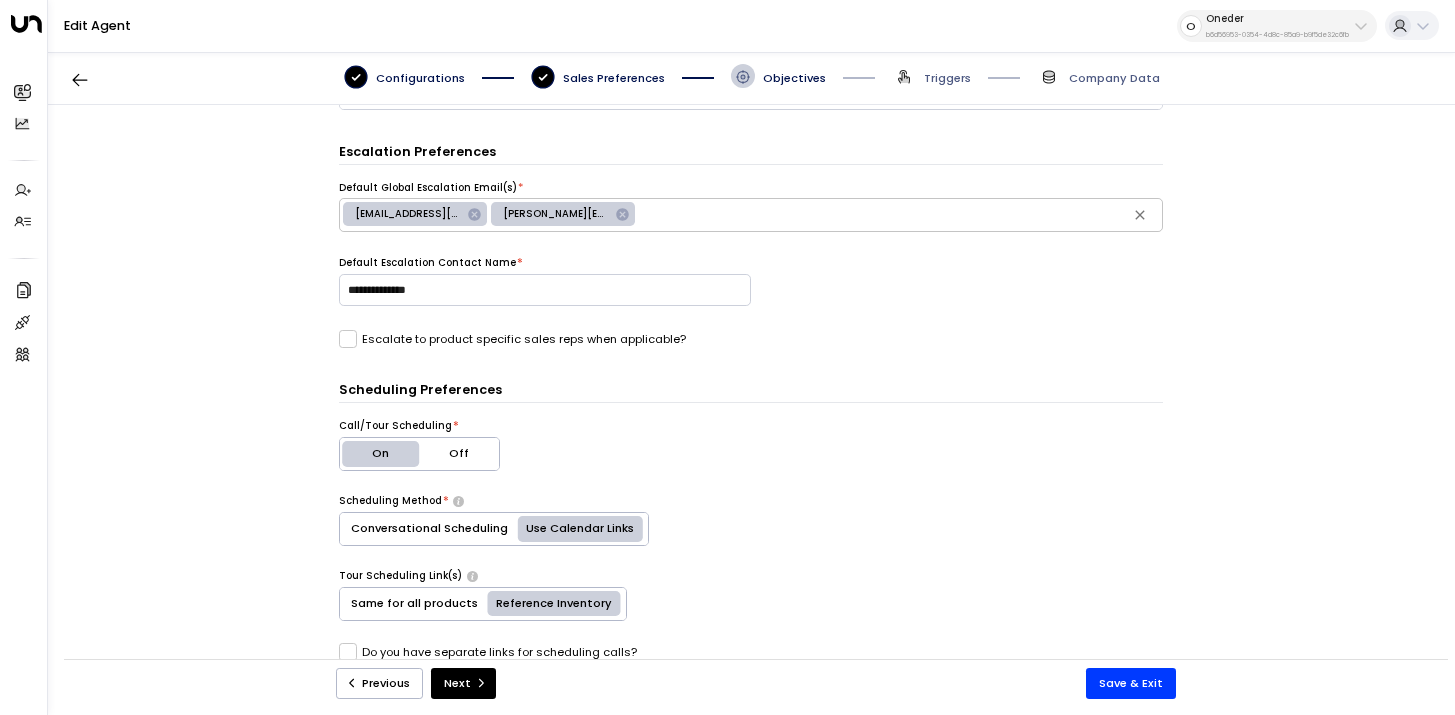 scroll, scrollTop: 589, scrollLeft: 0, axis: vertical 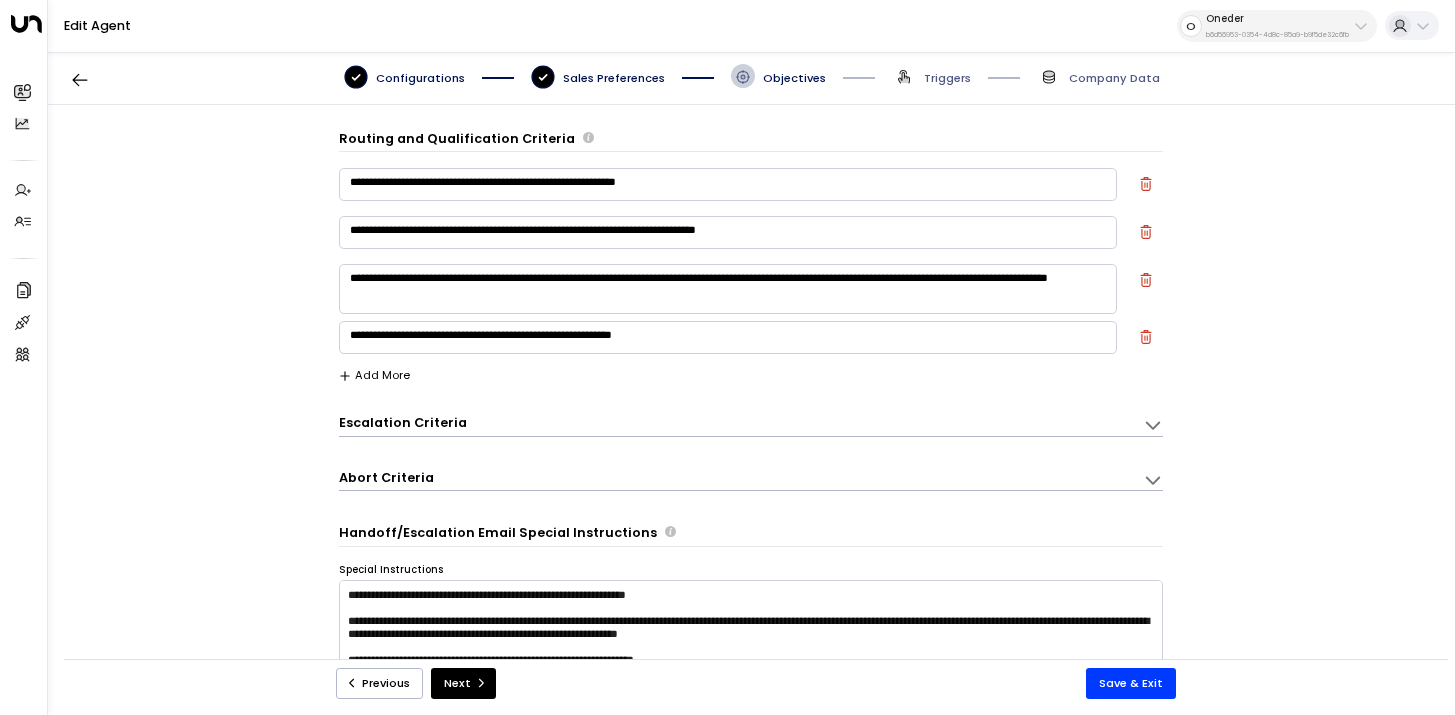 click on "Escalation Criteria" at bounding box center (403, 423) 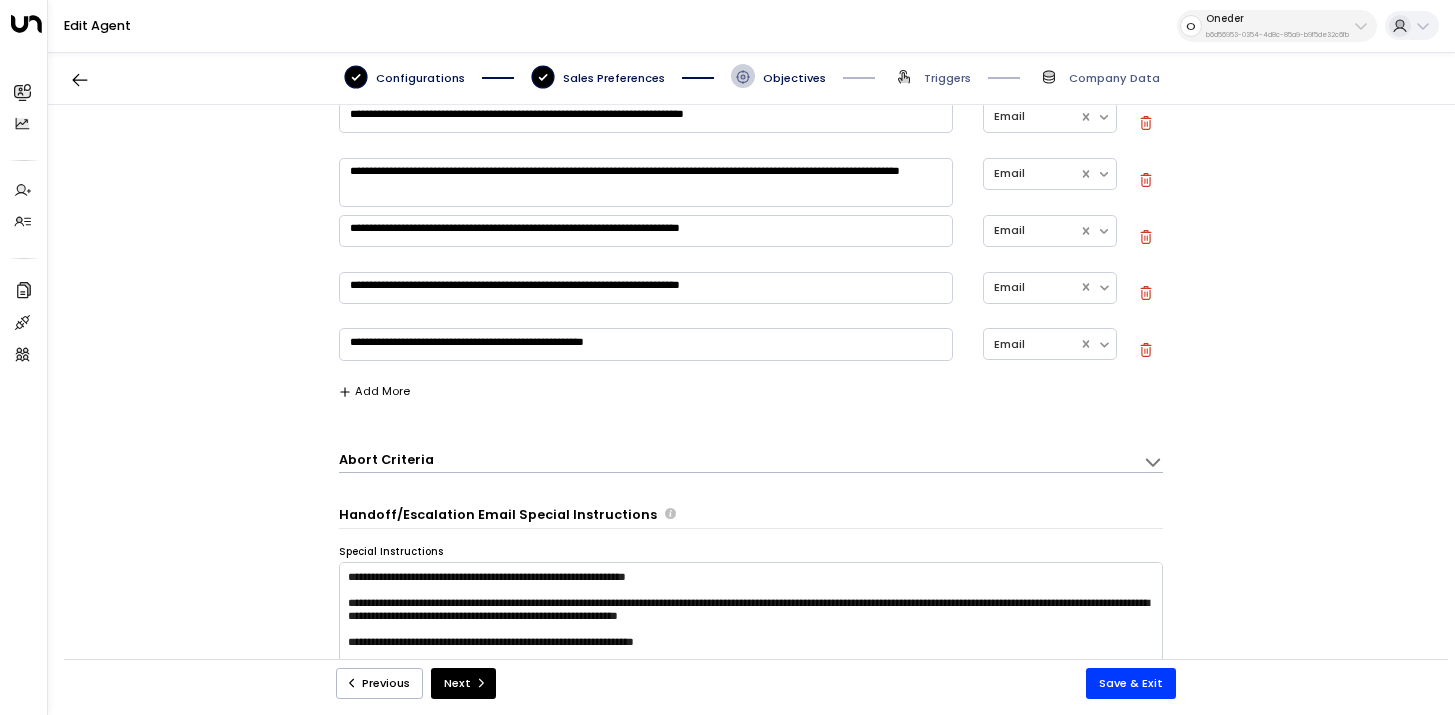 scroll, scrollTop: 630, scrollLeft: 0, axis: vertical 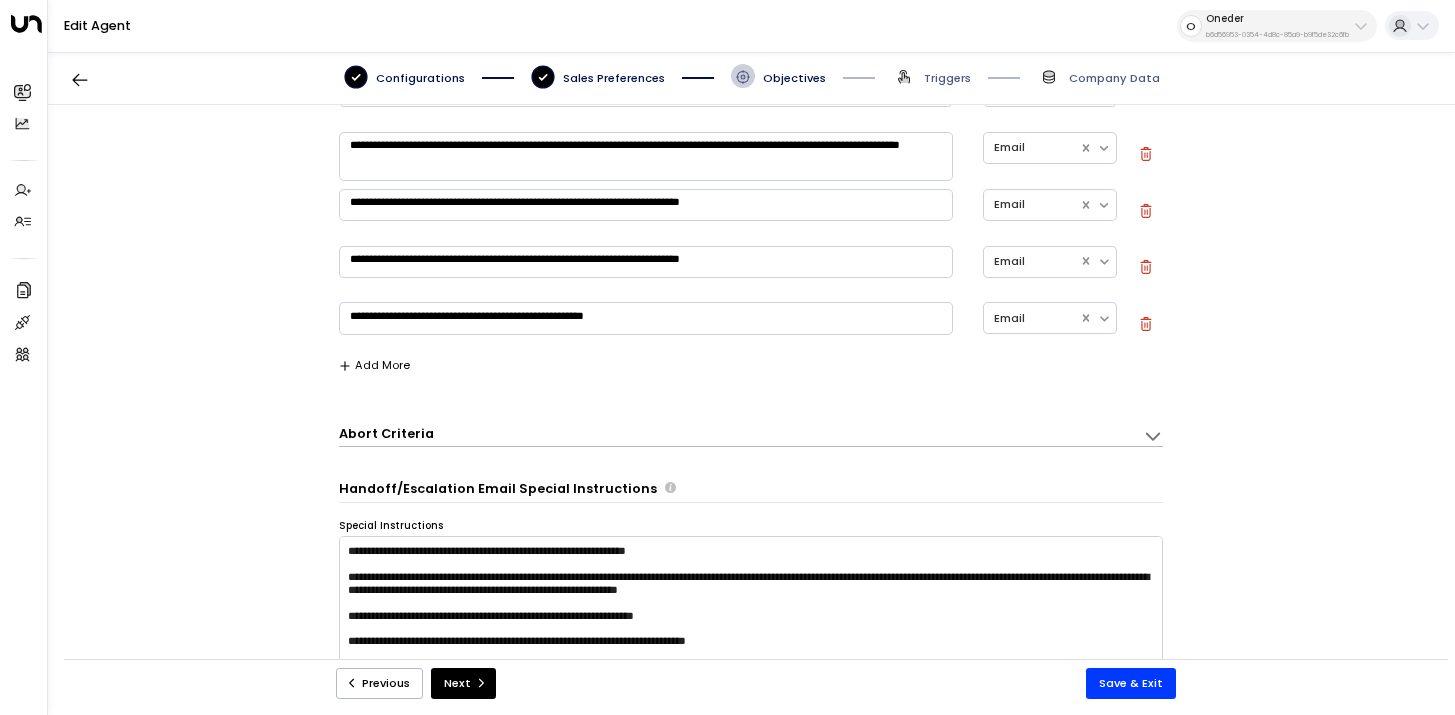 click on "Abort Criteria" at bounding box center [741, -203] 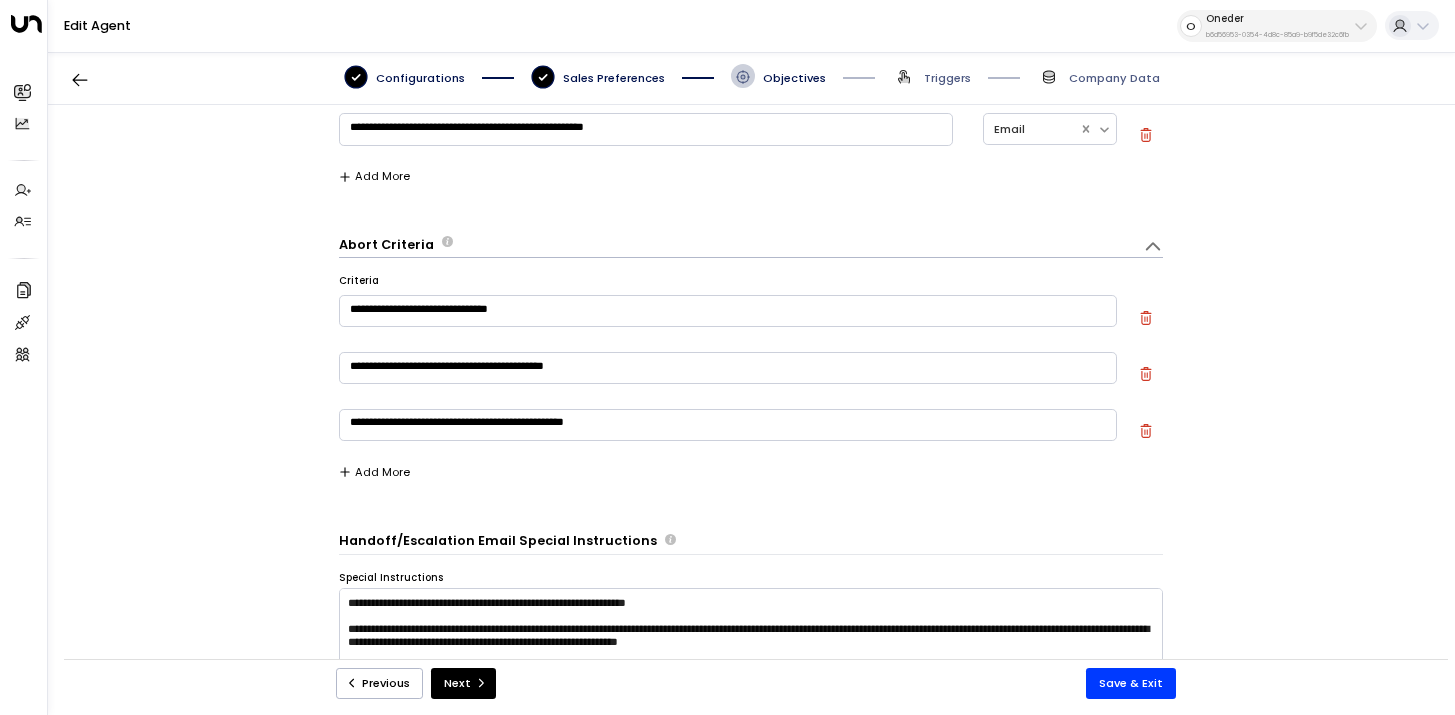 scroll, scrollTop: 833, scrollLeft: 0, axis: vertical 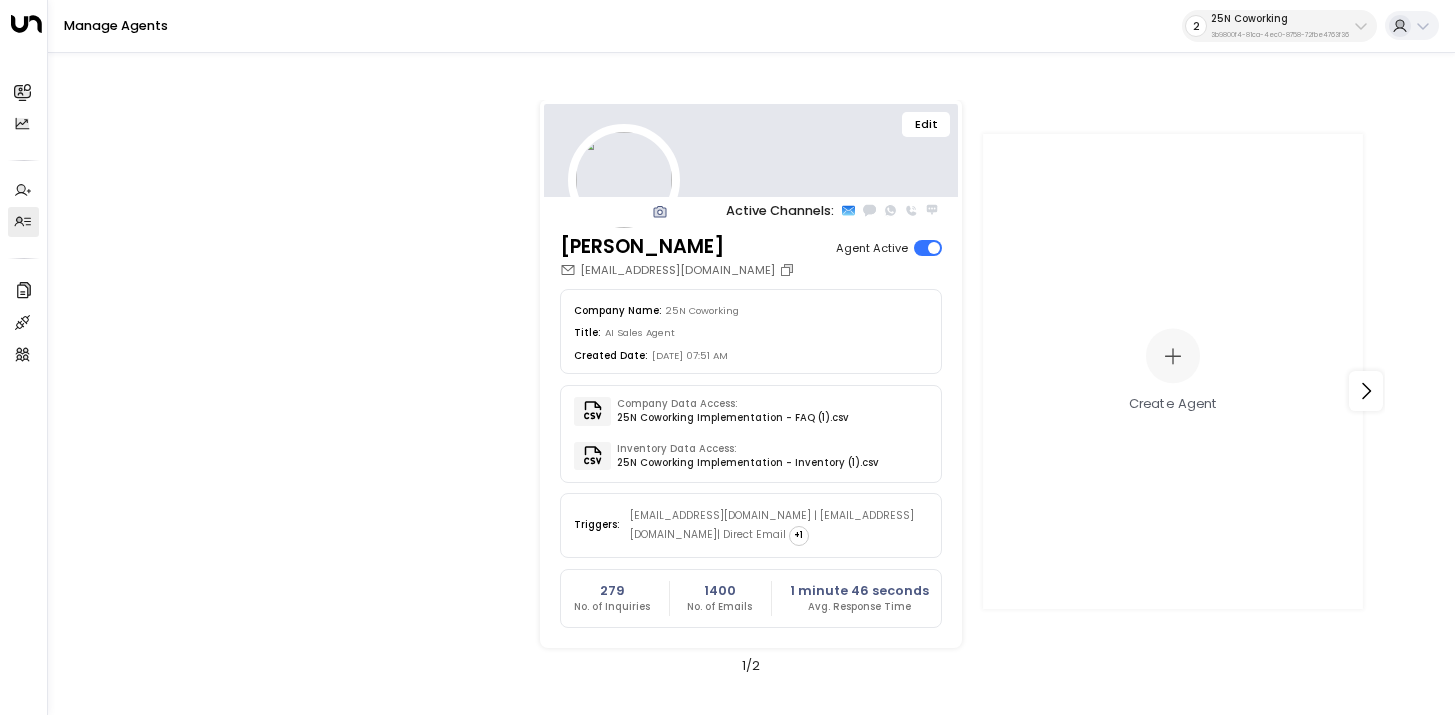 click on "25N Coworking 3b9800f4-81ca-4ec0-8758-72fbe4763f36" at bounding box center (1280, 26) 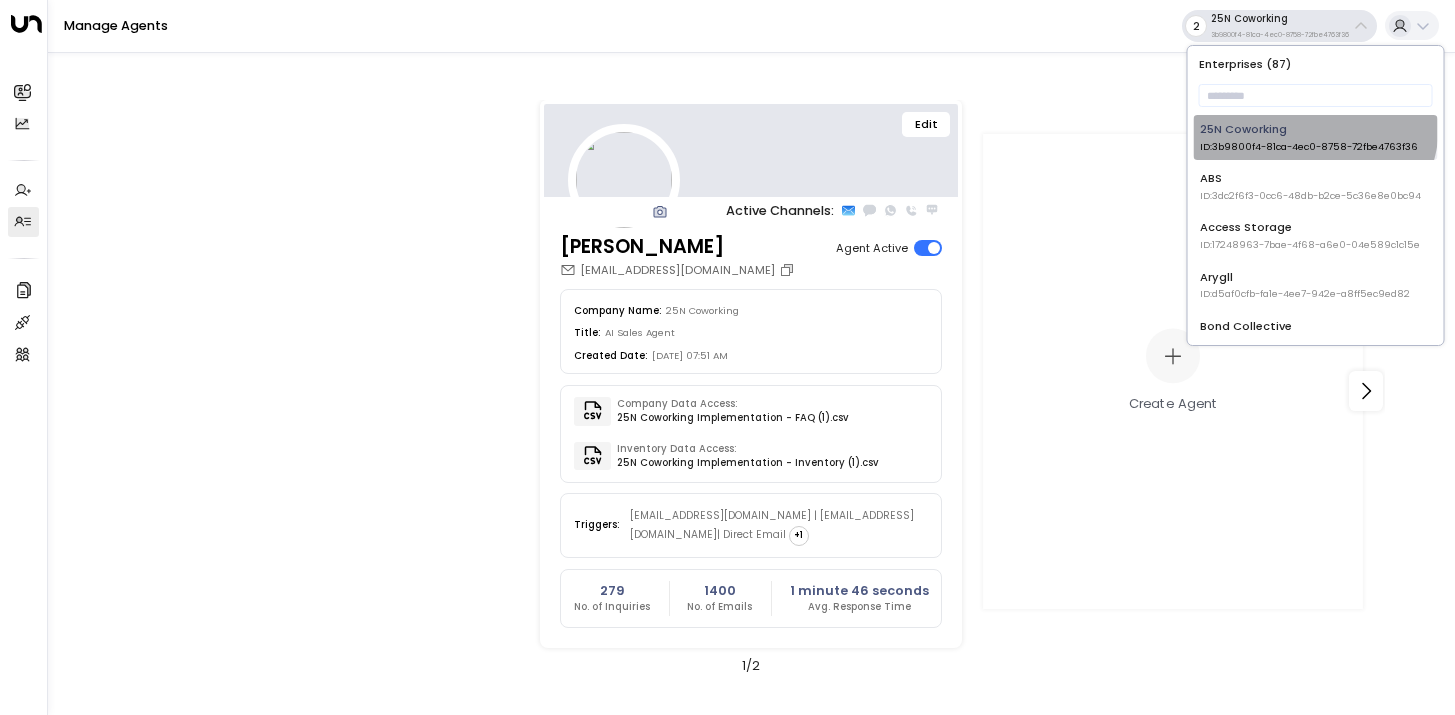 click on "25N Coworking ID:  3b9800f4-81ca-4ec0-8758-72fbe4763f36" at bounding box center (1315, 137) 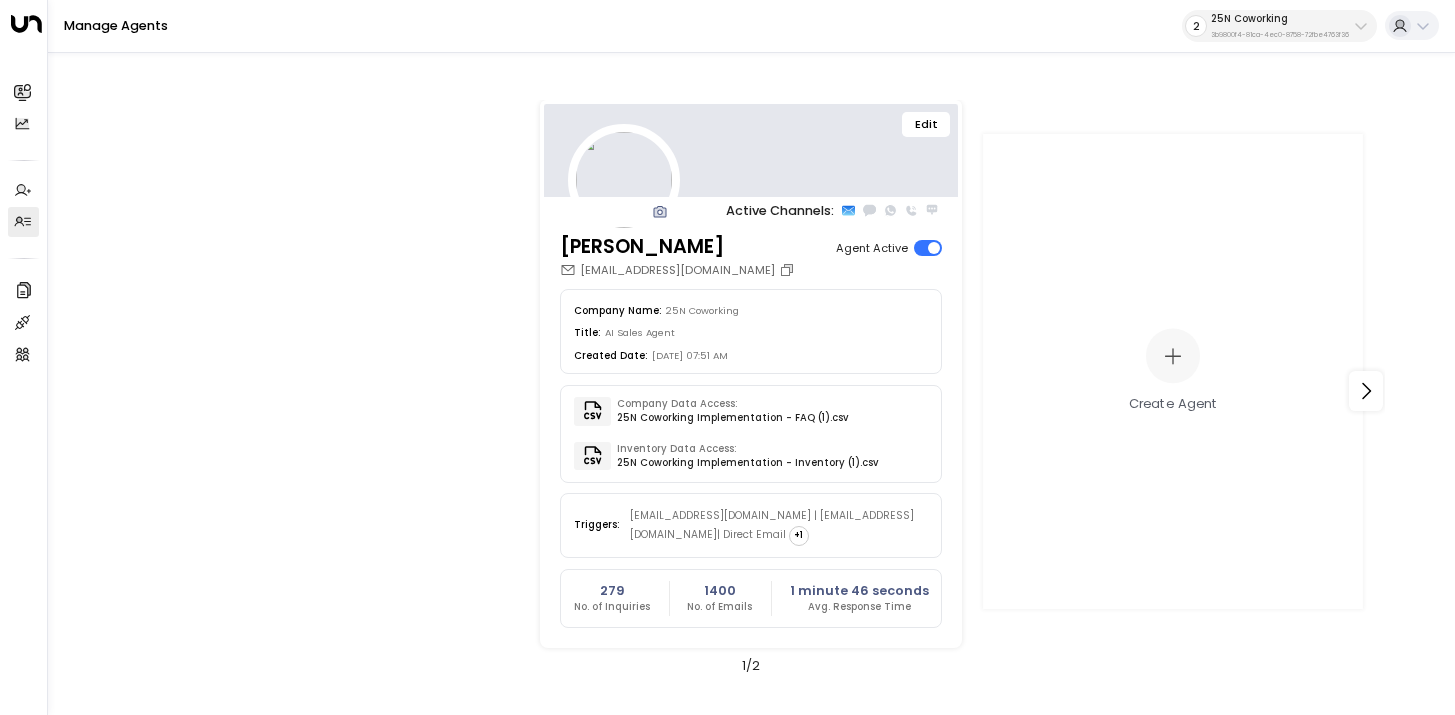 click on "3b9800f4-81ca-4ec0-8758-72fbe4763f36" at bounding box center [1280, 35] 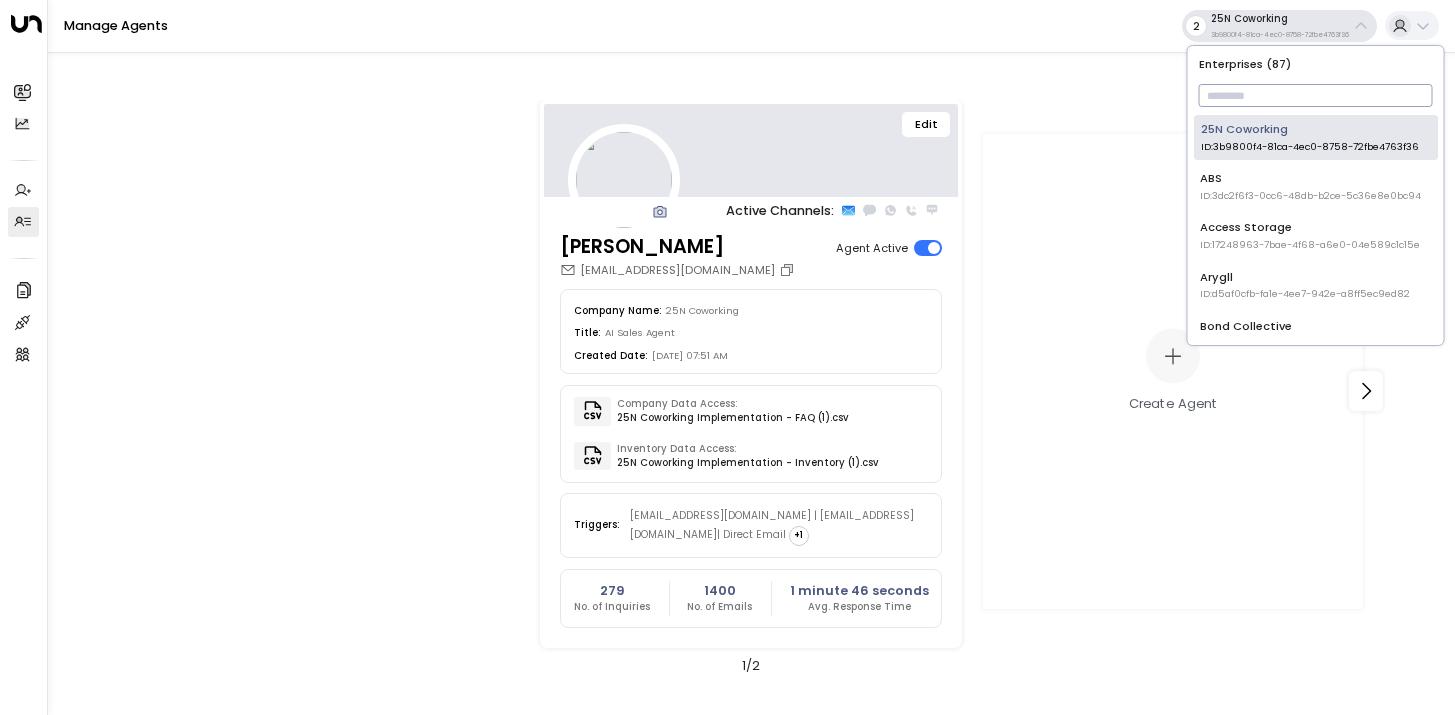 click at bounding box center (1316, 95) 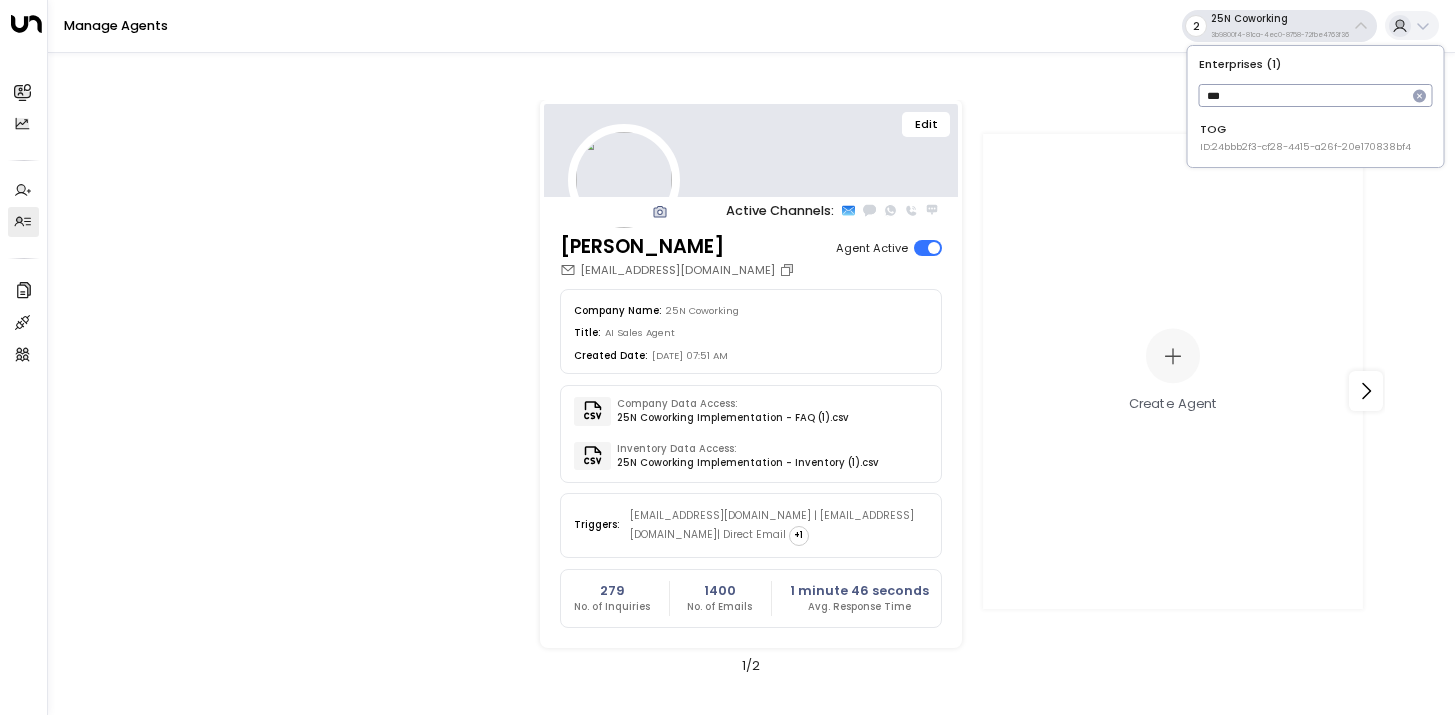 type on "***" 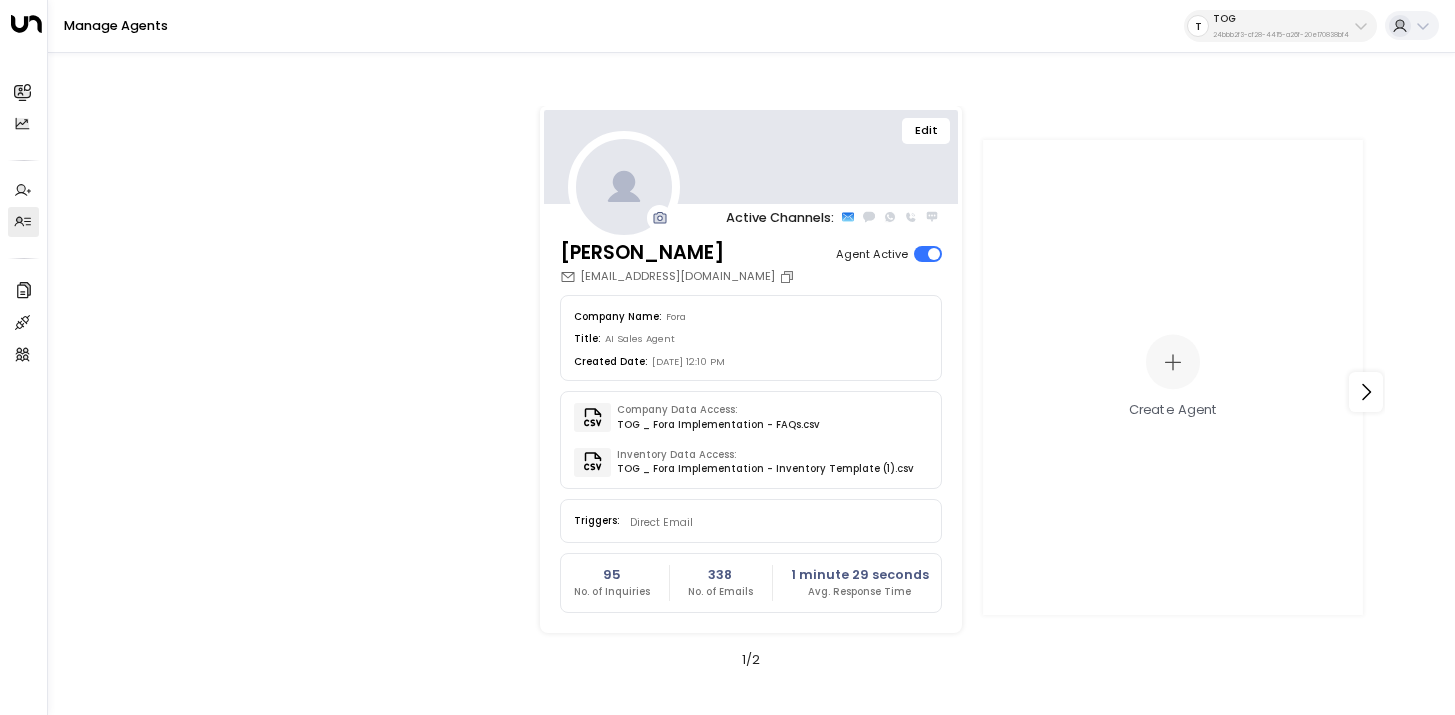 click on "Edit" at bounding box center [751, 157] 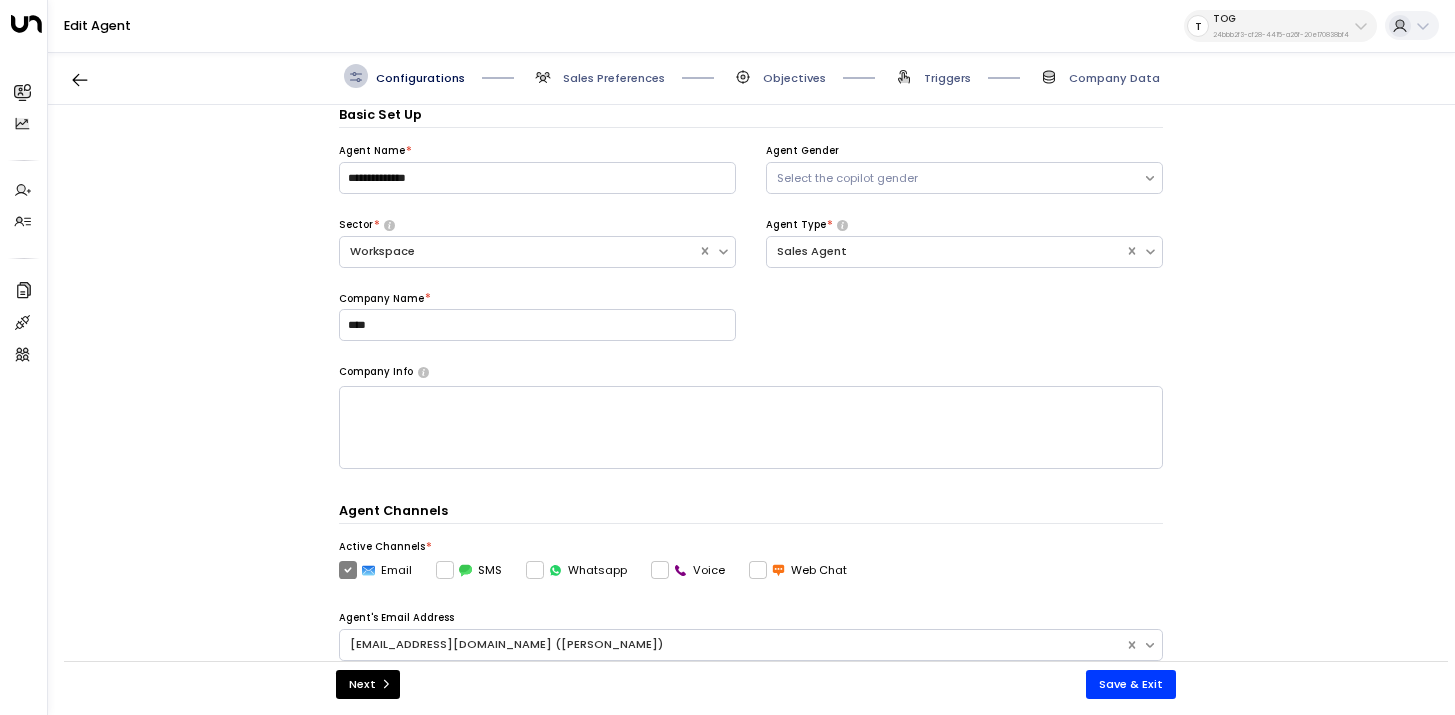 click on "Triggers" at bounding box center [947, 78] 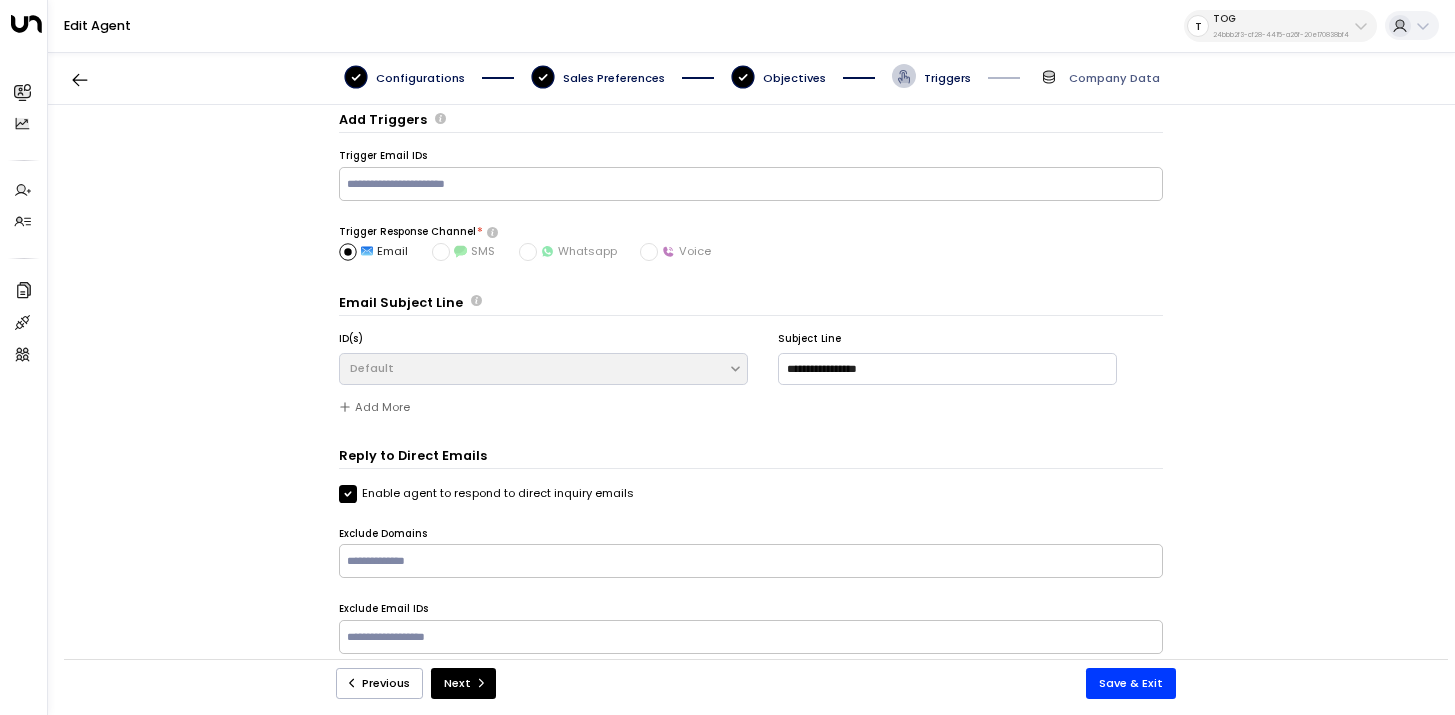 click on "Configurations Sales Preferences Objectives Triggers Company Data" at bounding box center [751, 76] 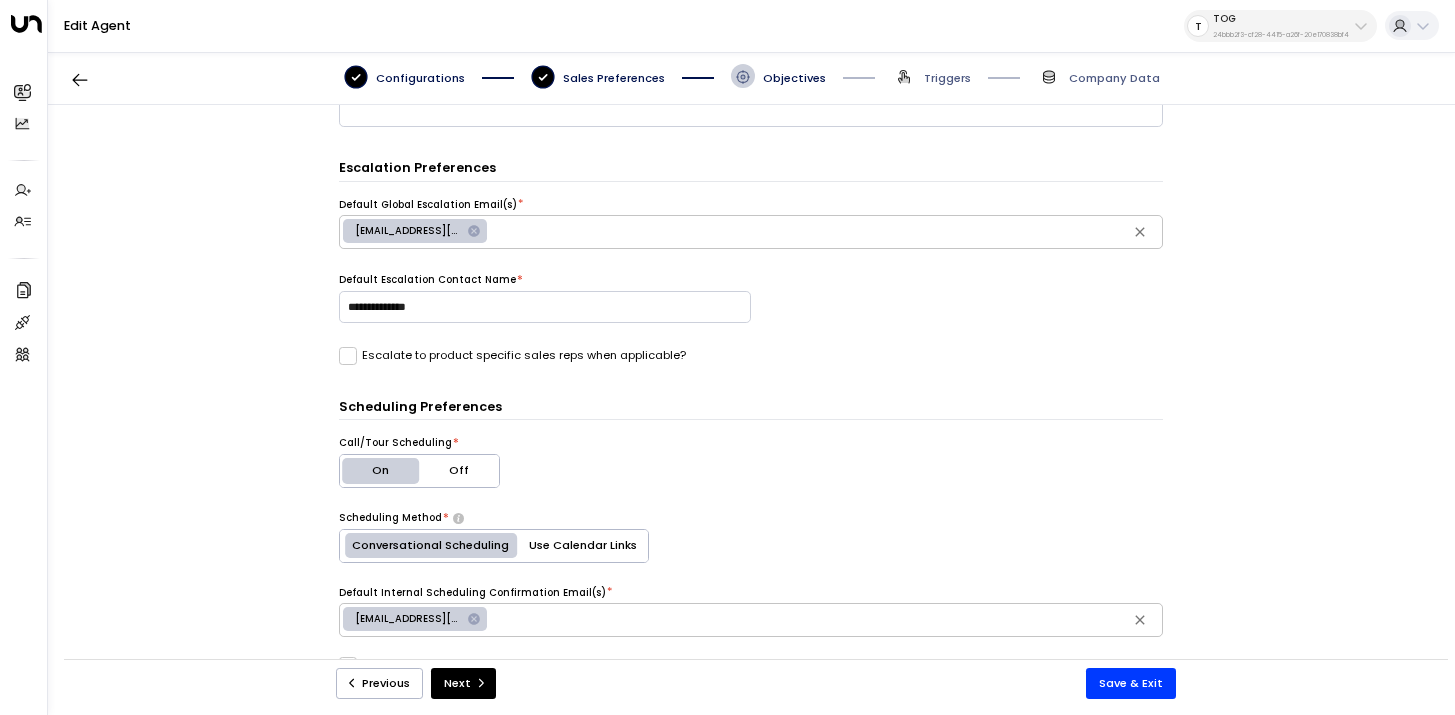 scroll, scrollTop: 439, scrollLeft: 0, axis: vertical 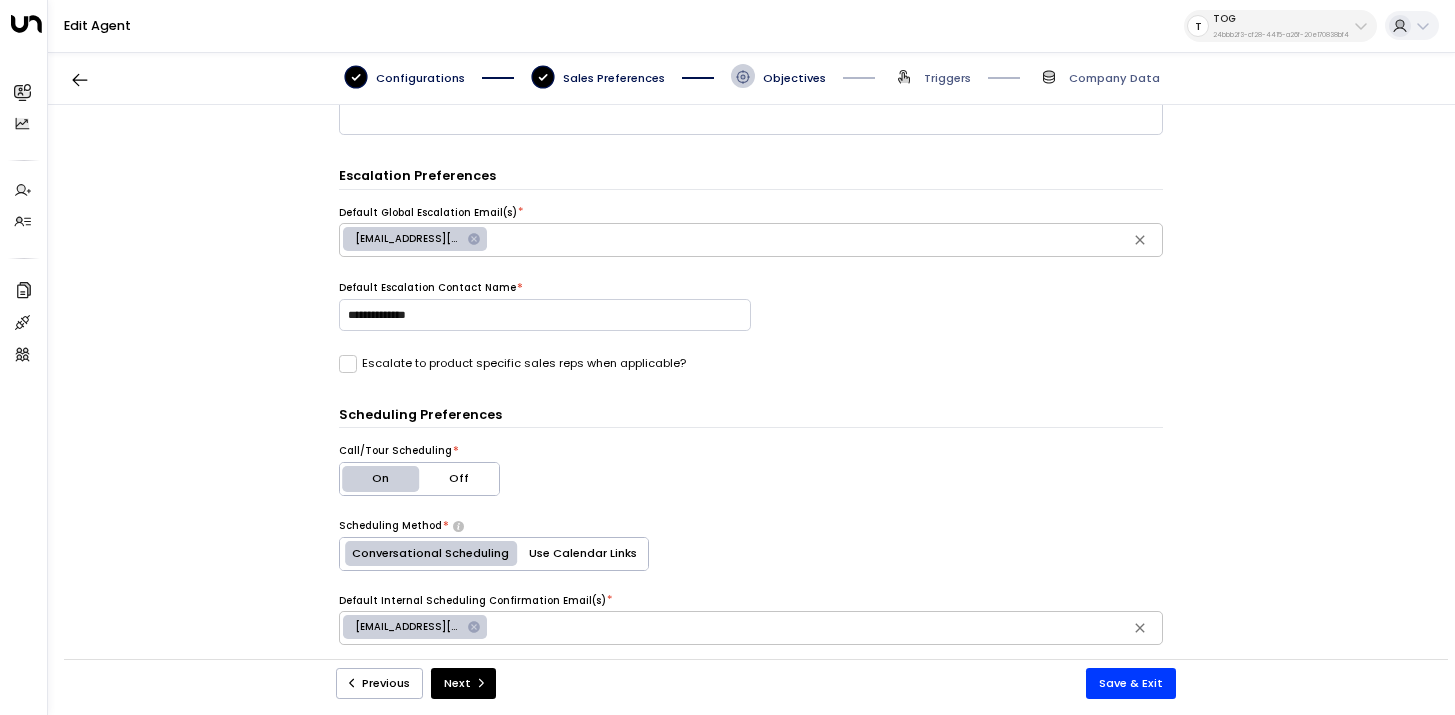 click on "temp@gmail.com" at bounding box center (408, 239) 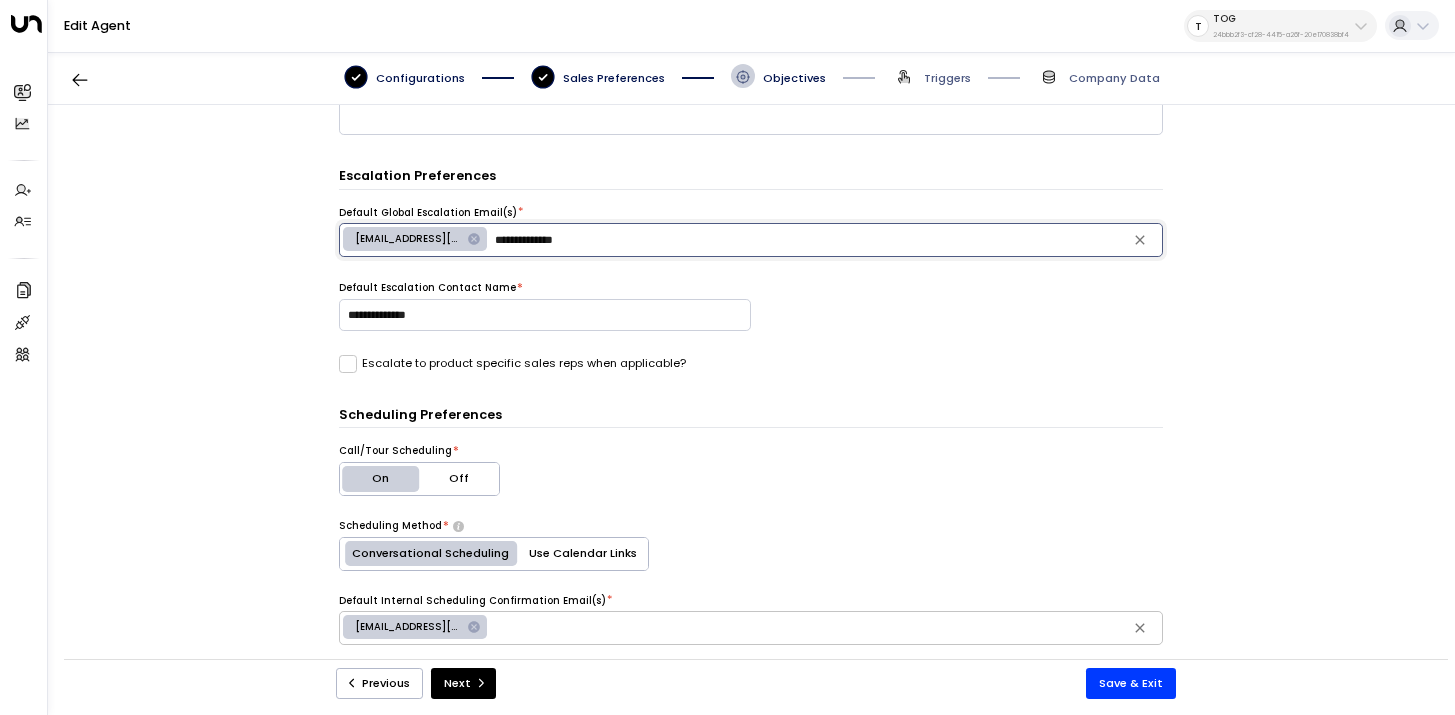 drag, startPoint x: 607, startPoint y: 242, endPoint x: 411, endPoint y: 242, distance: 196 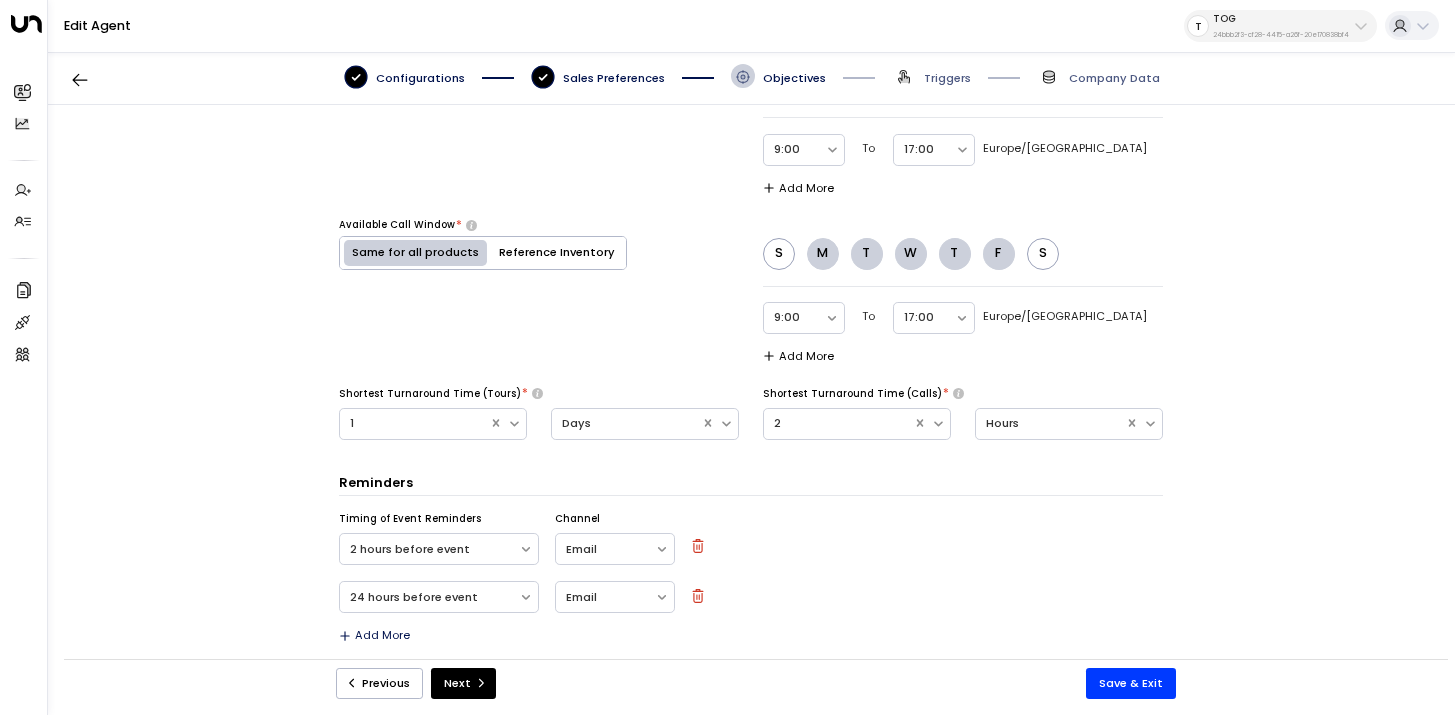 scroll, scrollTop: 1145, scrollLeft: 0, axis: vertical 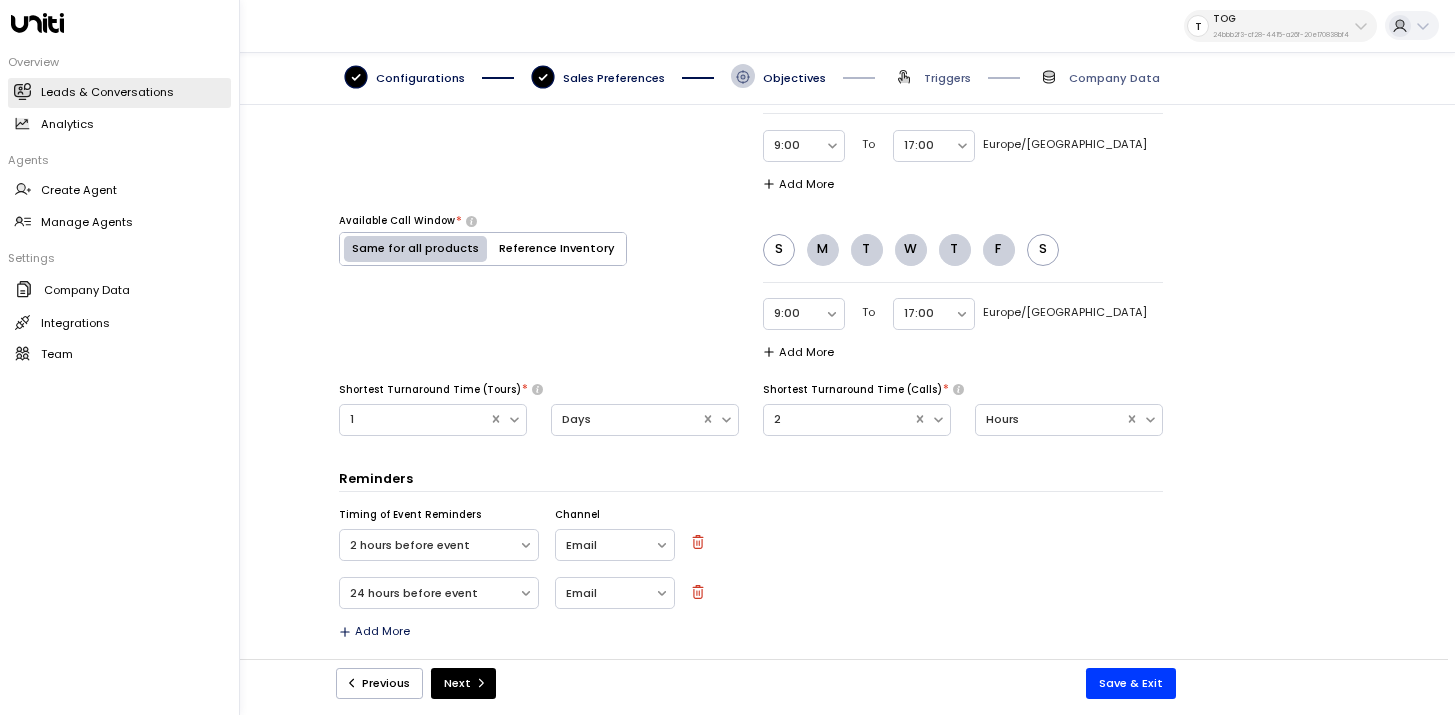 click 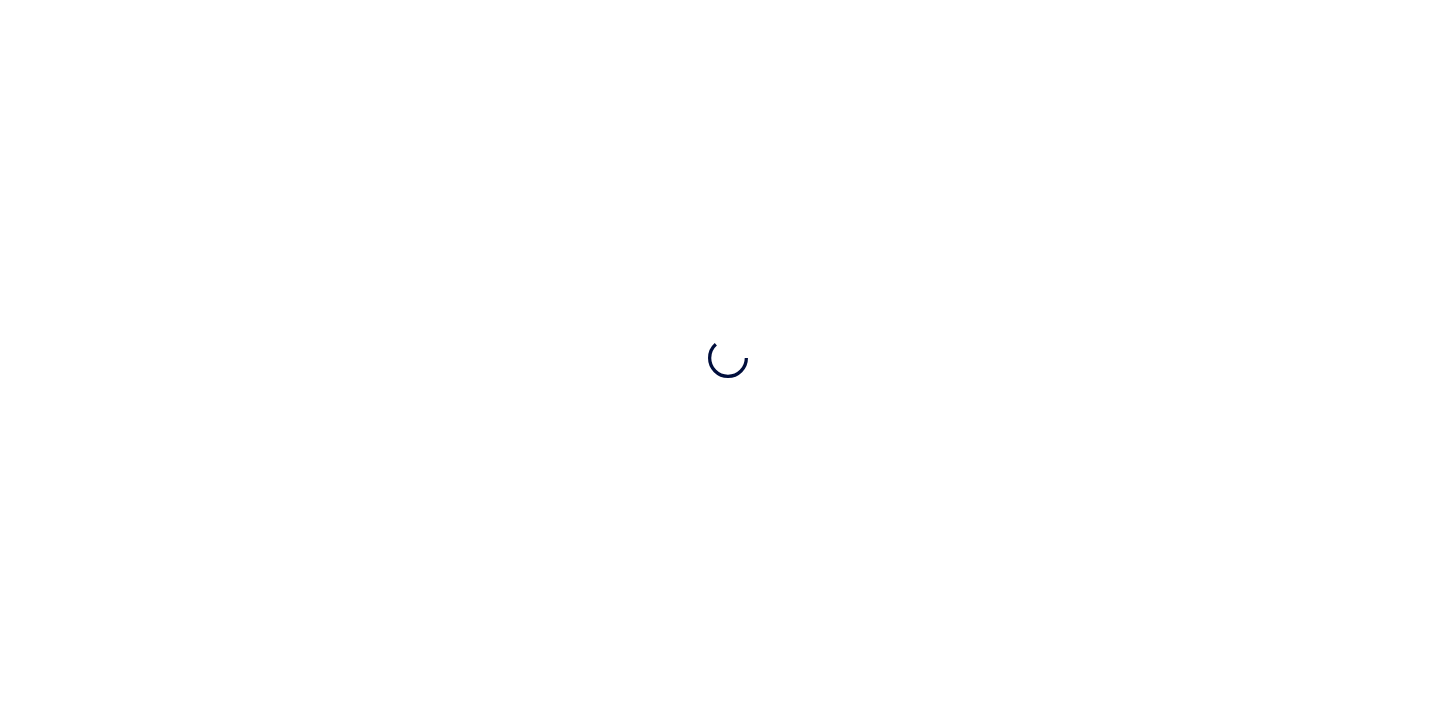 scroll, scrollTop: 0, scrollLeft: 0, axis: both 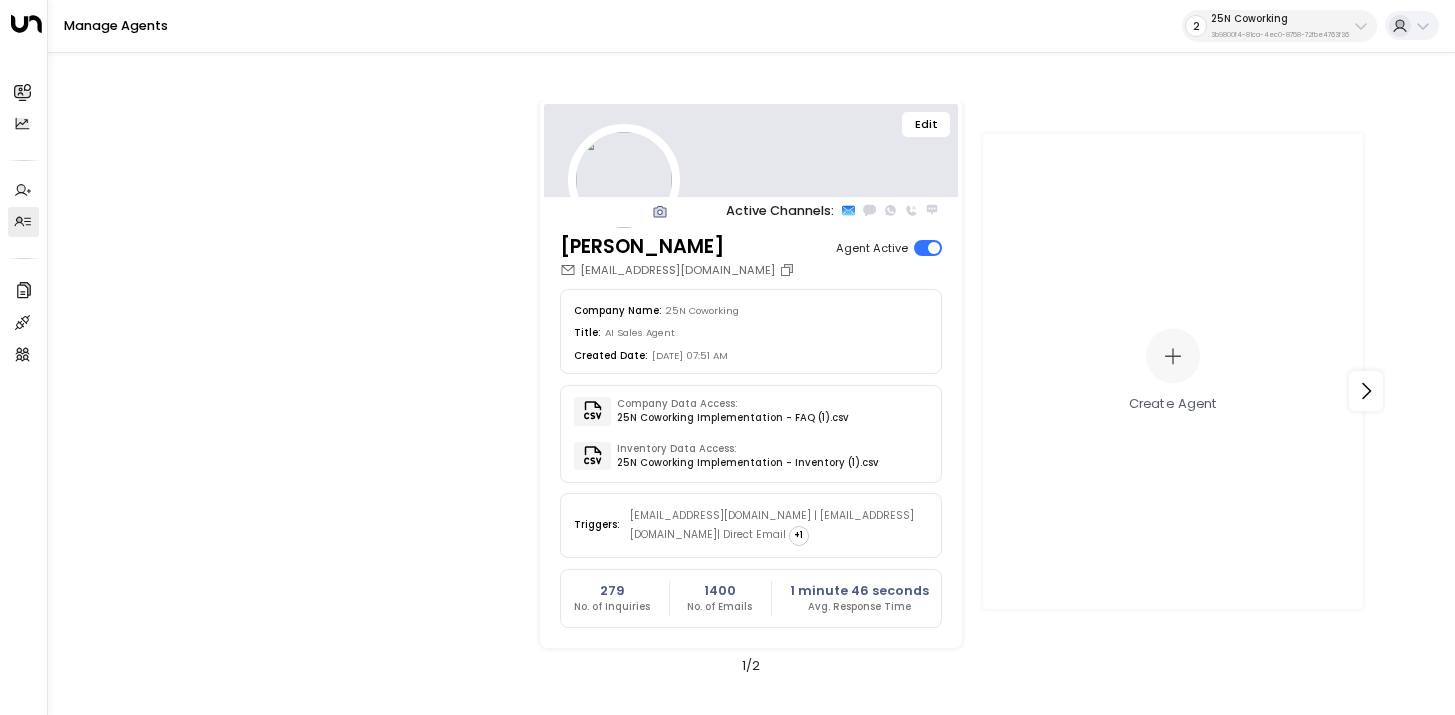 click on "25N Coworking" at bounding box center [1280, 19] 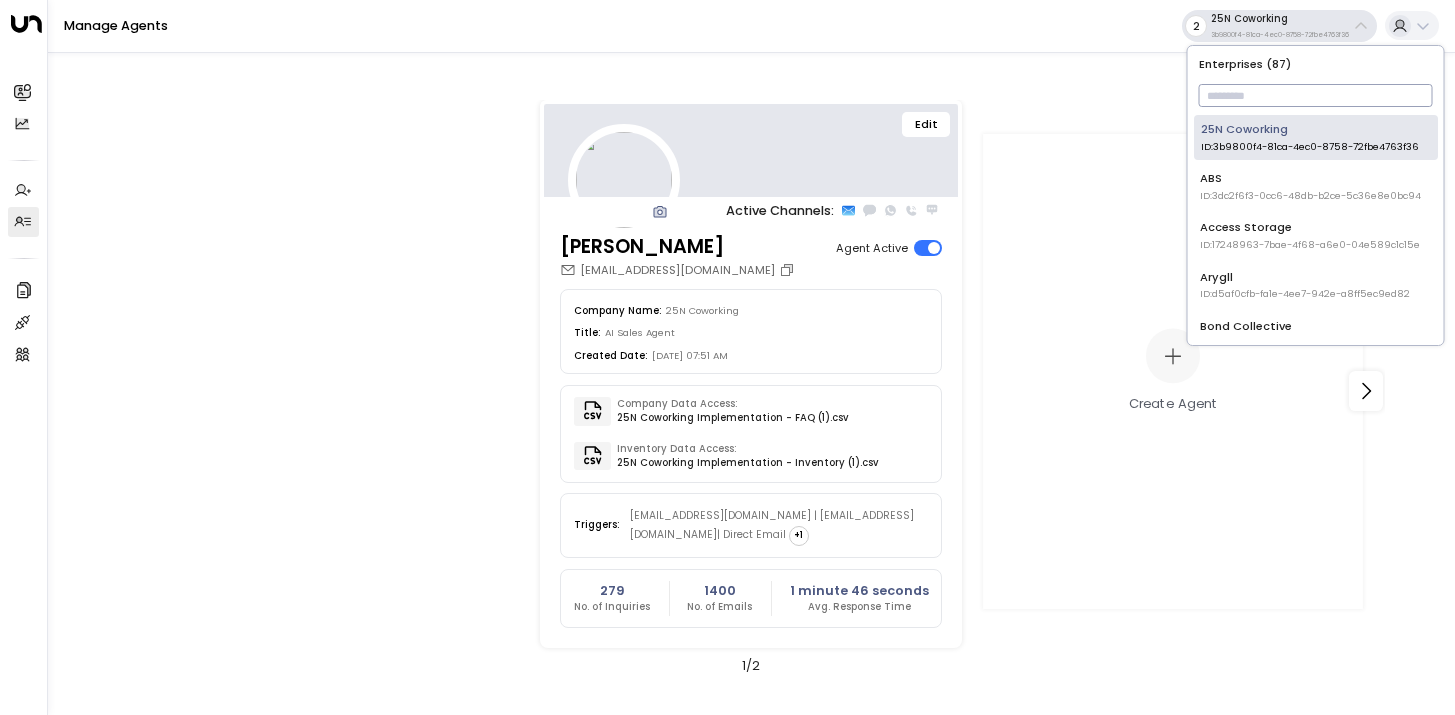 click at bounding box center [1316, 95] 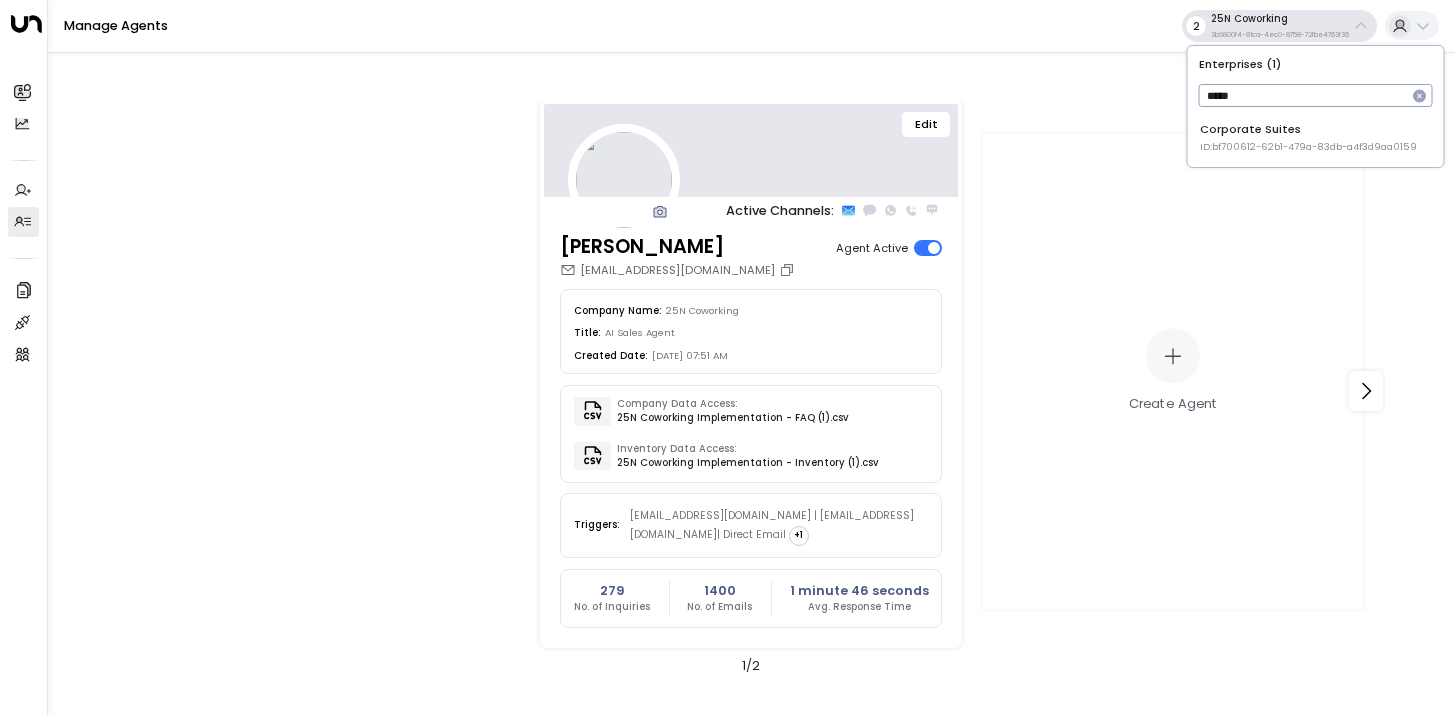 type on "*****" 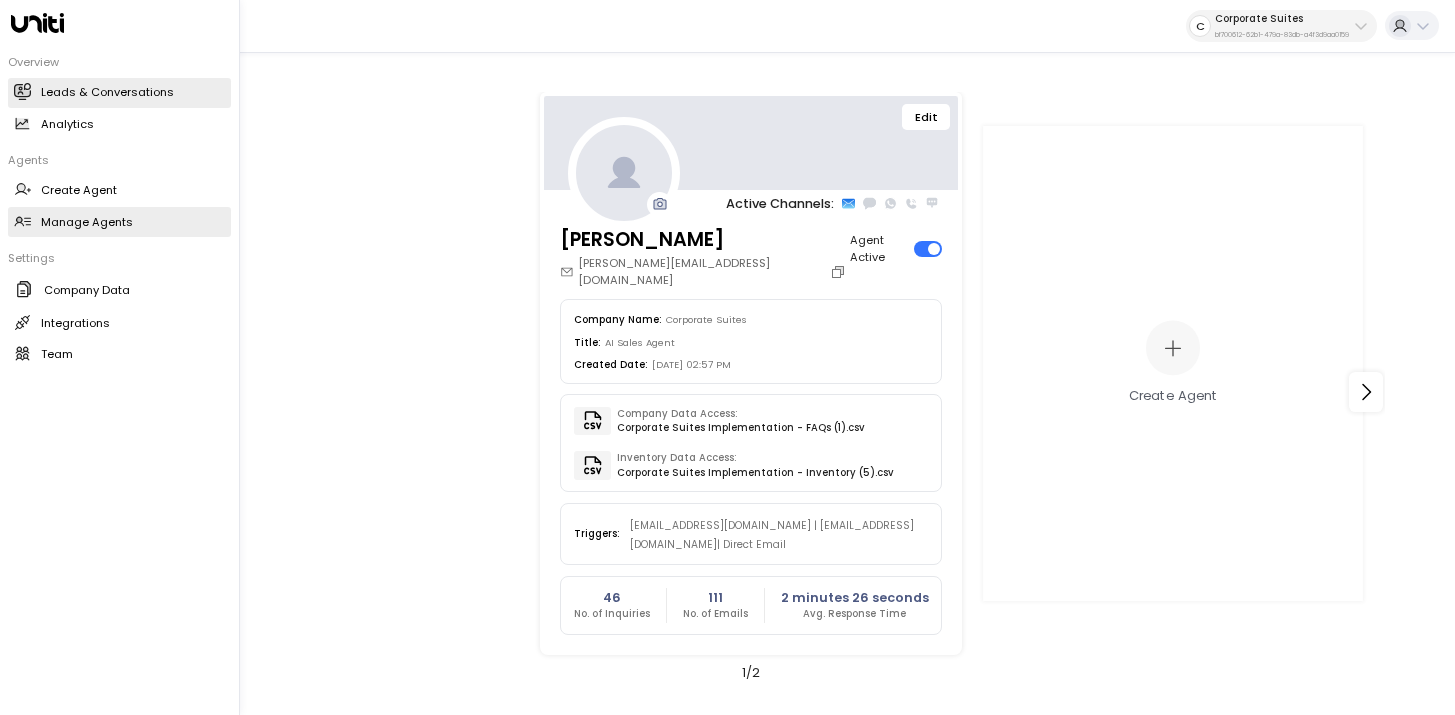click 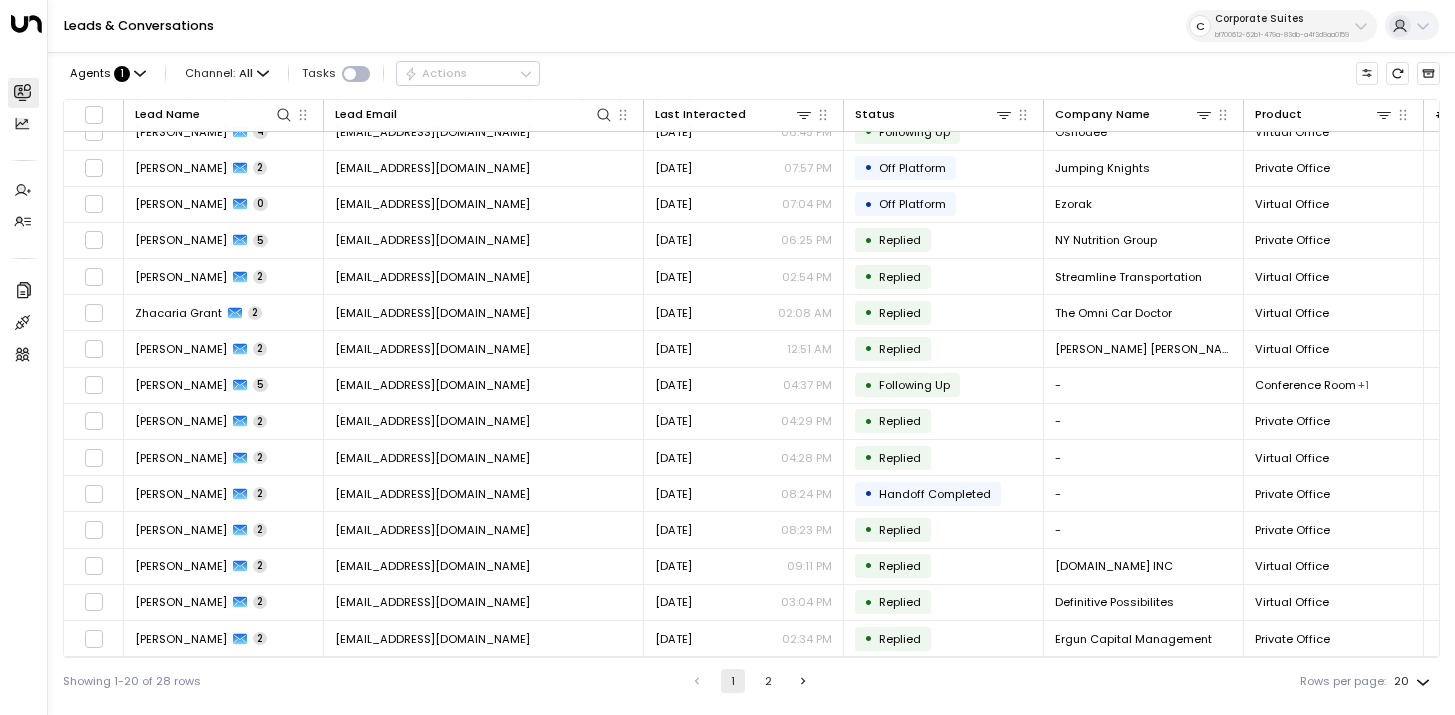 scroll, scrollTop: 0, scrollLeft: 0, axis: both 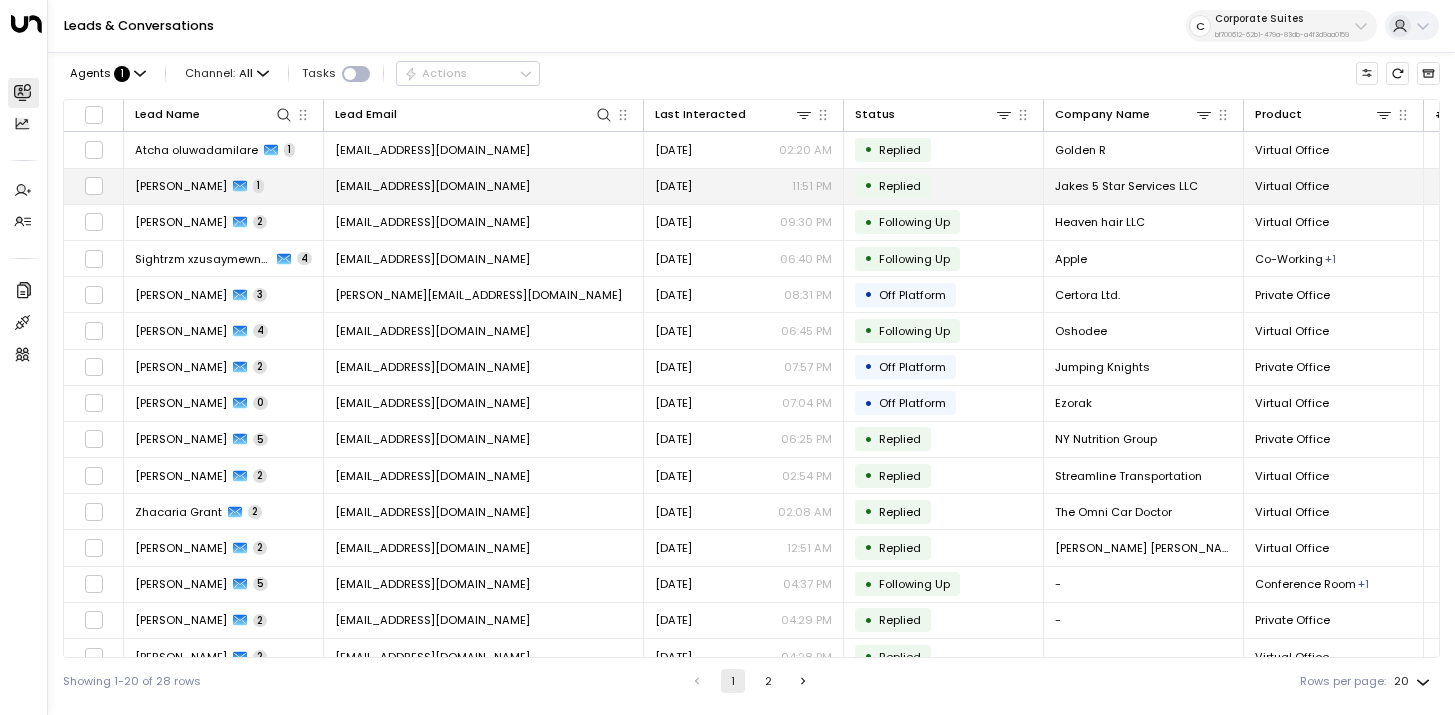 click on "[EMAIL_ADDRESS][DOMAIN_NAME]" at bounding box center (484, 186) 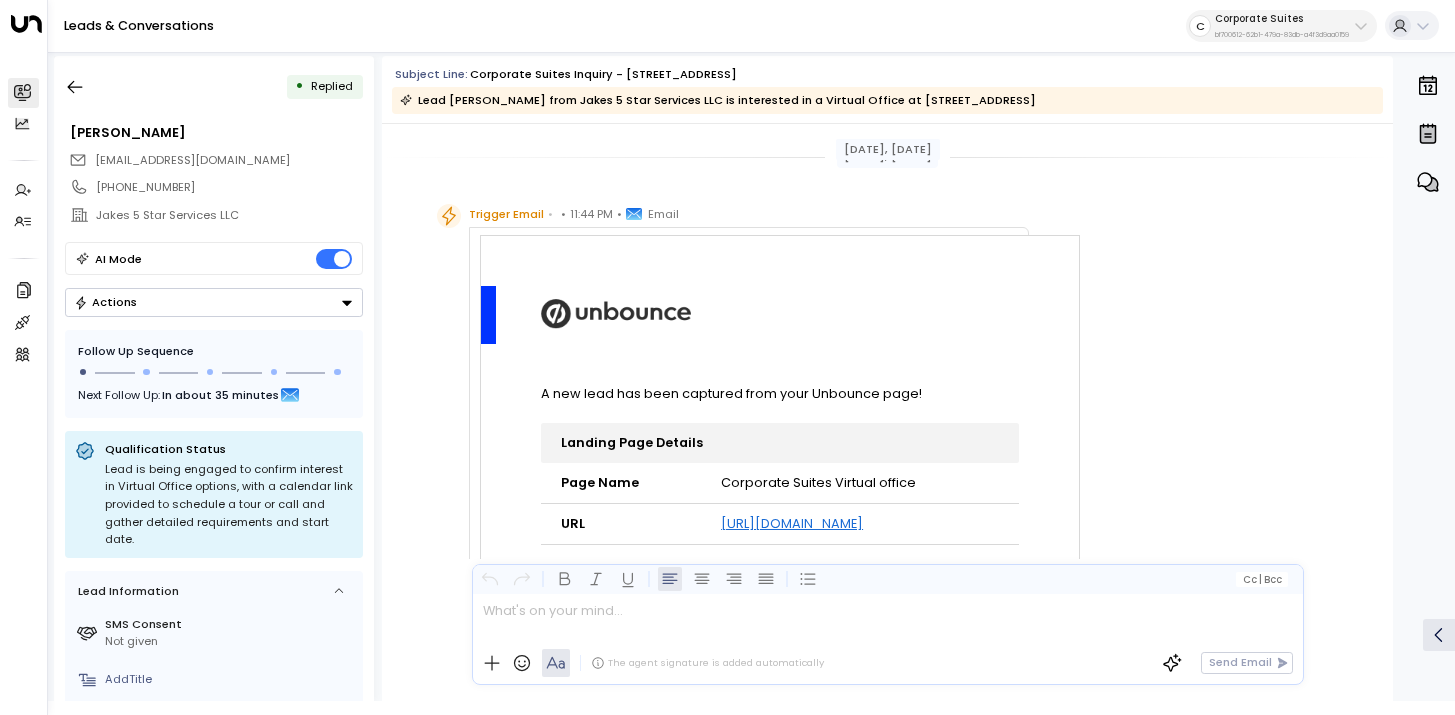 scroll, scrollTop: 1172, scrollLeft: 0, axis: vertical 